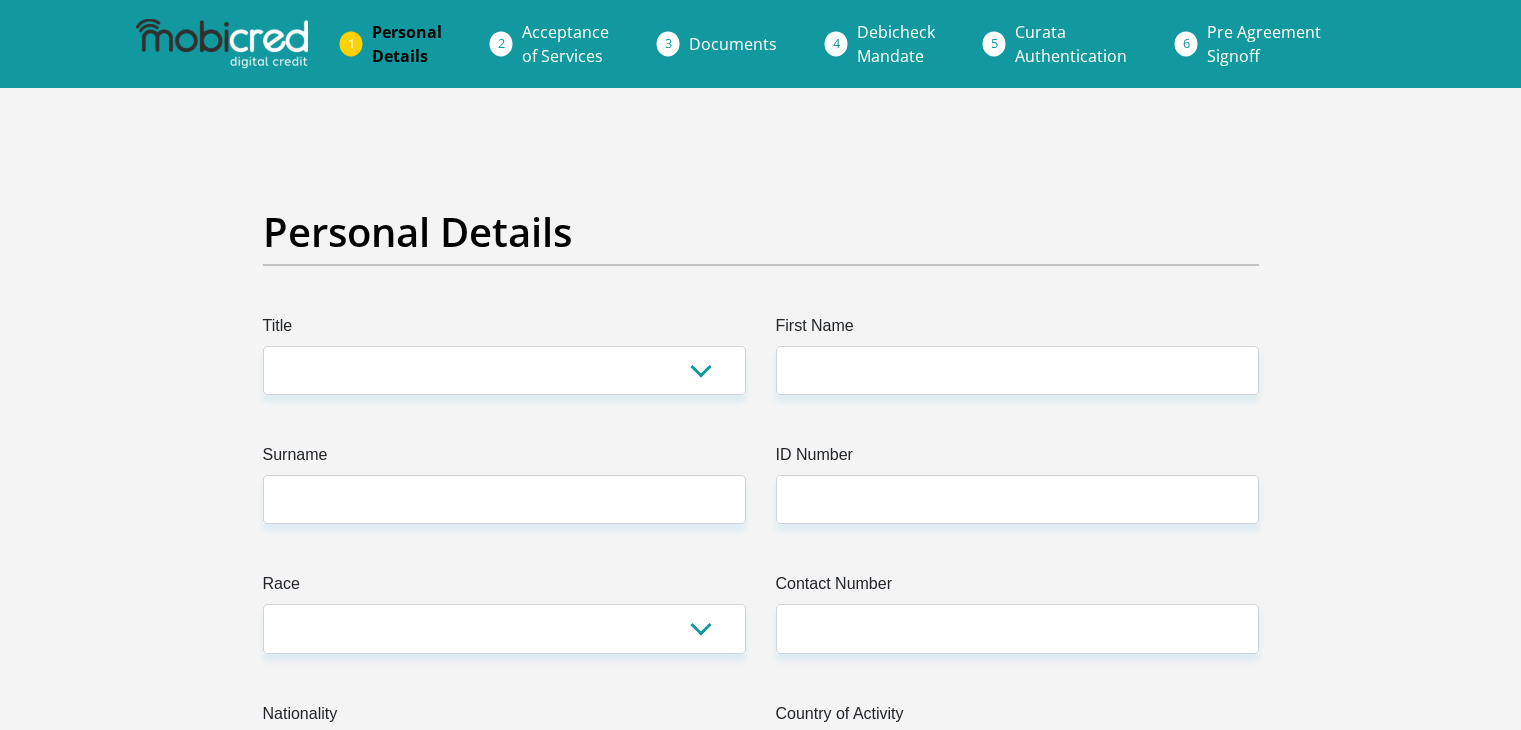 scroll, scrollTop: 0, scrollLeft: 0, axis: both 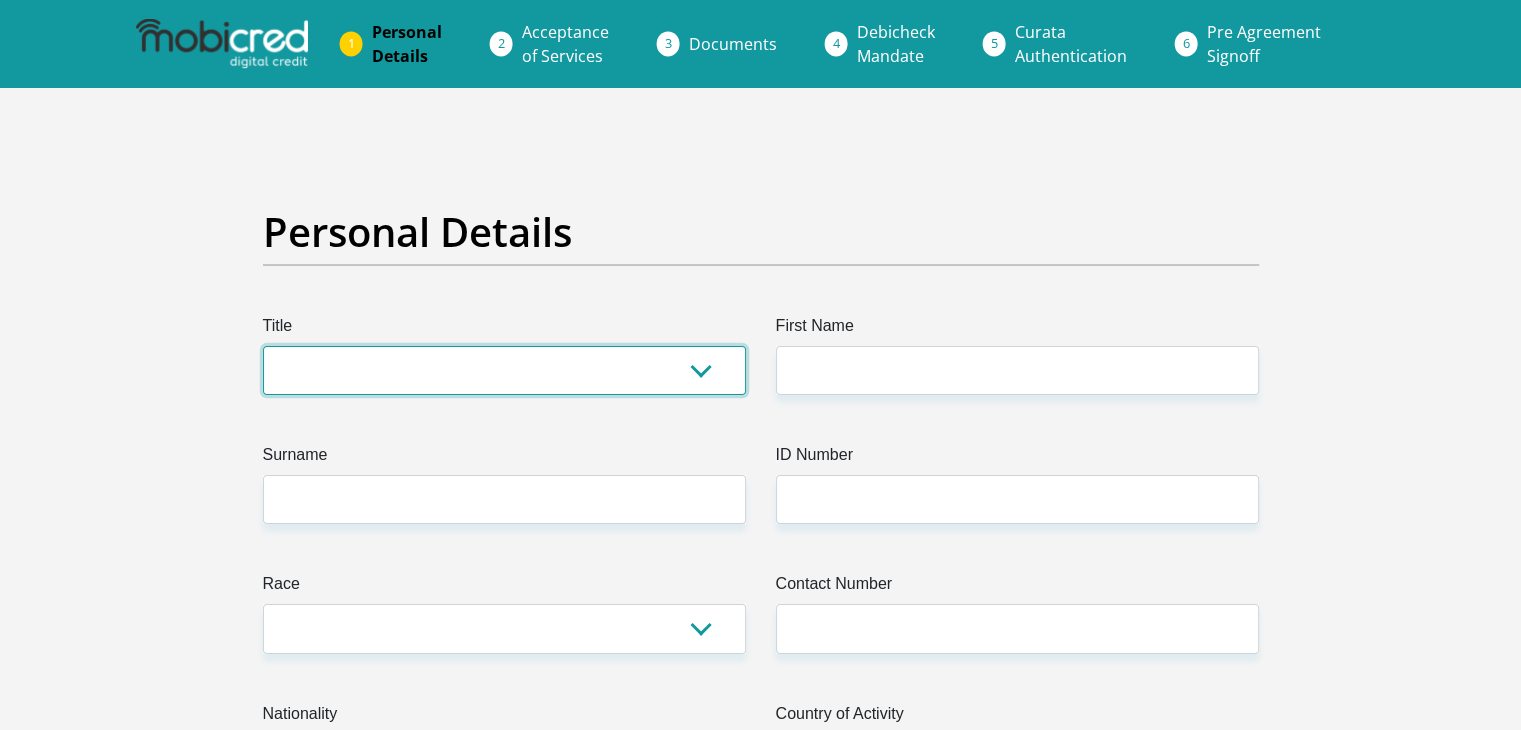 click on "Mr
Ms
Mrs
Dr
Other" at bounding box center [504, 370] 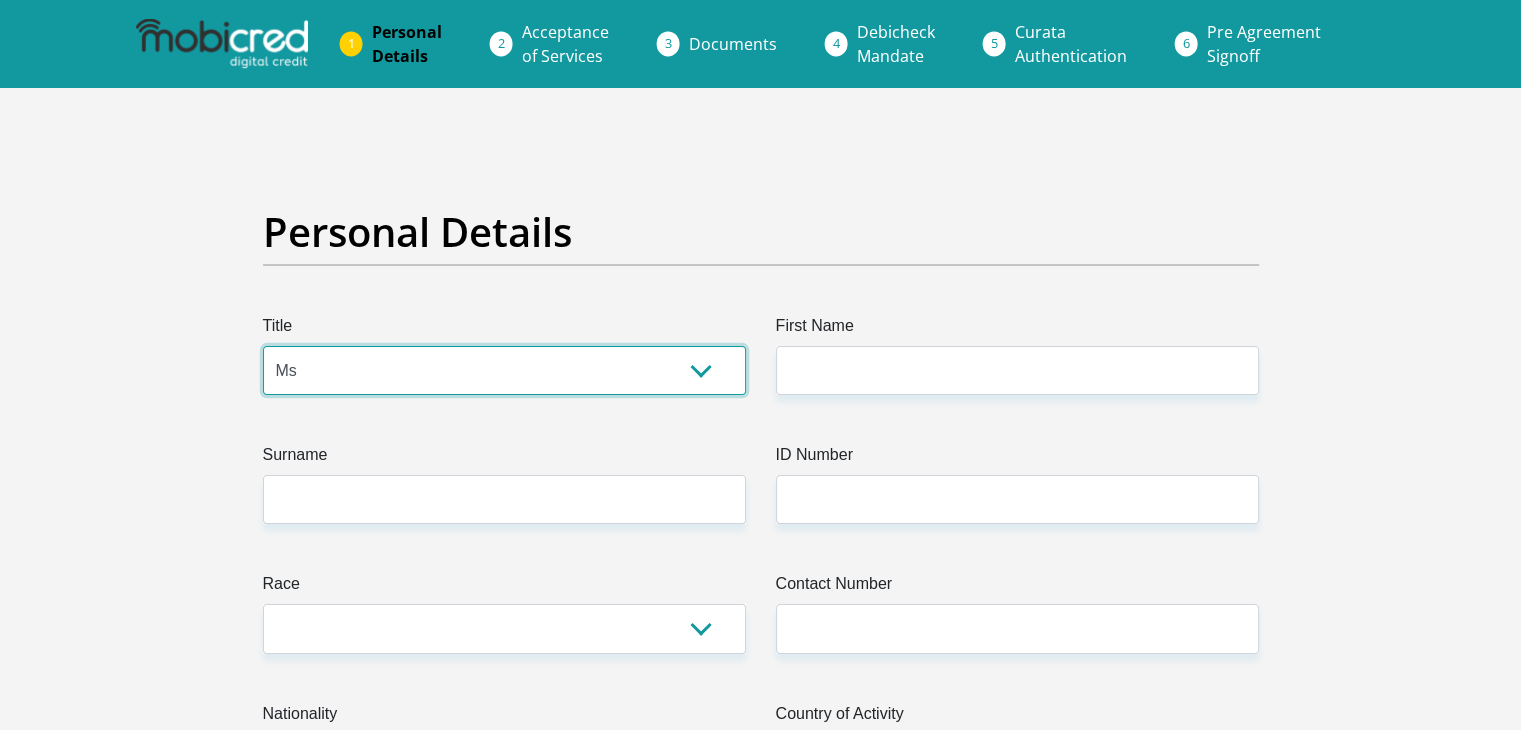 click on "Mr
Ms
Mrs
Dr
Other" at bounding box center (504, 370) 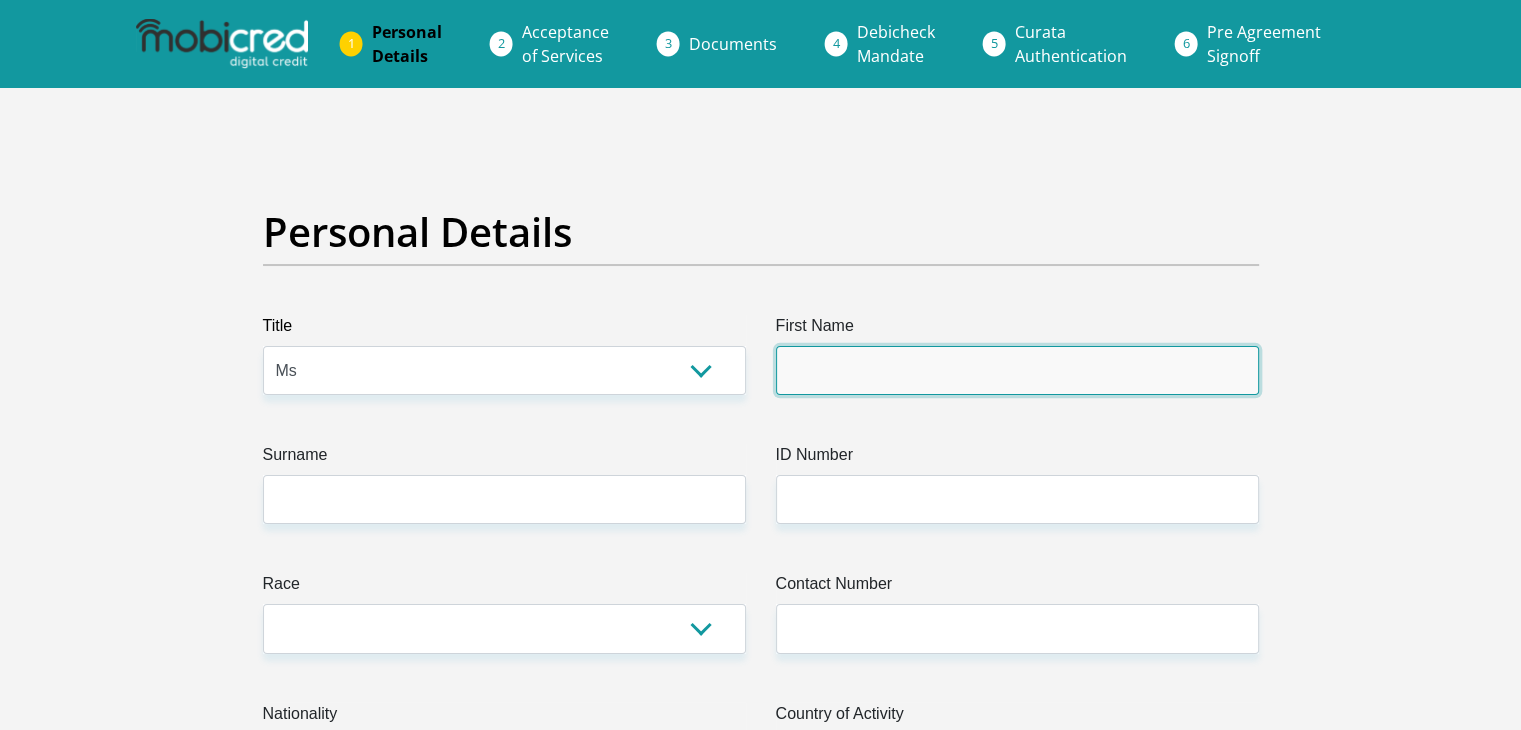 click on "First Name" at bounding box center [1017, 370] 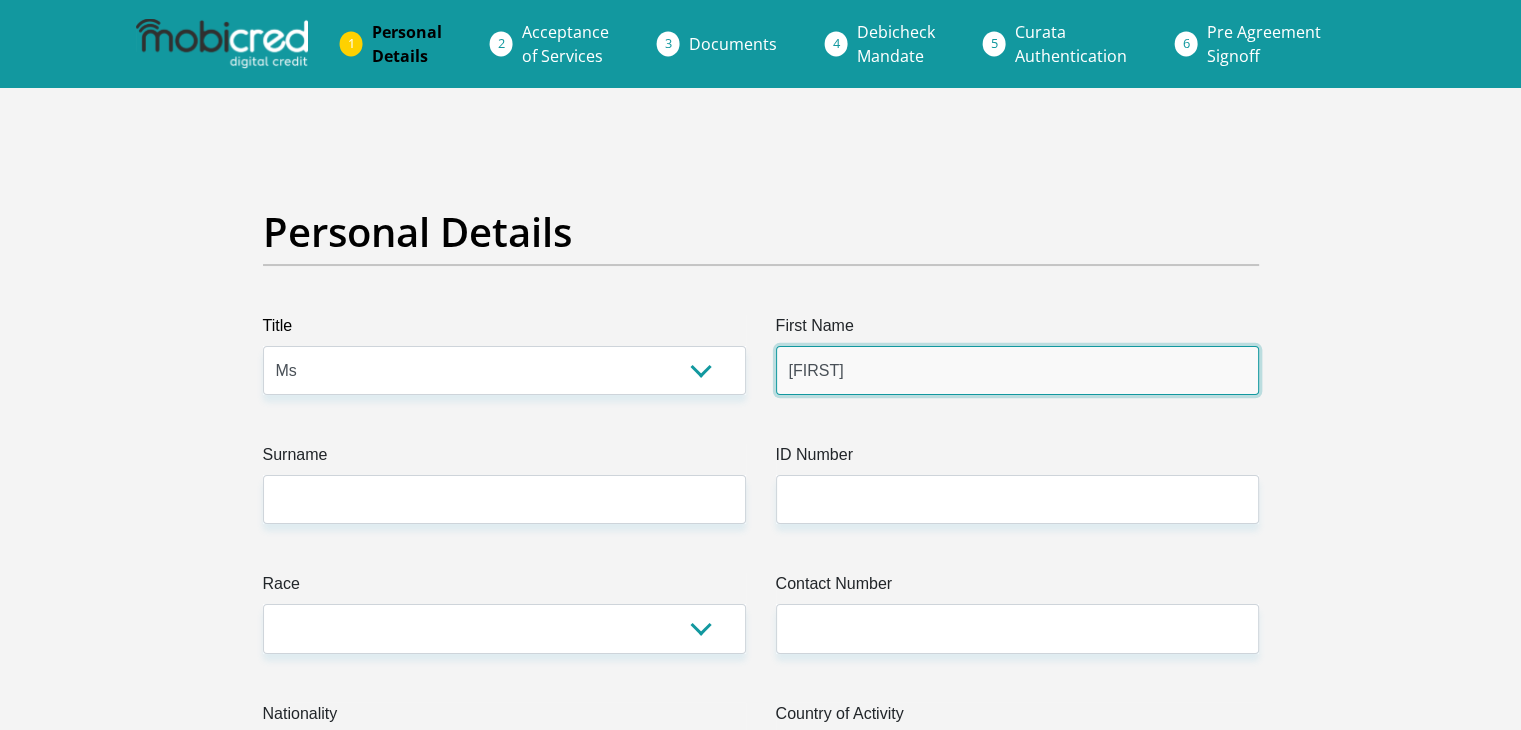 type on "Victor" 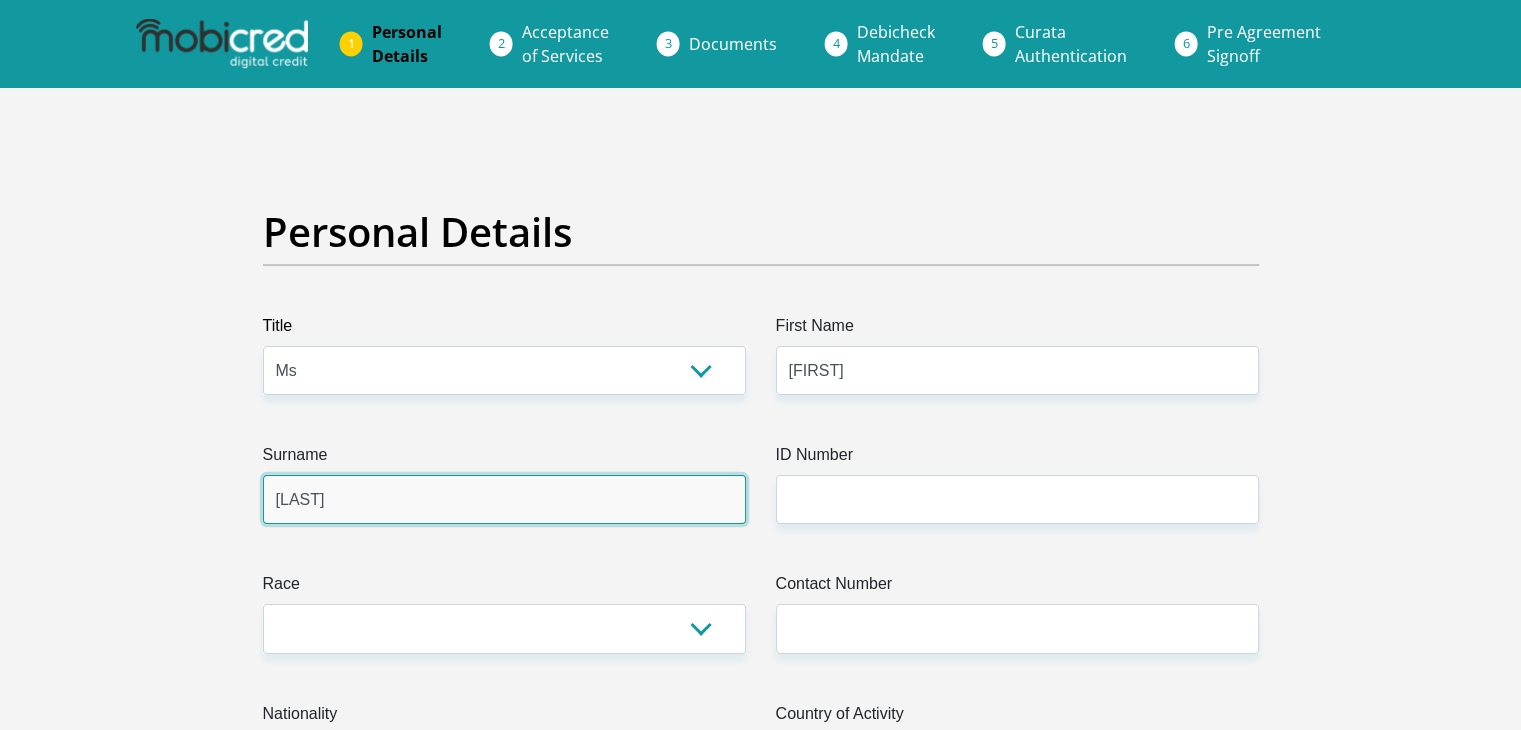 type on "0696161610" 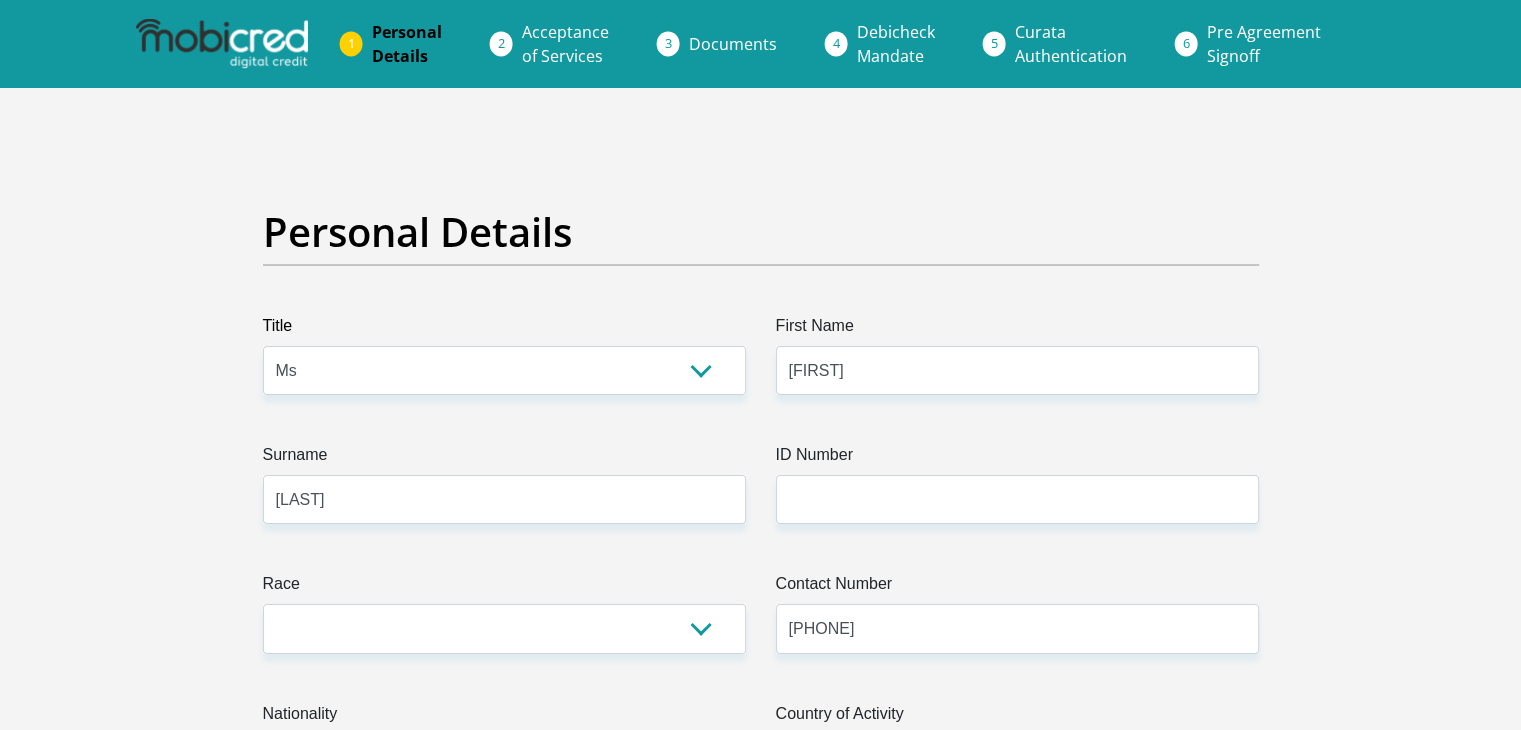 select on "ZAF" 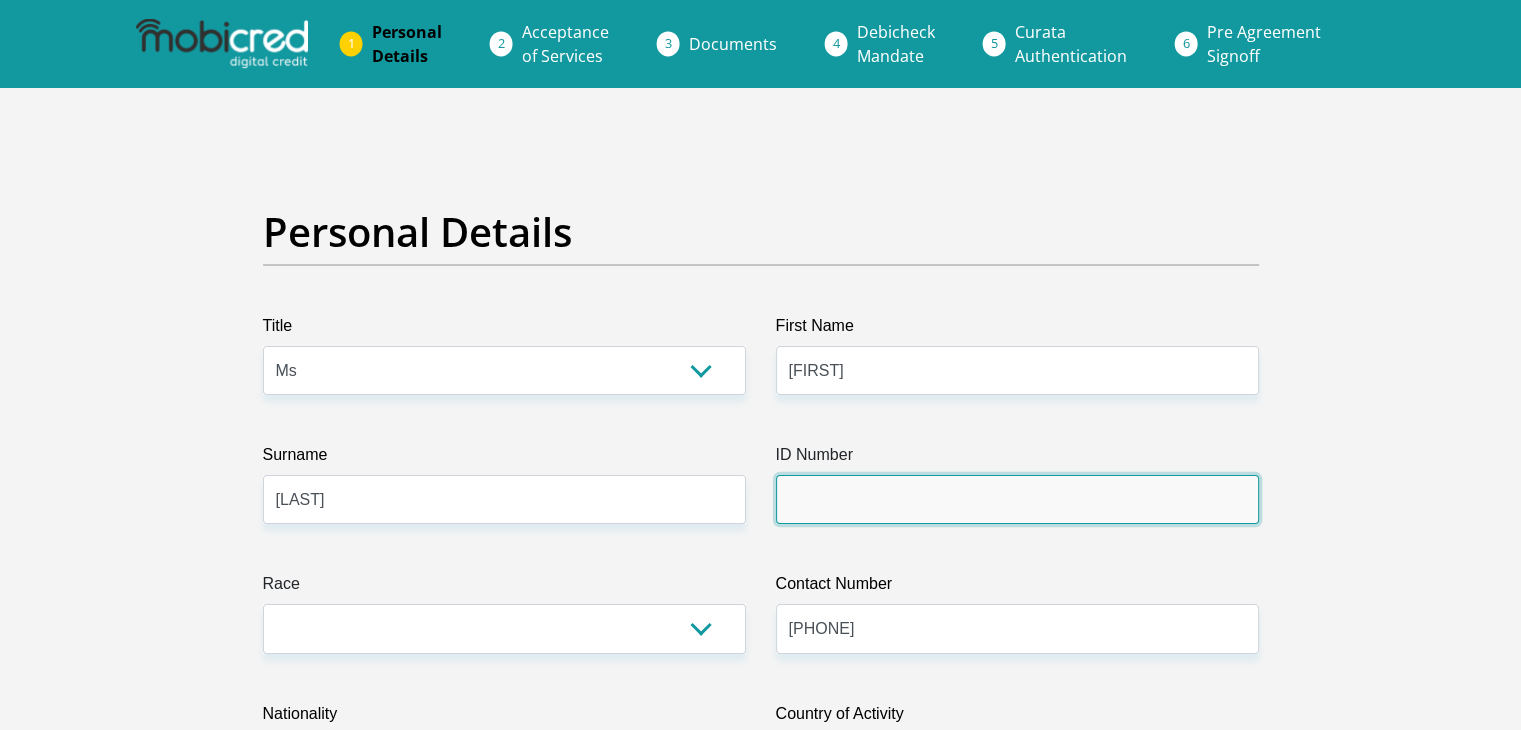 click on "ID Number" at bounding box center (1017, 499) 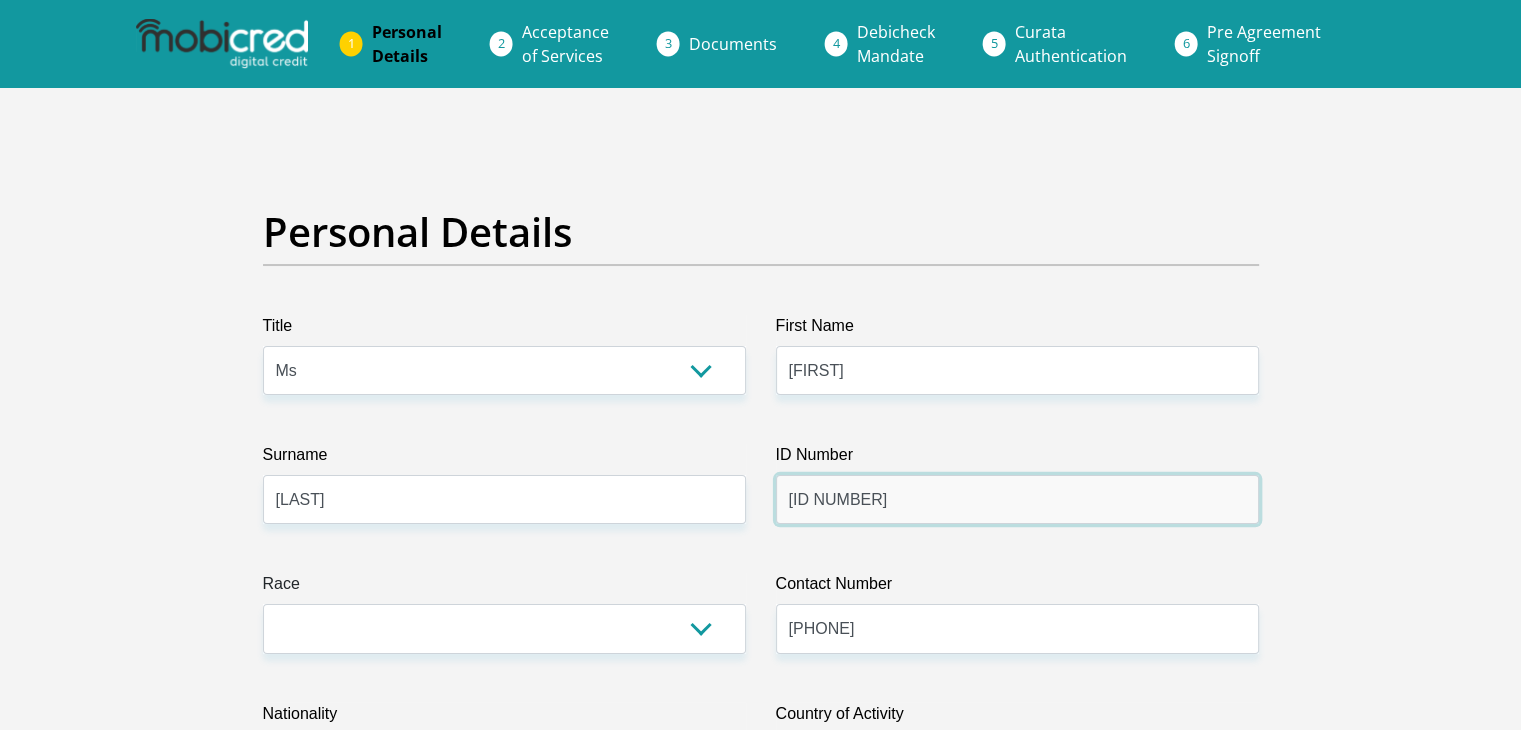 type on "8604300083087" 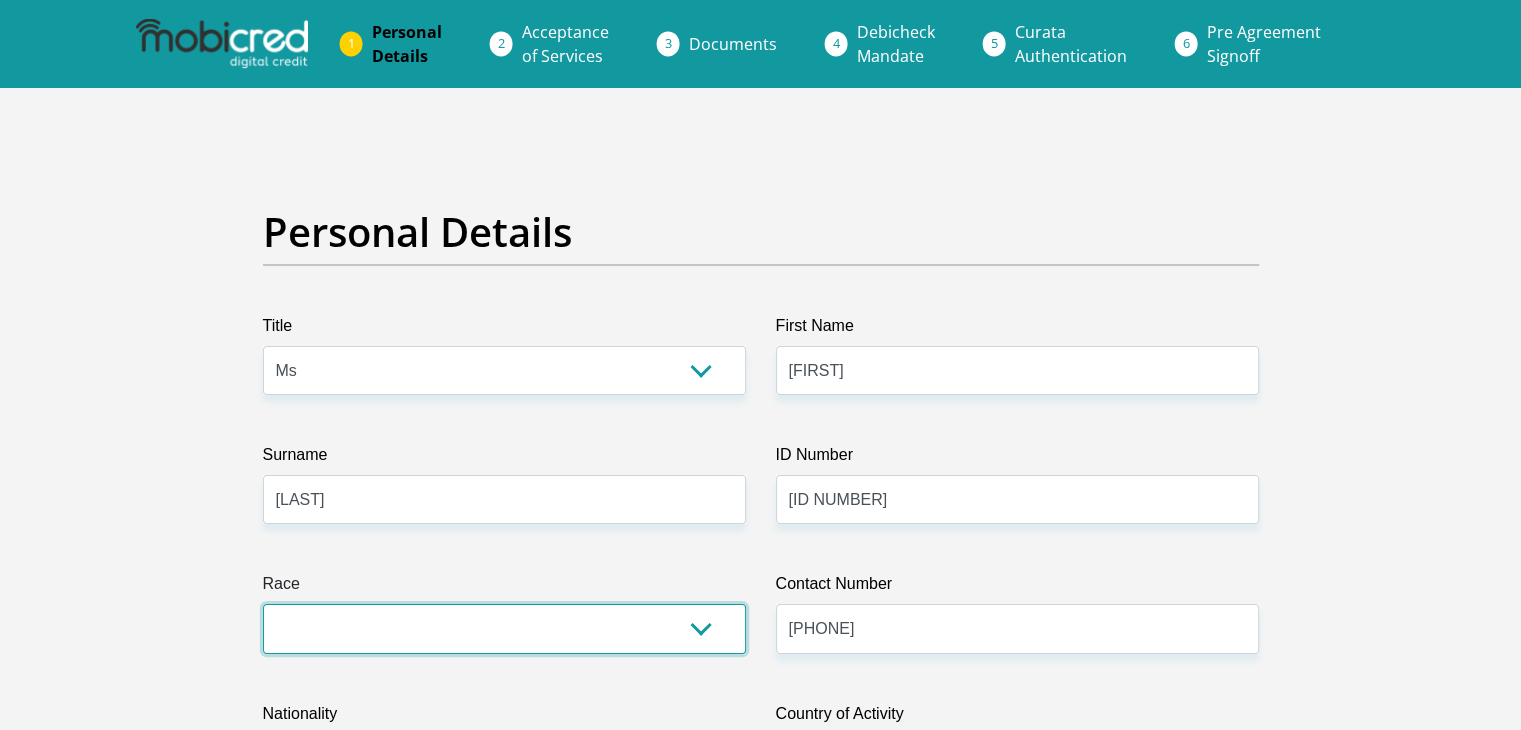 click on "Black
Coloured
Indian
White
Other" at bounding box center (504, 628) 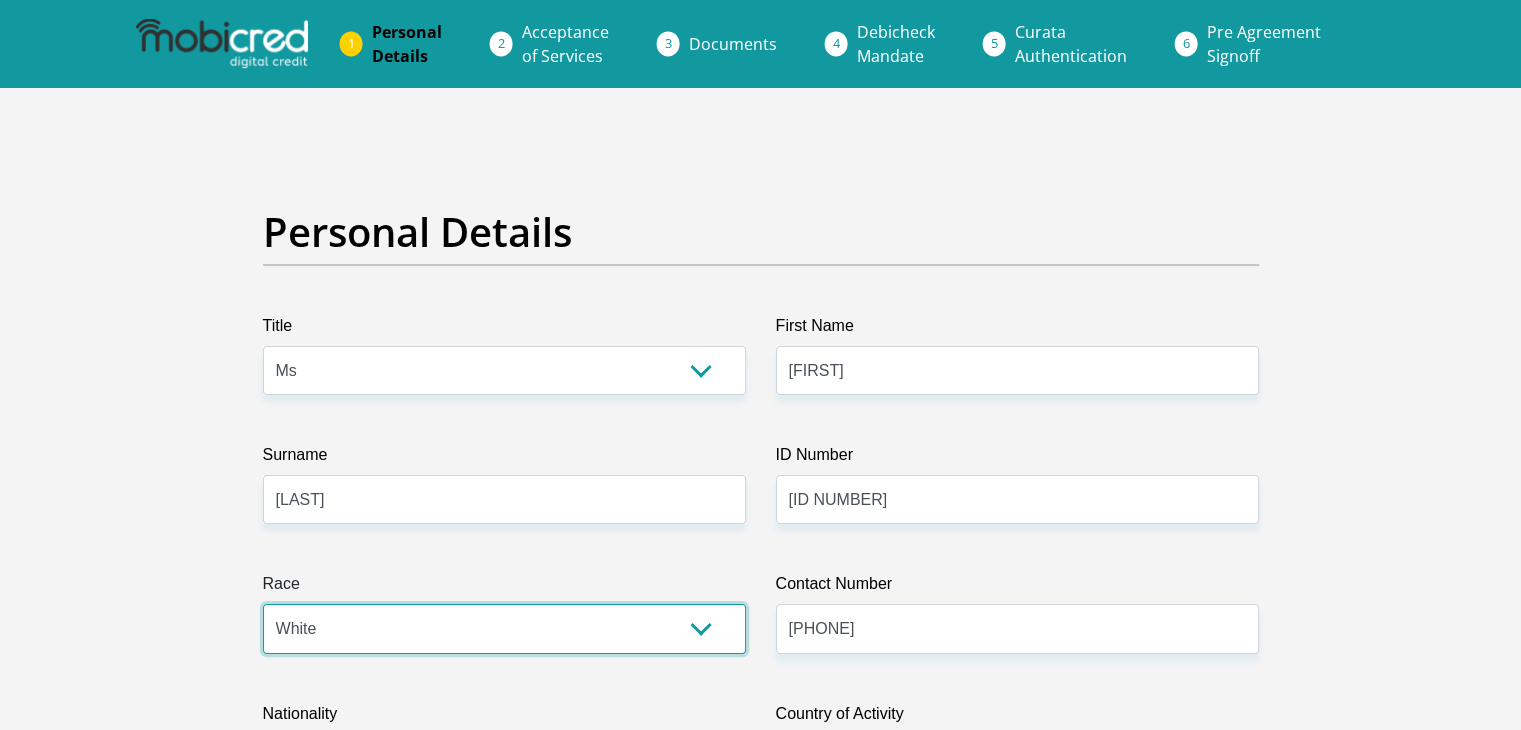 click on "Black
Coloured
Indian
White
Other" at bounding box center [504, 628] 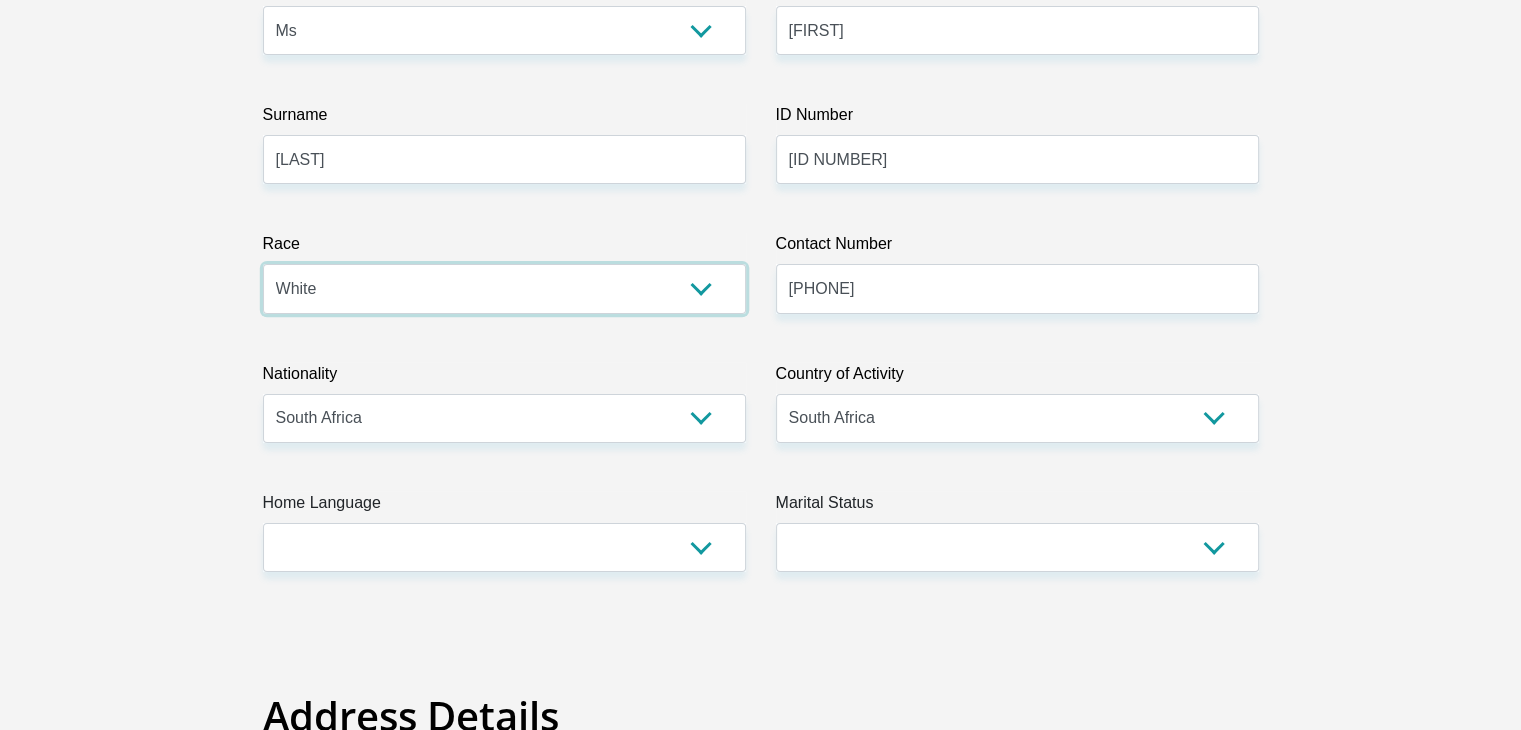 scroll, scrollTop: 500, scrollLeft: 0, axis: vertical 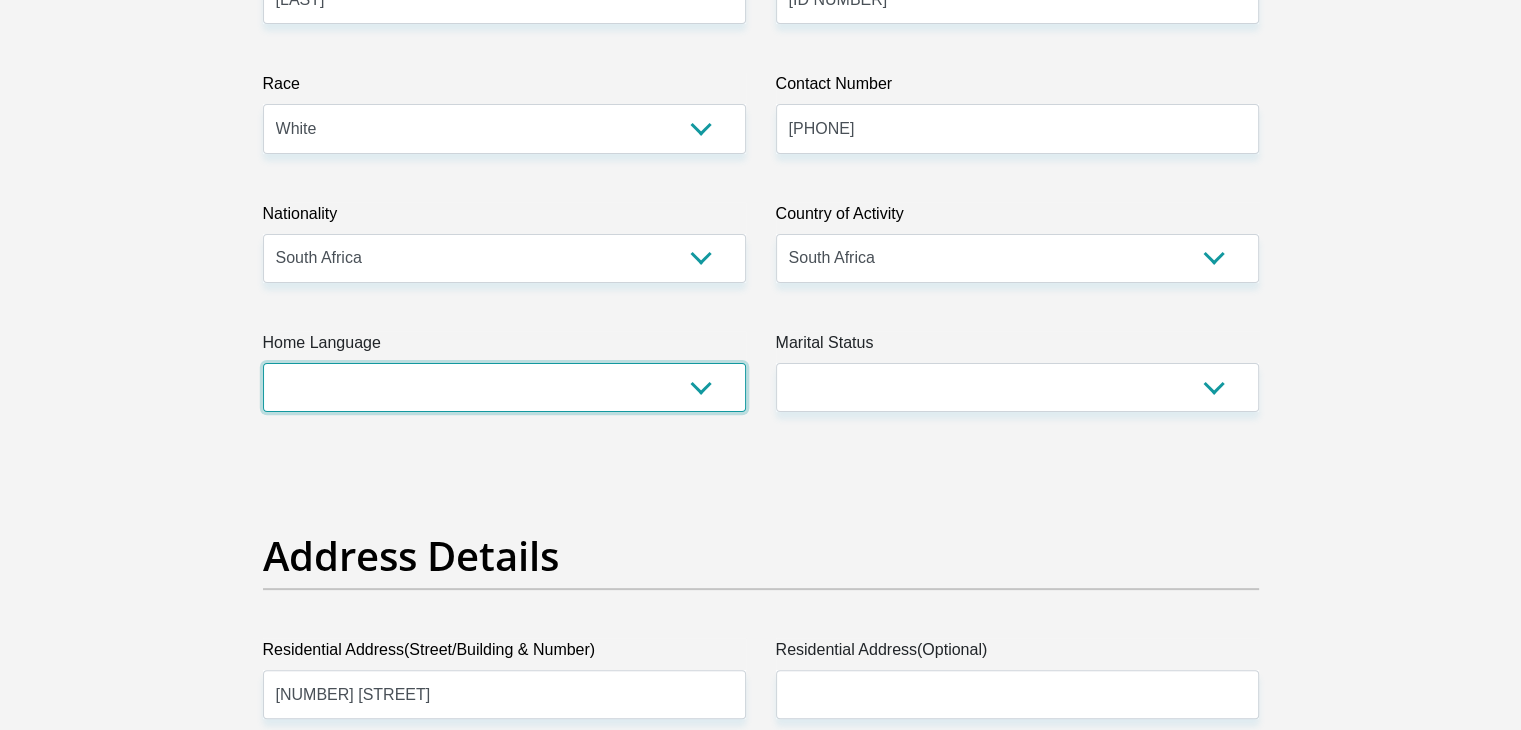 click on "Afrikaans
English
Sepedi
South Ndebele
Southern Sotho
Swati
Tsonga
Tswana
Venda
Xhosa
Zulu
Other" at bounding box center [504, 387] 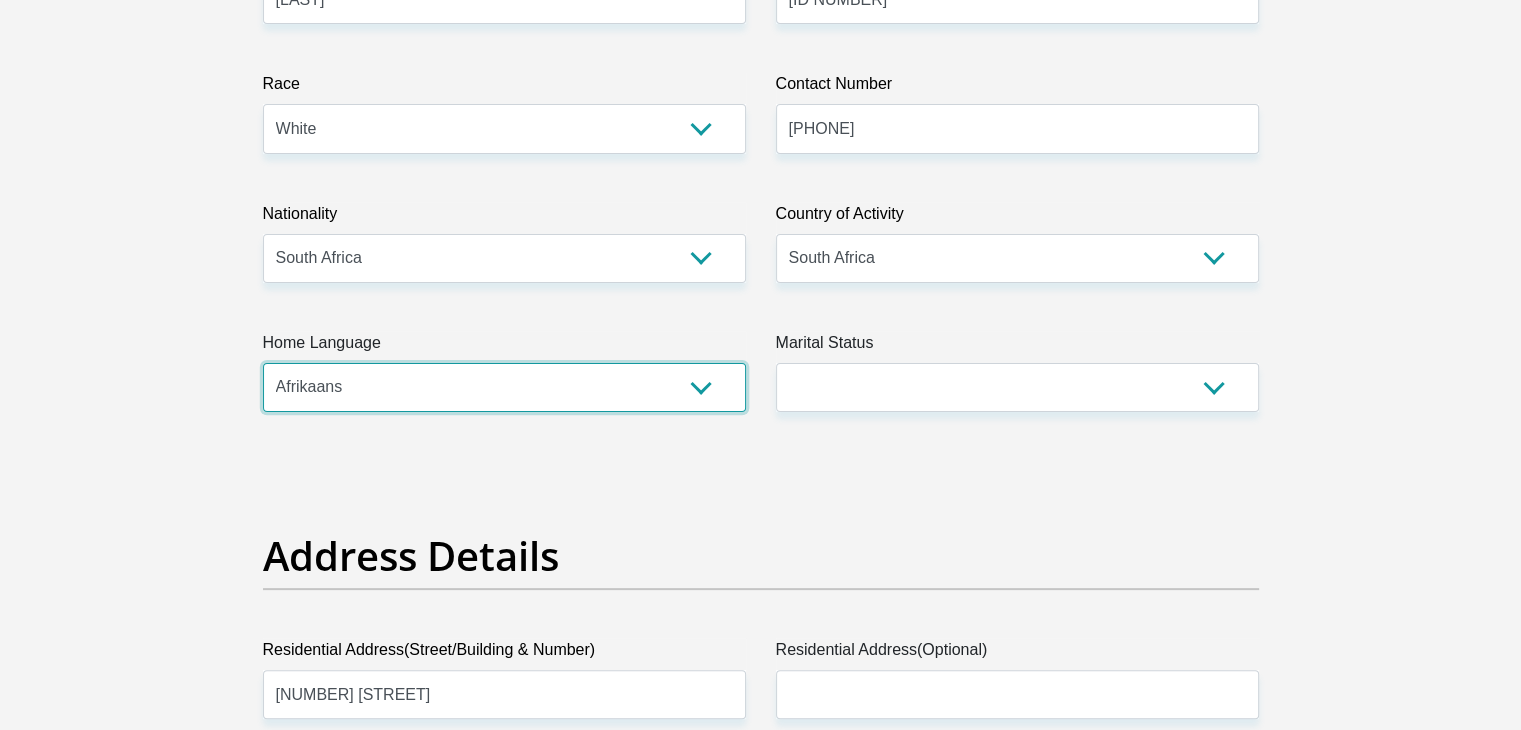 click on "Afrikaans
English
Sepedi
South Ndebele
Southern Sotho
Swati
Tsonga
Tswana
Venda
Xhosa
Zulu
Other" at bounding box center (504, 387) 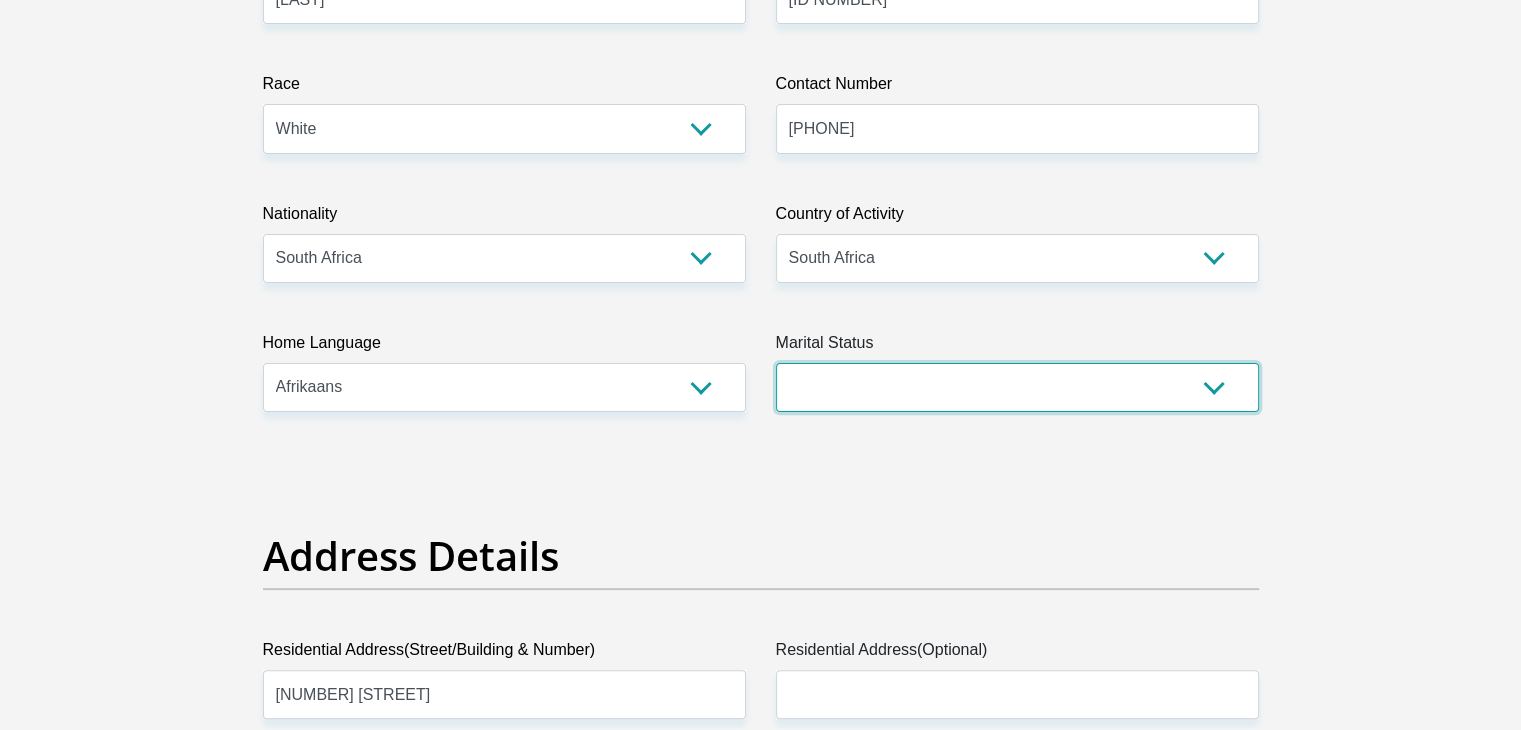 click on "Married ANC
Single
Divorced
Widowed
Married COP or Customary Law" at bounding box center [1017, 387] 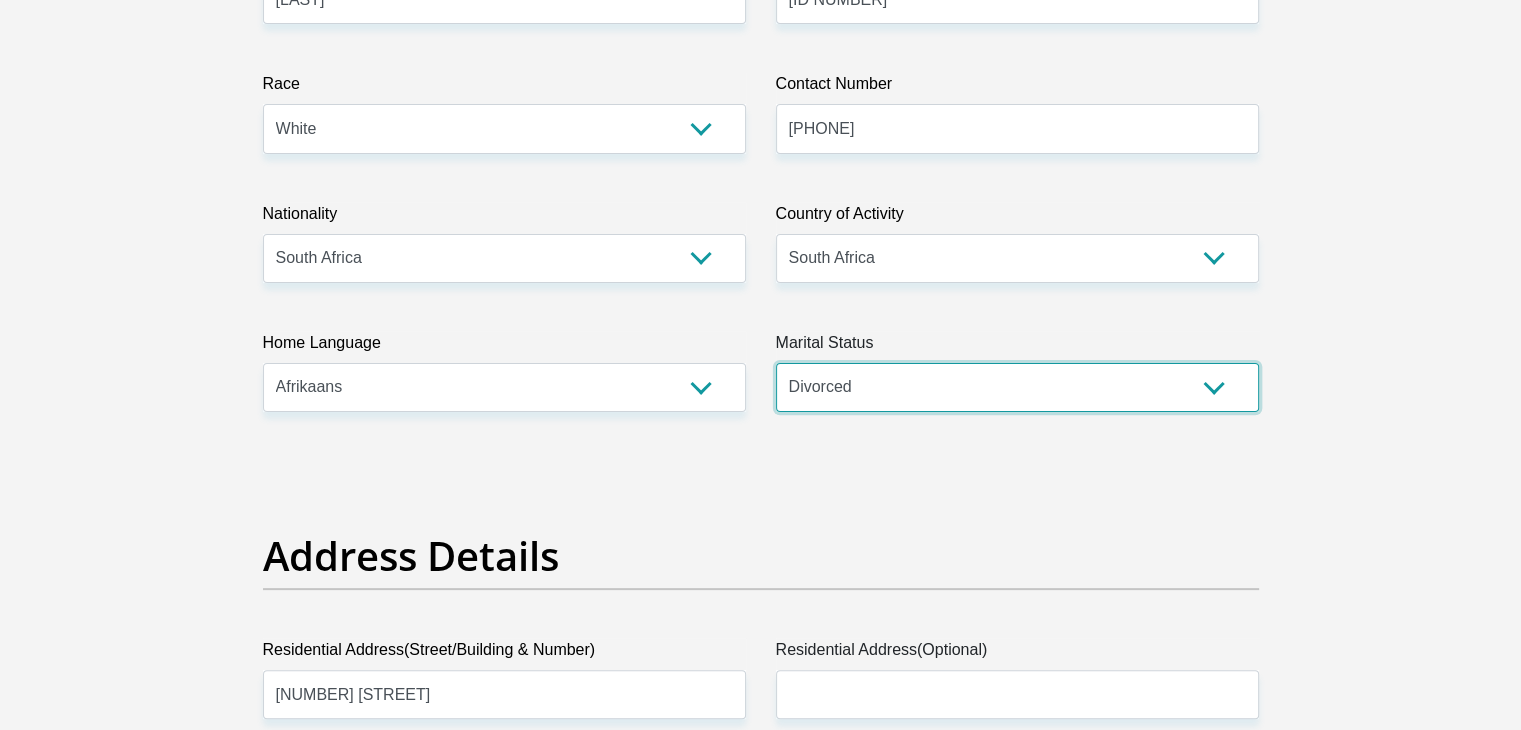 click on "Married ANC
Single
Divorced
Widowed
Married COP or Customary Law" at bounding box center [1017, 387] 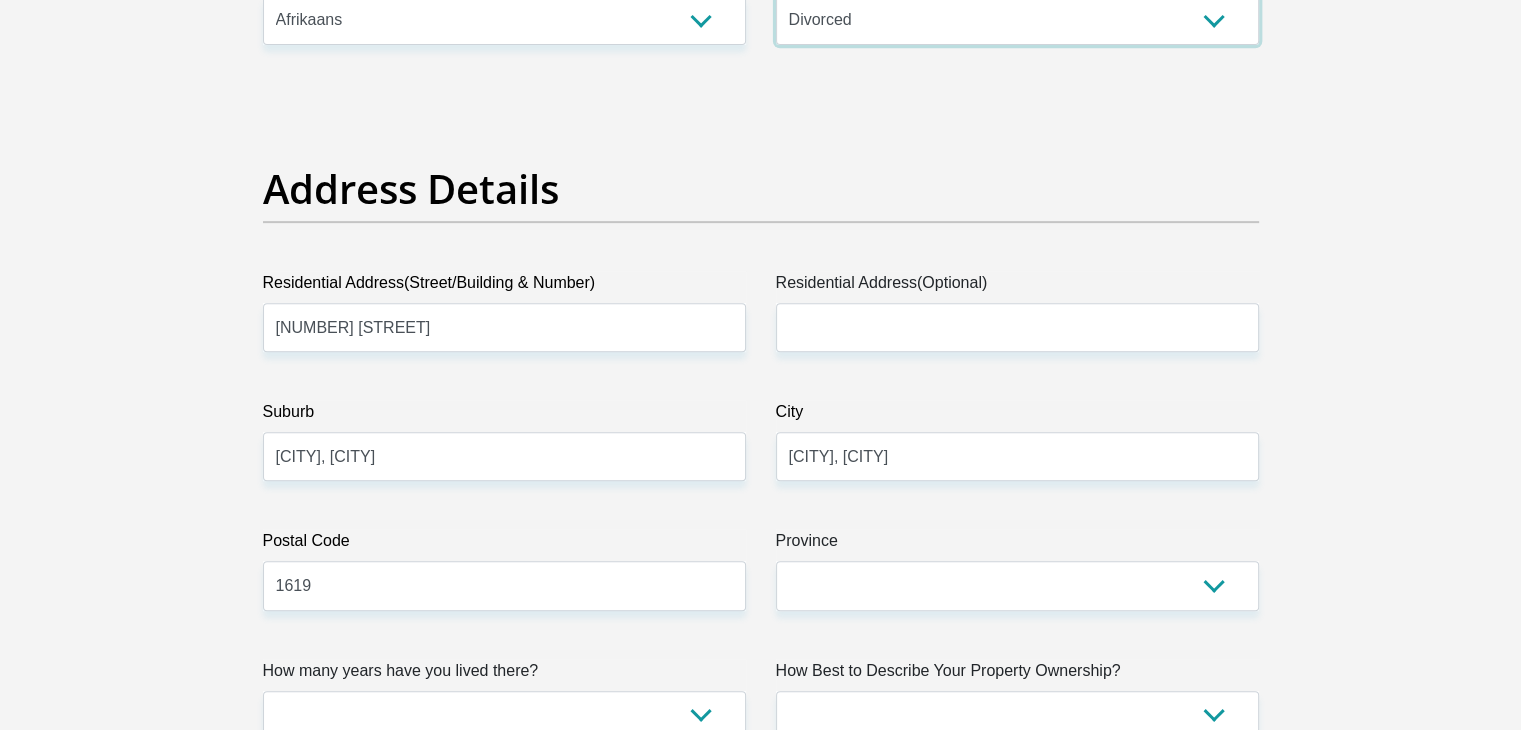scroll, scrollTop: 900, scrollLeft: 0, axis: vertical 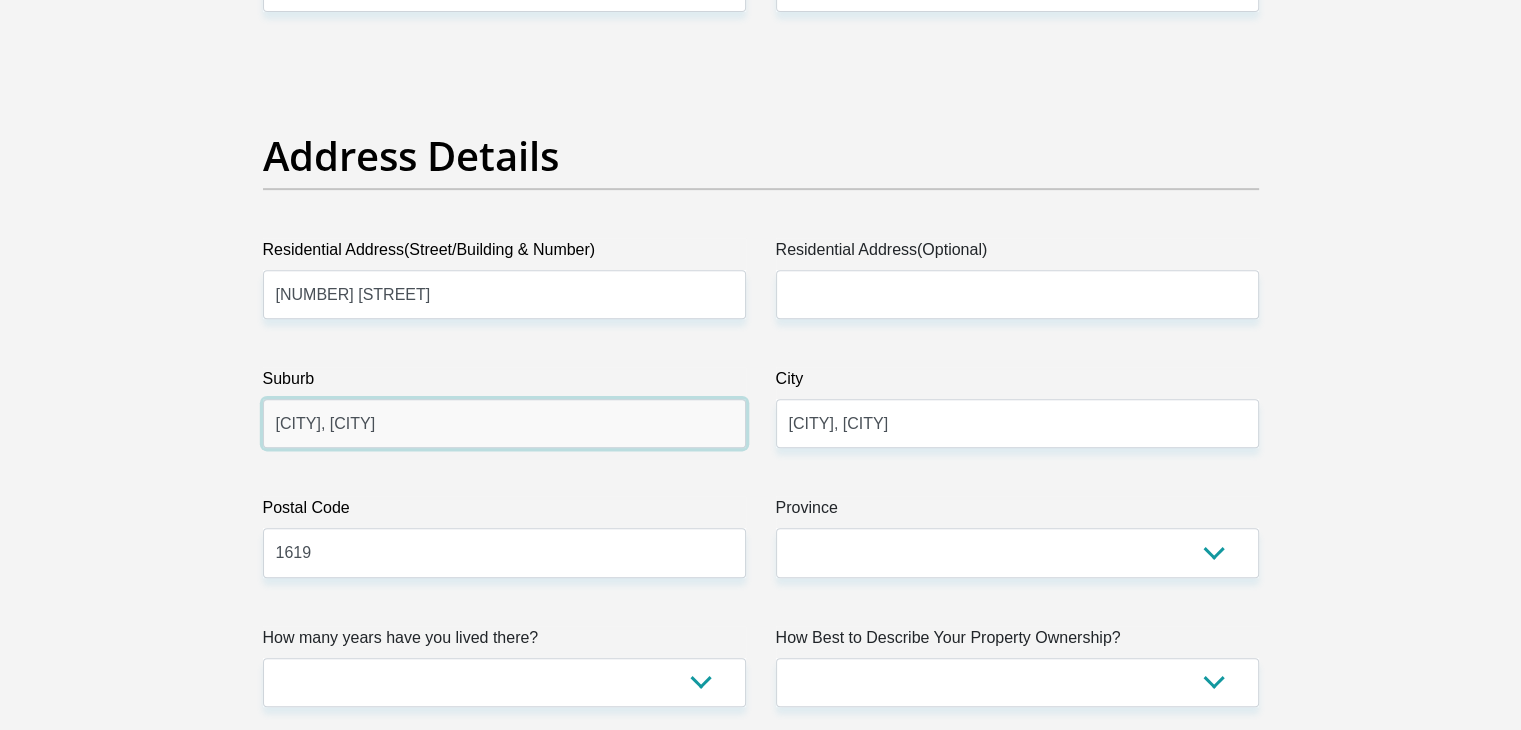 click on "Northmead, Benoni" at bounding box center [504, 423] 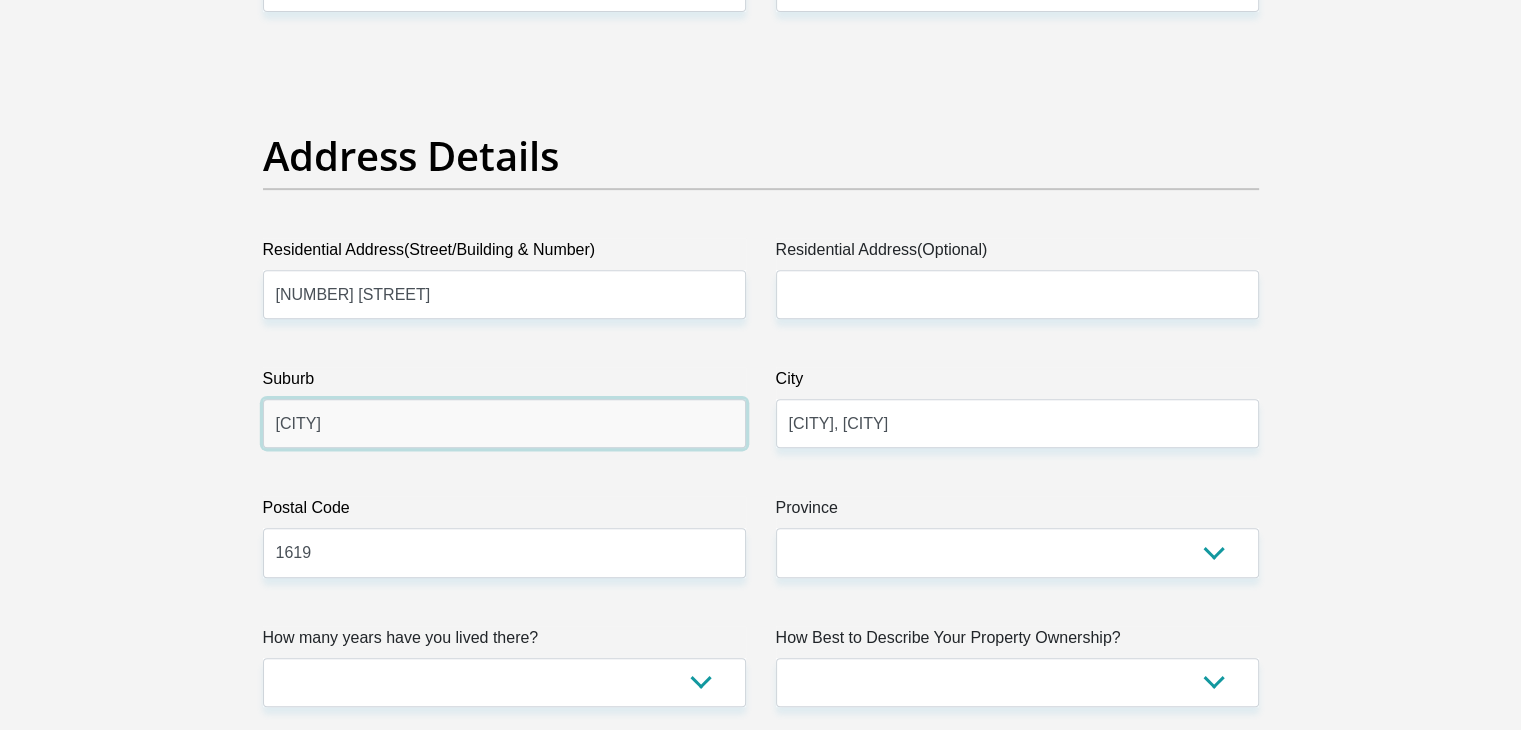 type on "Northmead" 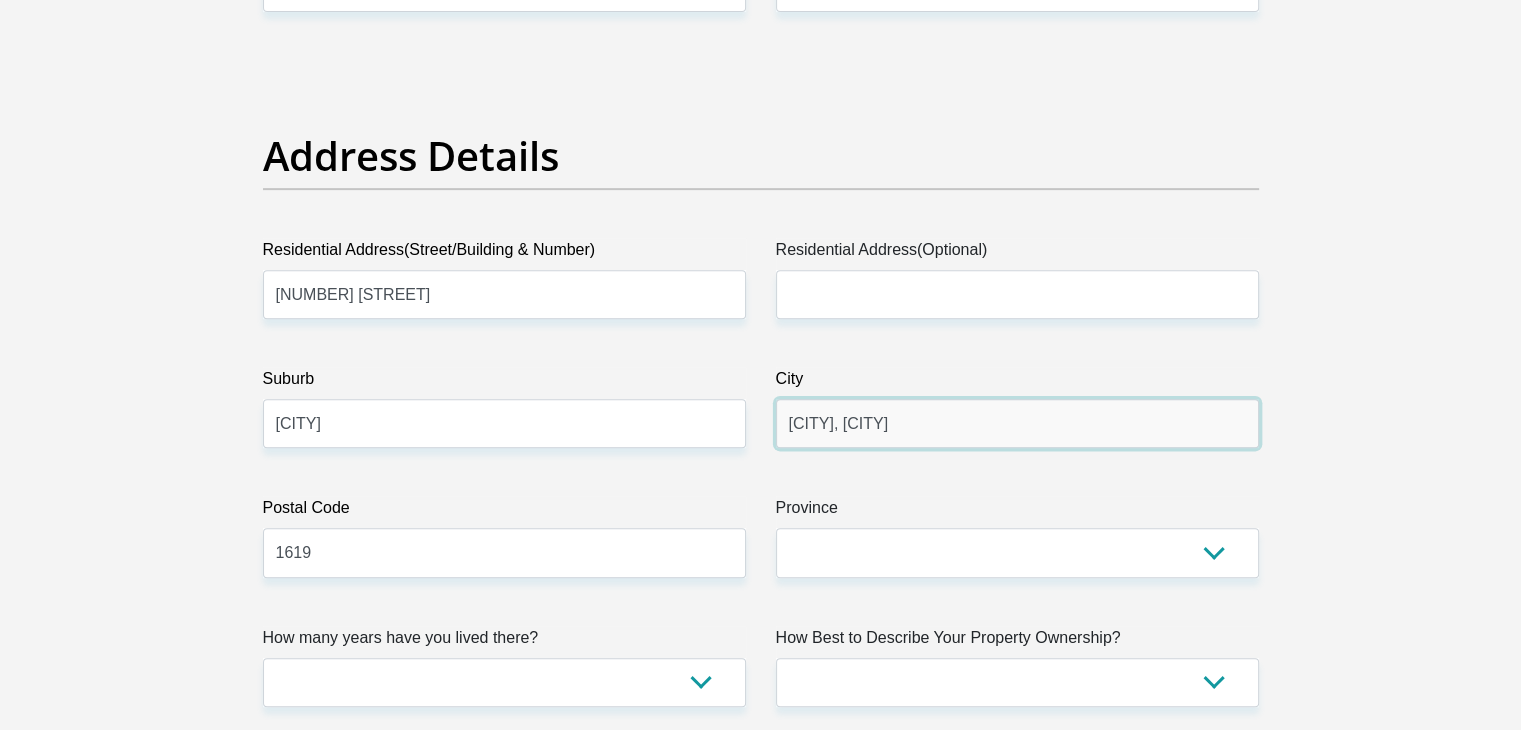 drag, startPoint x: 876, startPoint y: 430, endPoint x: 936, endPoint y: 443, distance: 61.39218 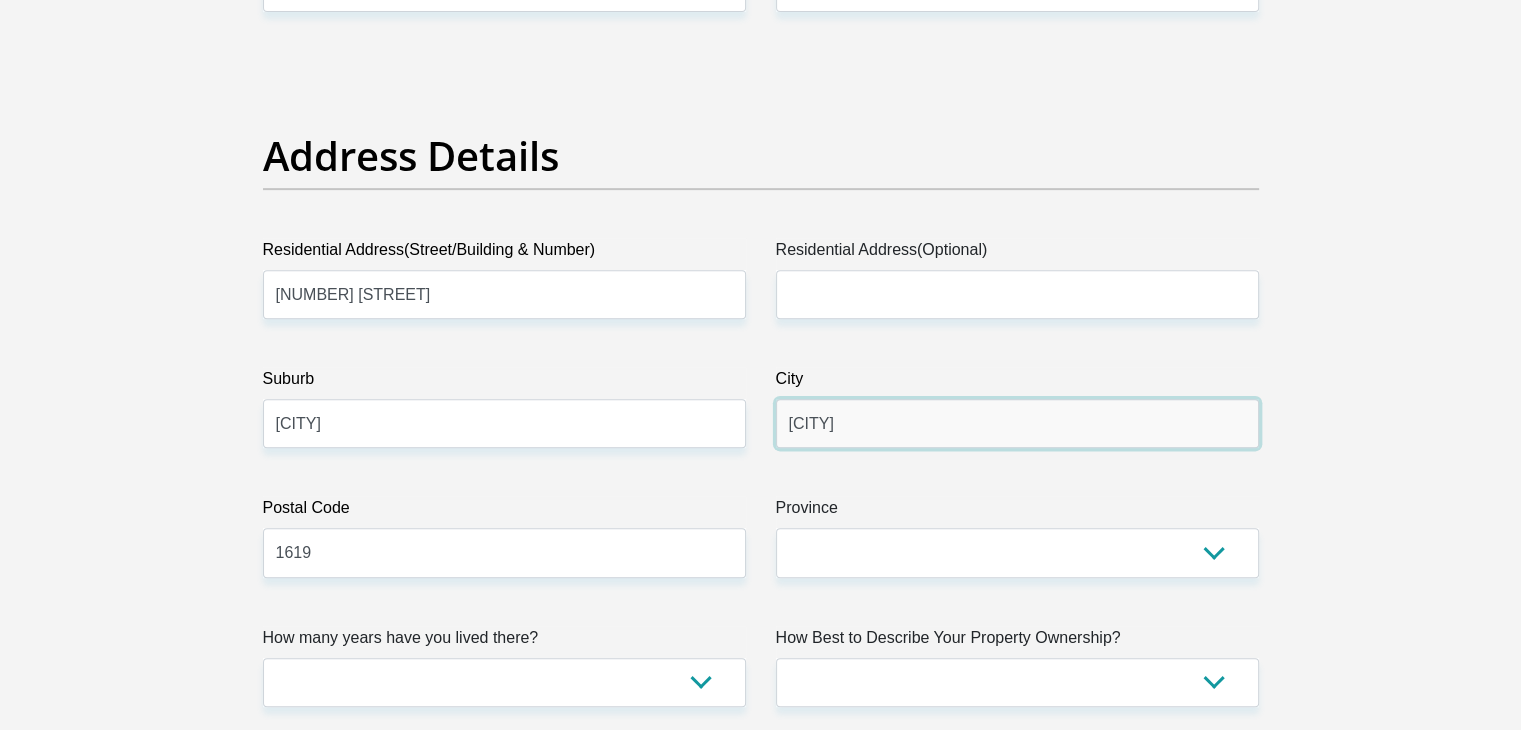 type on "Benoni" 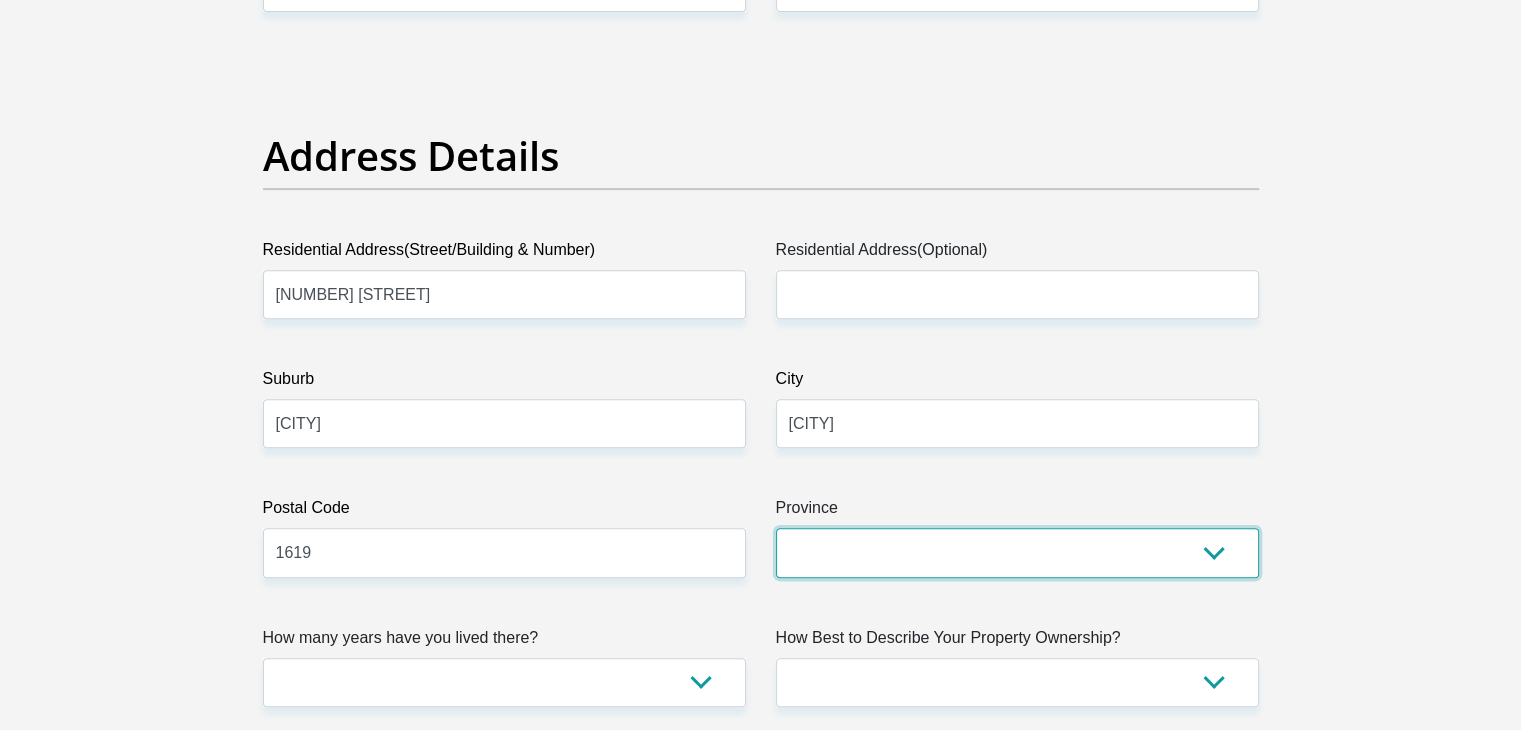 click on "Eastern Cape
Free State
Gauteng
KwaZulu-Natal
Limpopo
Mpumalanga
Northern Cape
North West
Western Cape" at bounding box center [1017, 552] 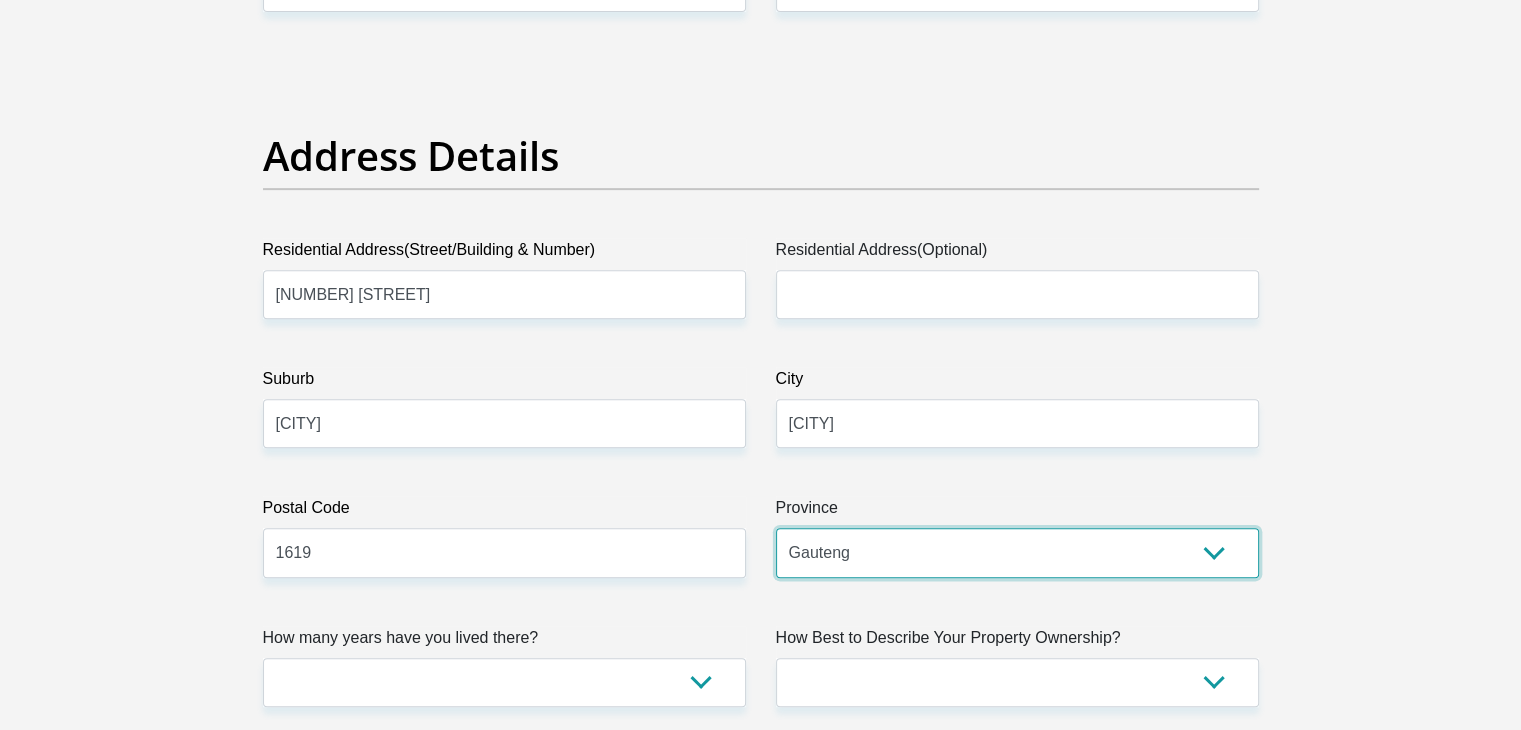 click on "Eastern Cape
Free State
Gauteng
KwaZulu-Natal
Limpopo
Mpumalanga
Northern Cape
North West
Western Cape" at bounding box center (1017, 552) 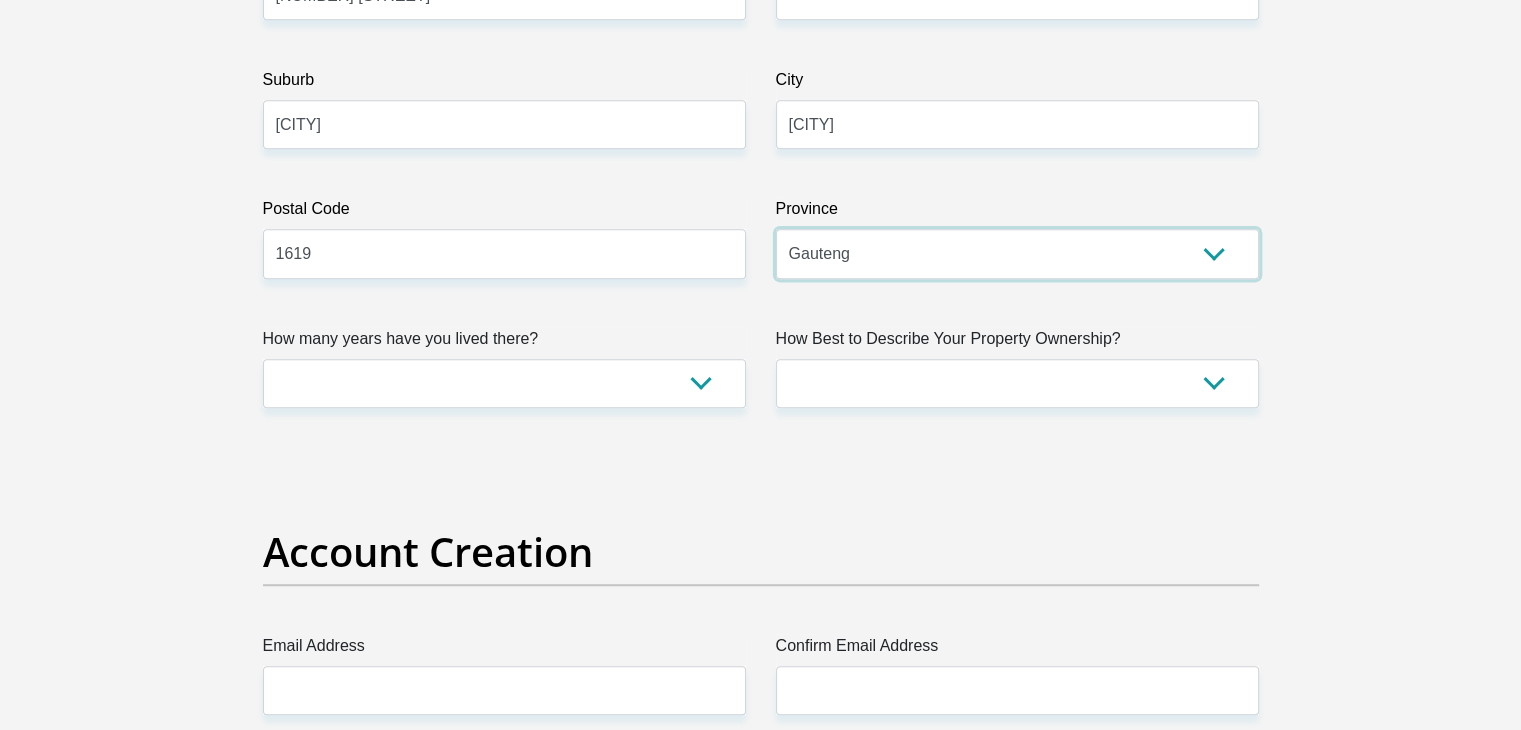 scroll, scrollTop: 1200, scrollLeft: 0, axis: vertical 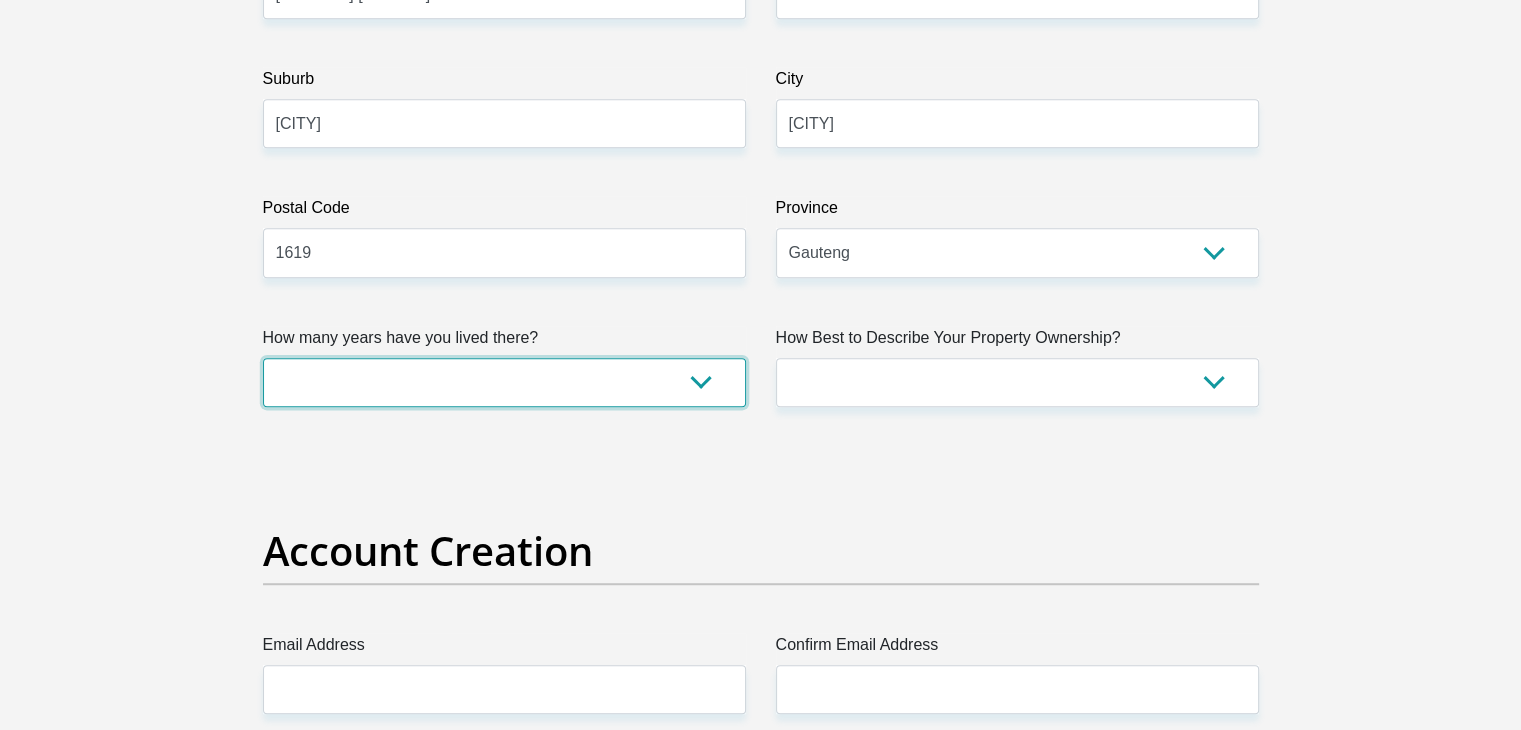 click on "less than 1 year
1-3 years
3-5 years
5+ years" at bounding box center [504, 382] 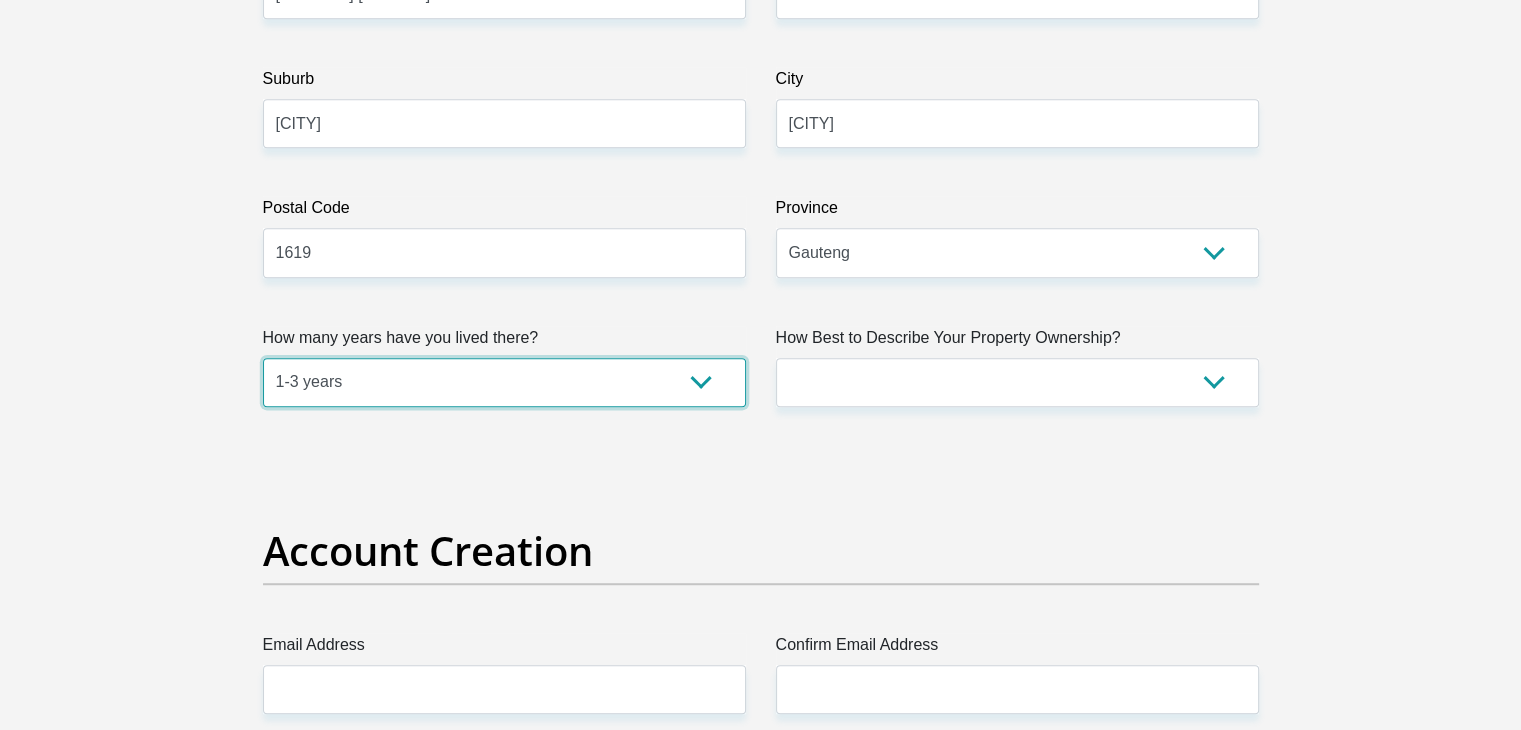 click on "less than 1 year
1-3 years
3-5 years
5+ years" at bounding box center [504, 382] 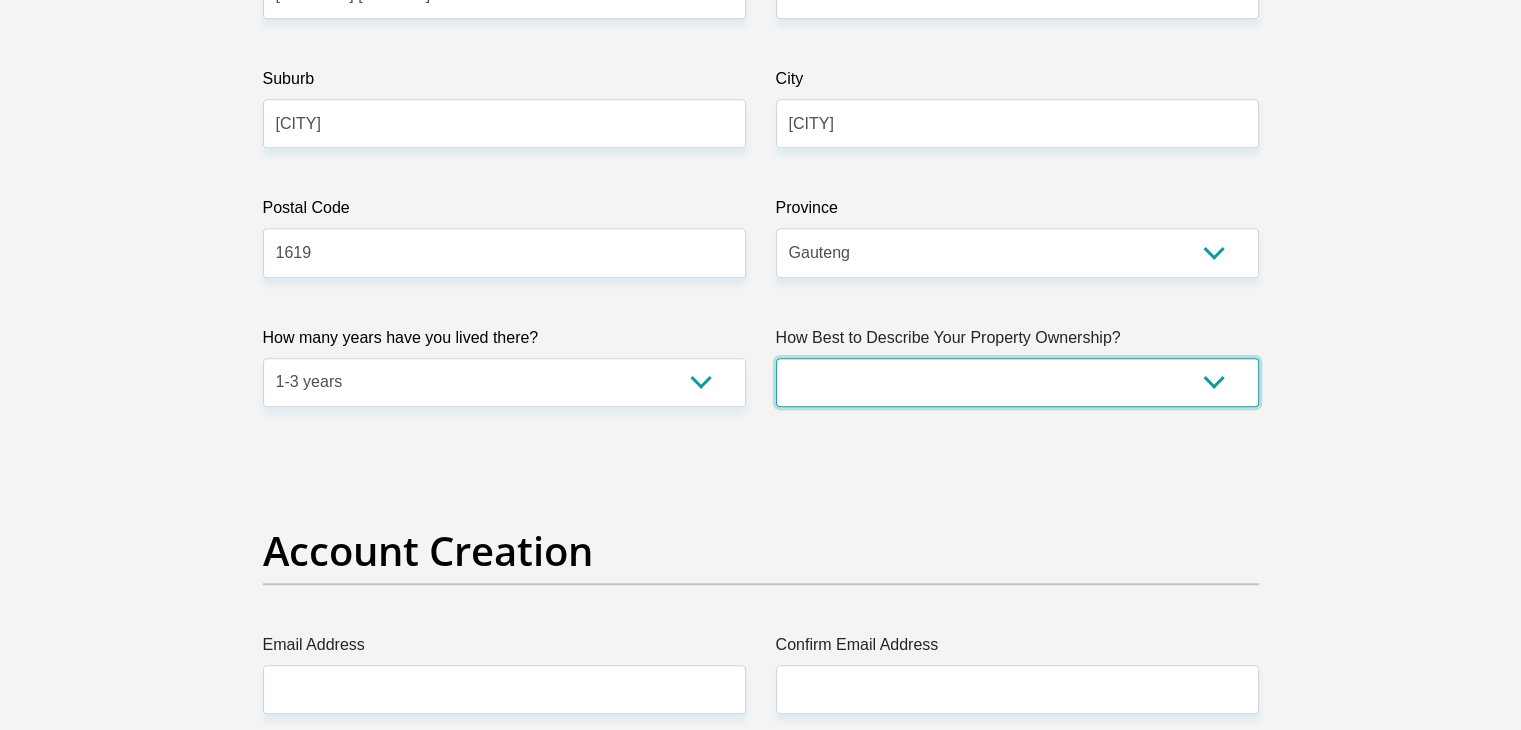 click on "Owned
Rented
Family Owned
Company Dwelling" at bounding box center [1017, 382] 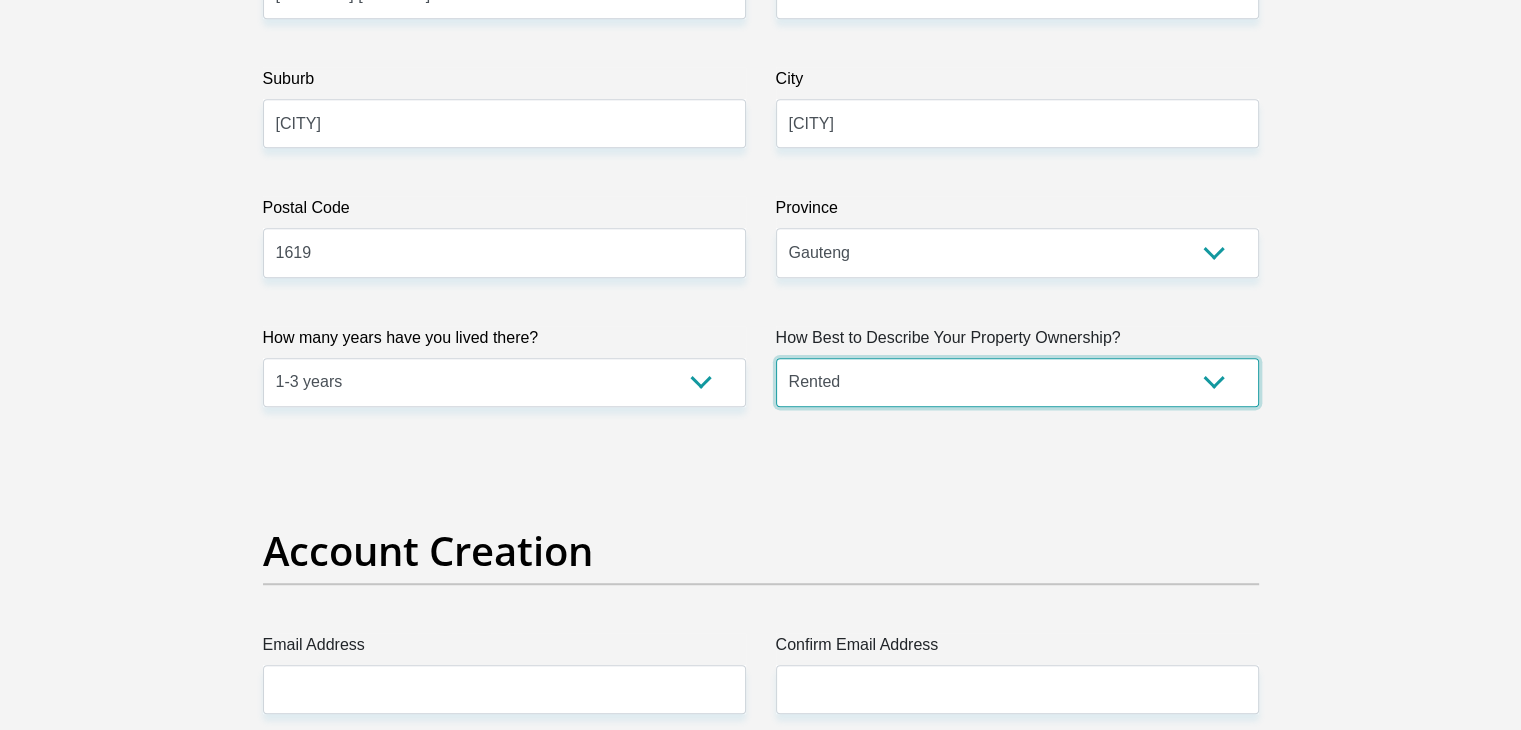 click on "Owned
Rented
Family Owned
Company Dwelling" at bounding box center (1017, 382) 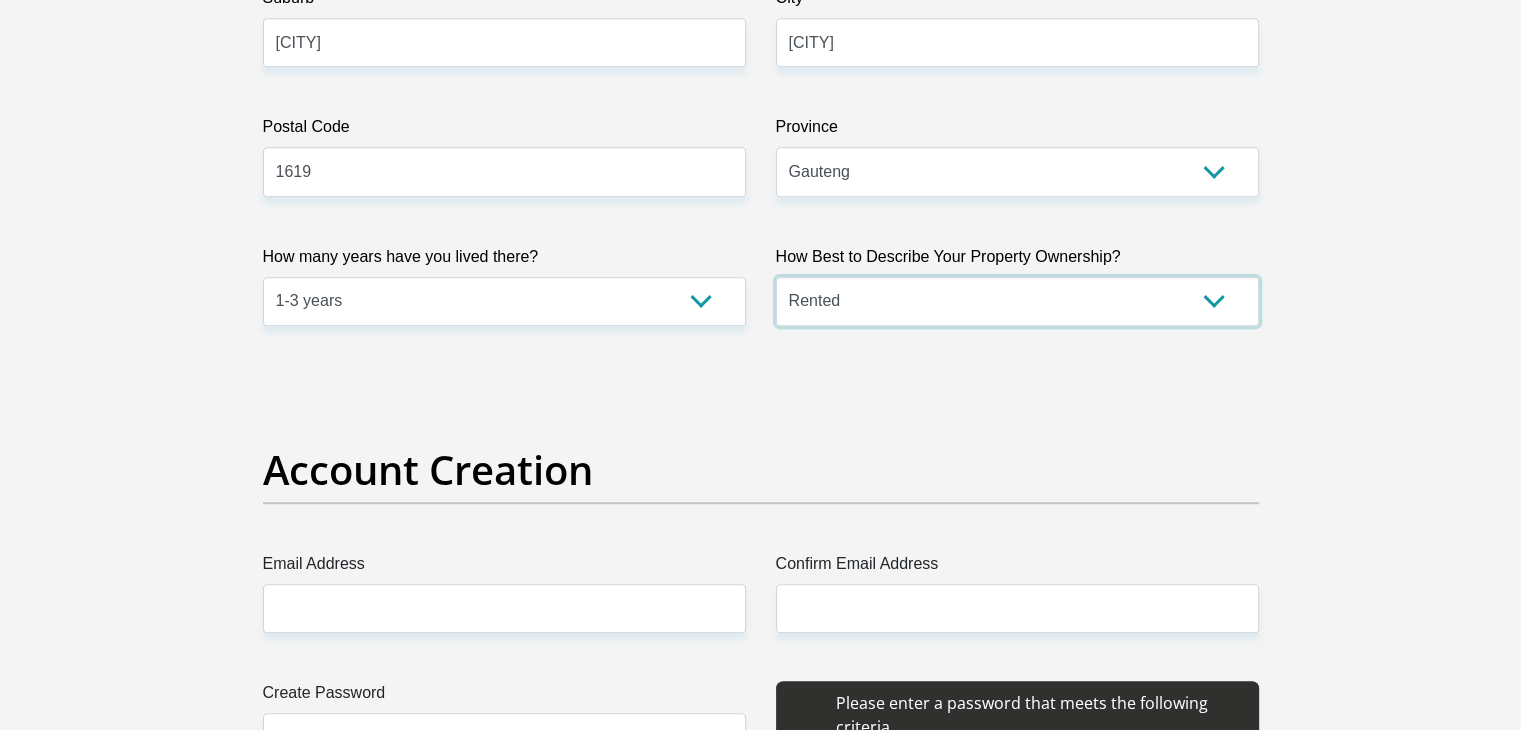 scroll, scrollTop: 1400, scrollLeft: 0, axis: vertical 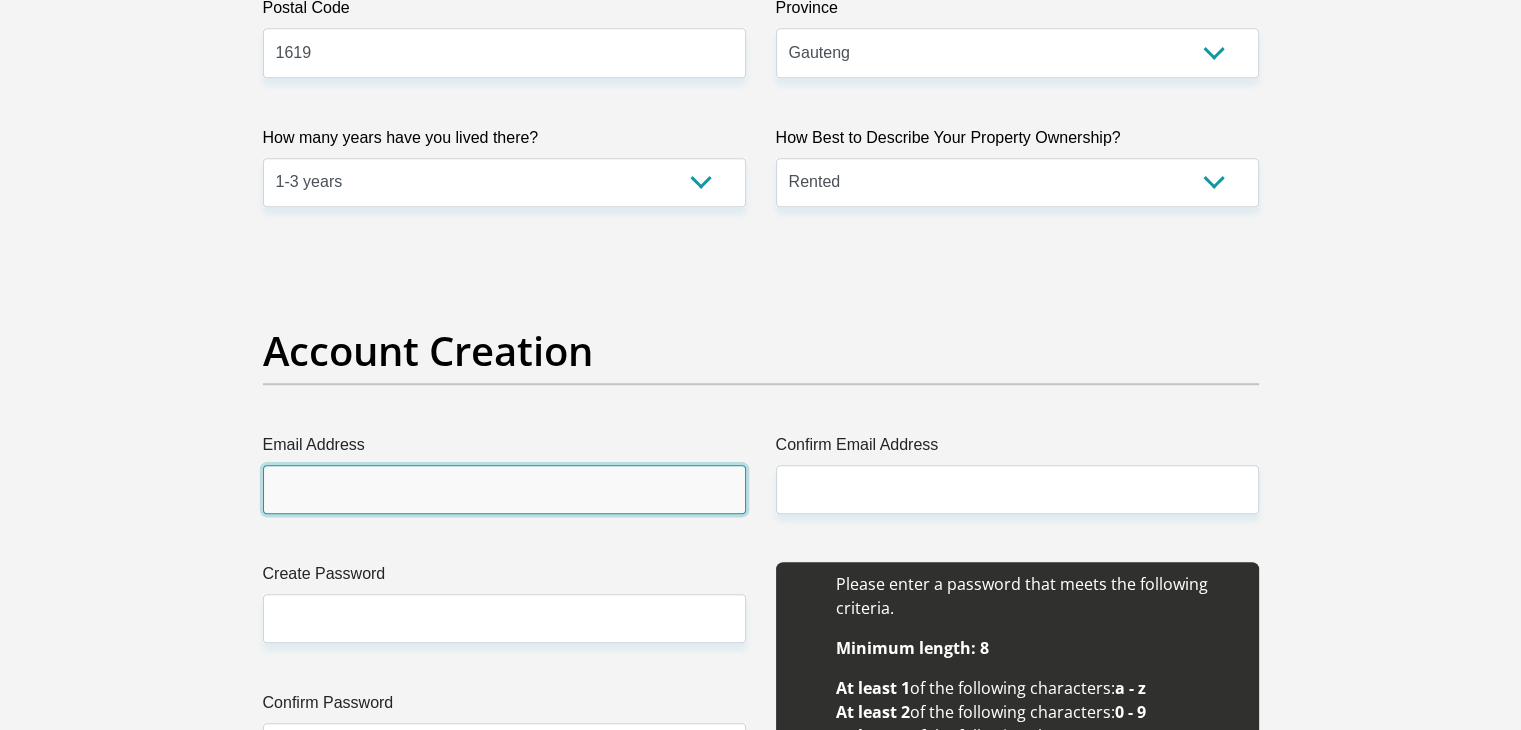 click on "Email Address" at bounding box center [504, 489] 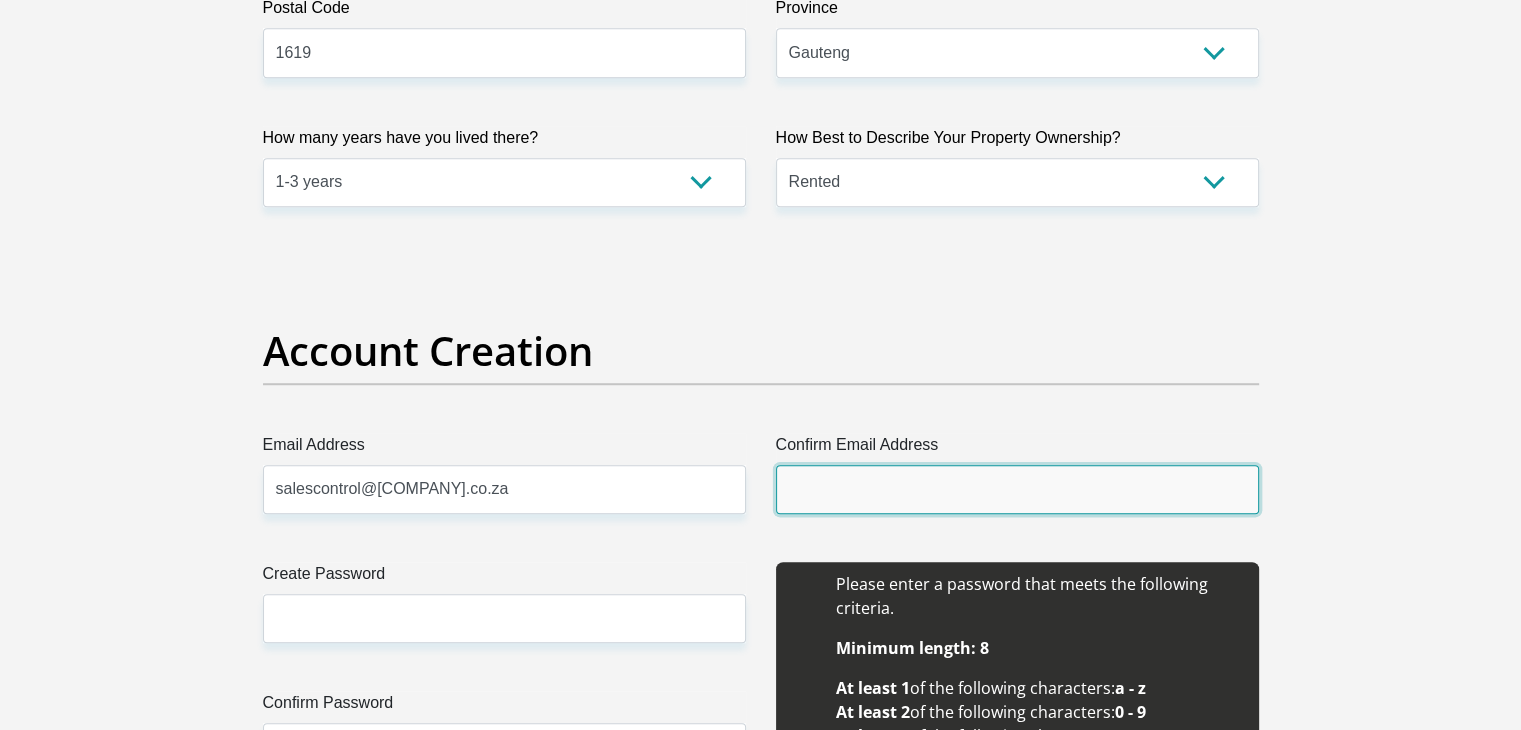 type on "salescontrol@burgers-equipment.co.za" 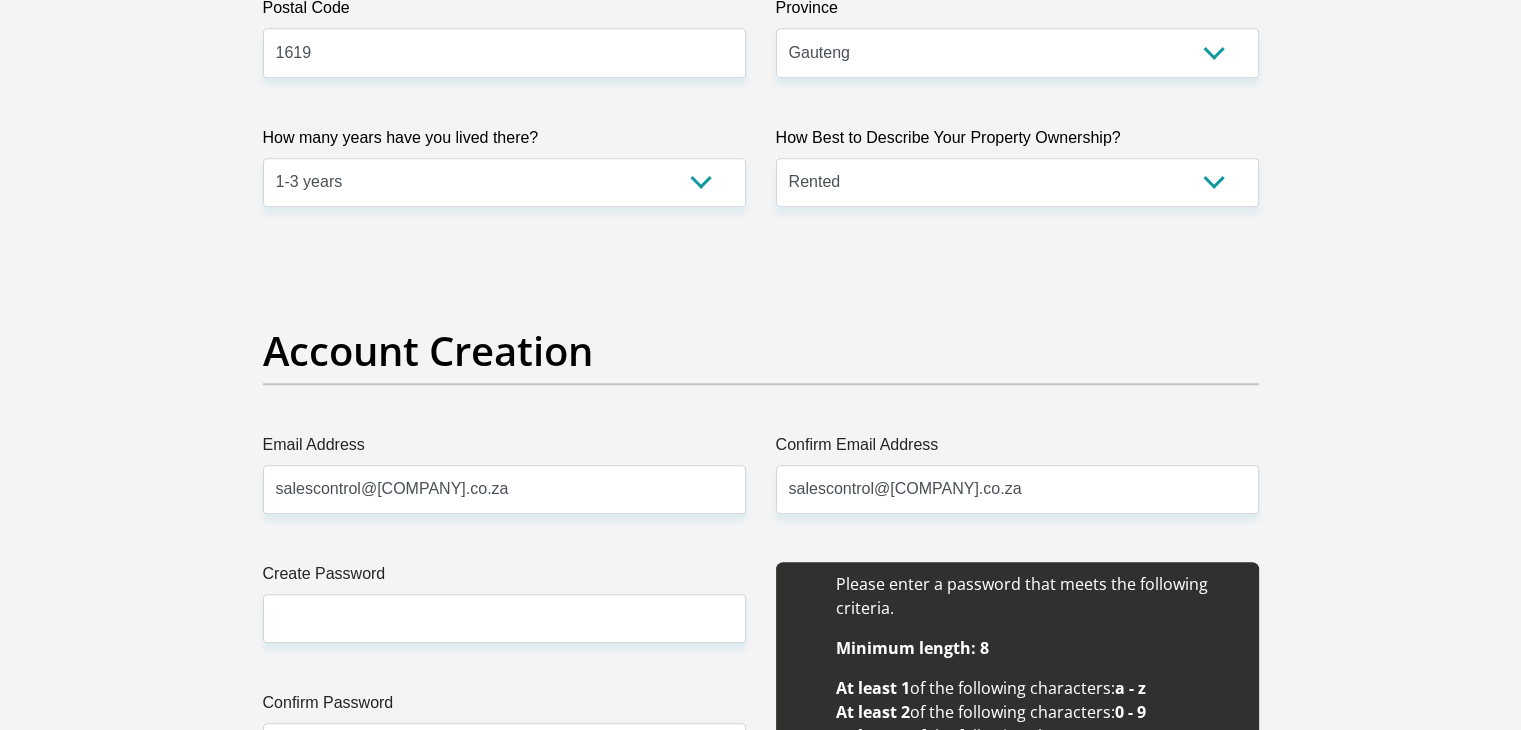type 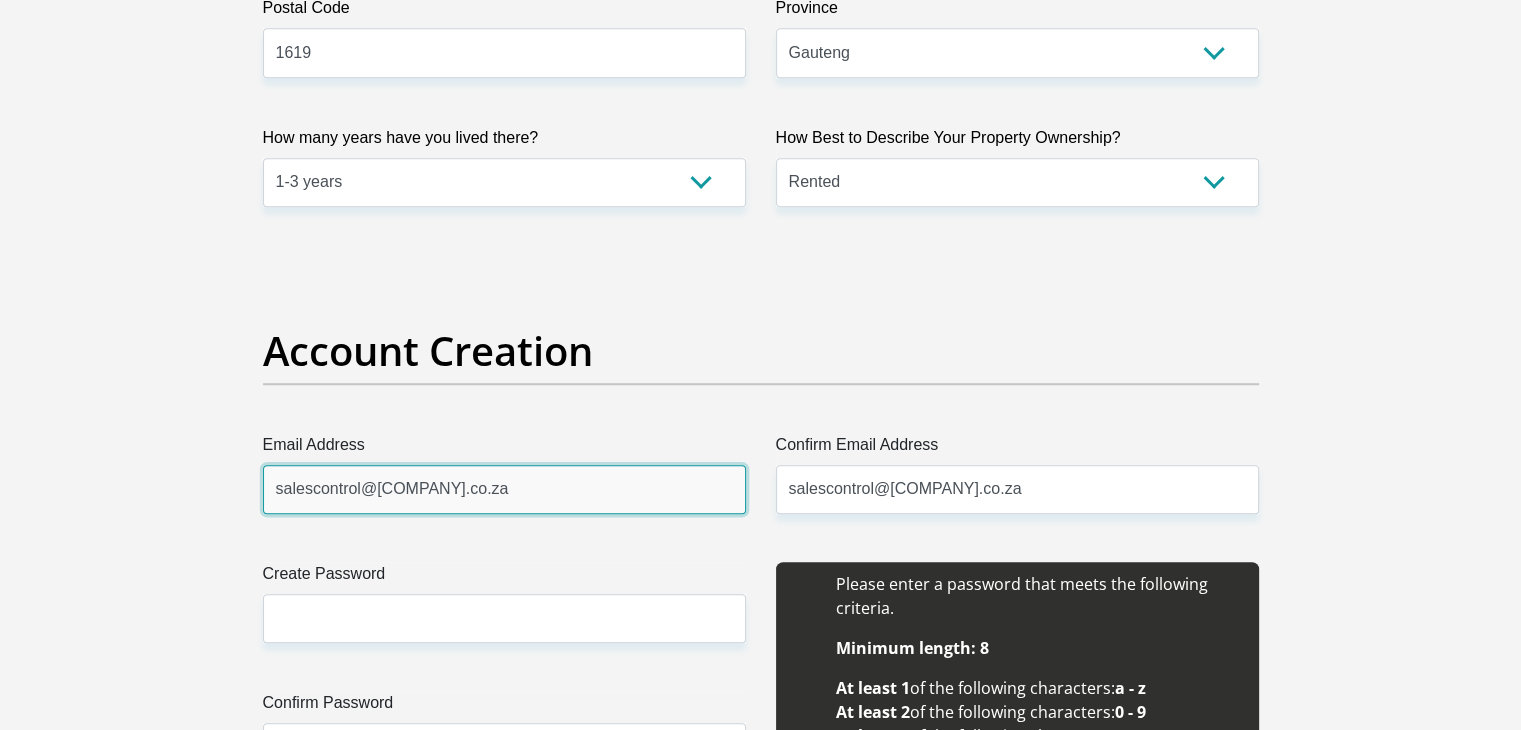 type 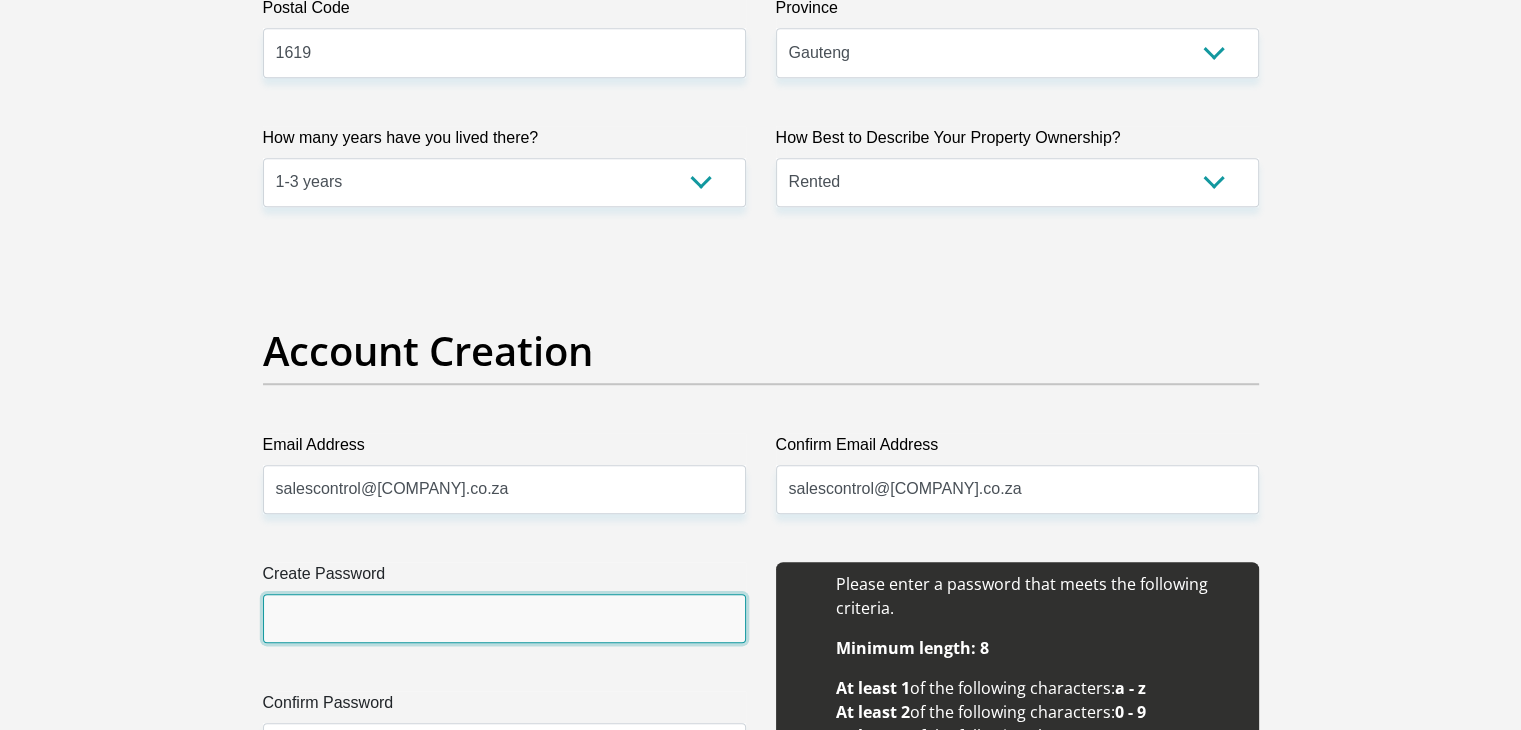 click on "Create Password" at bounding box center [504, 618] 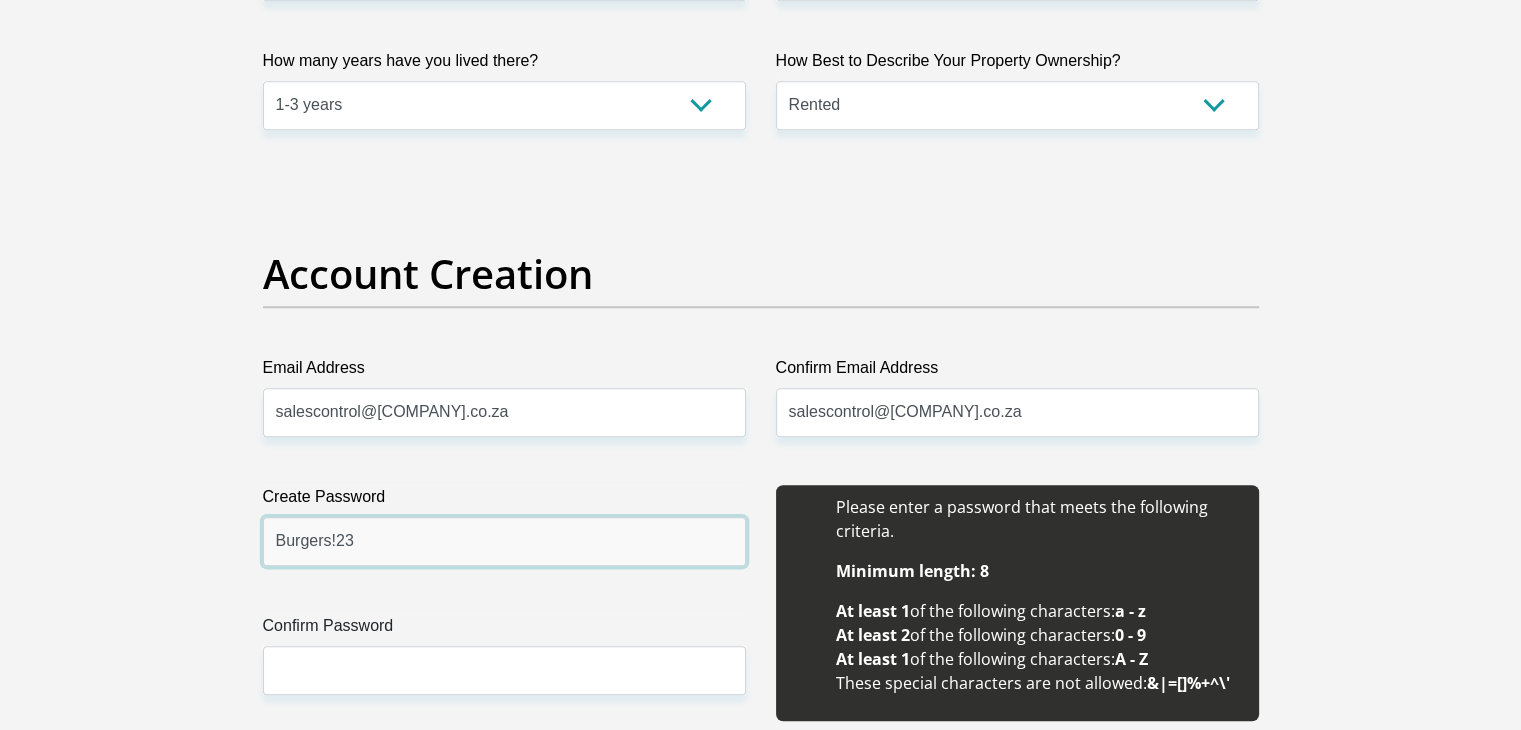 scroll, scrollTop: 1600, scrollLeft: 0, axis: vertical 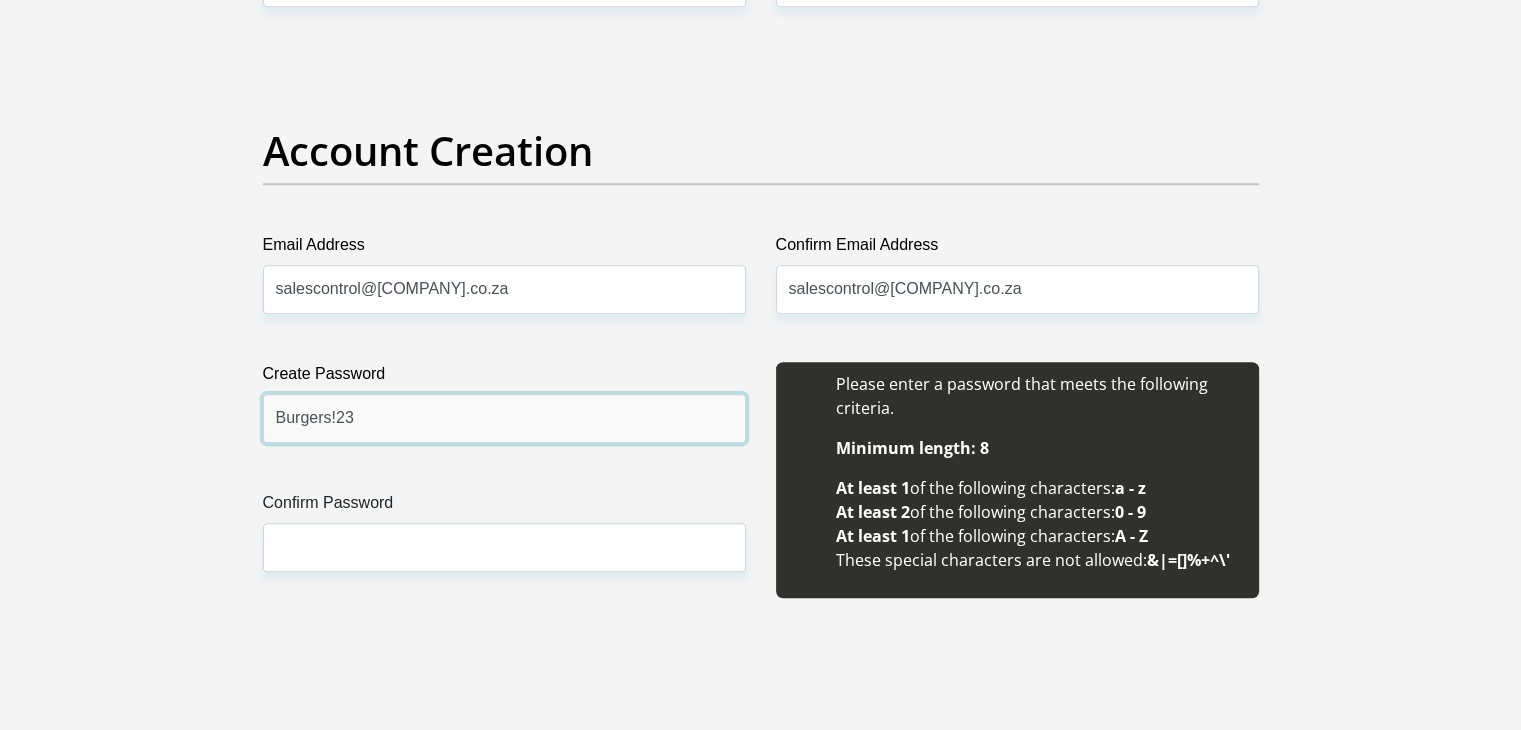 type on "Burgers!23" 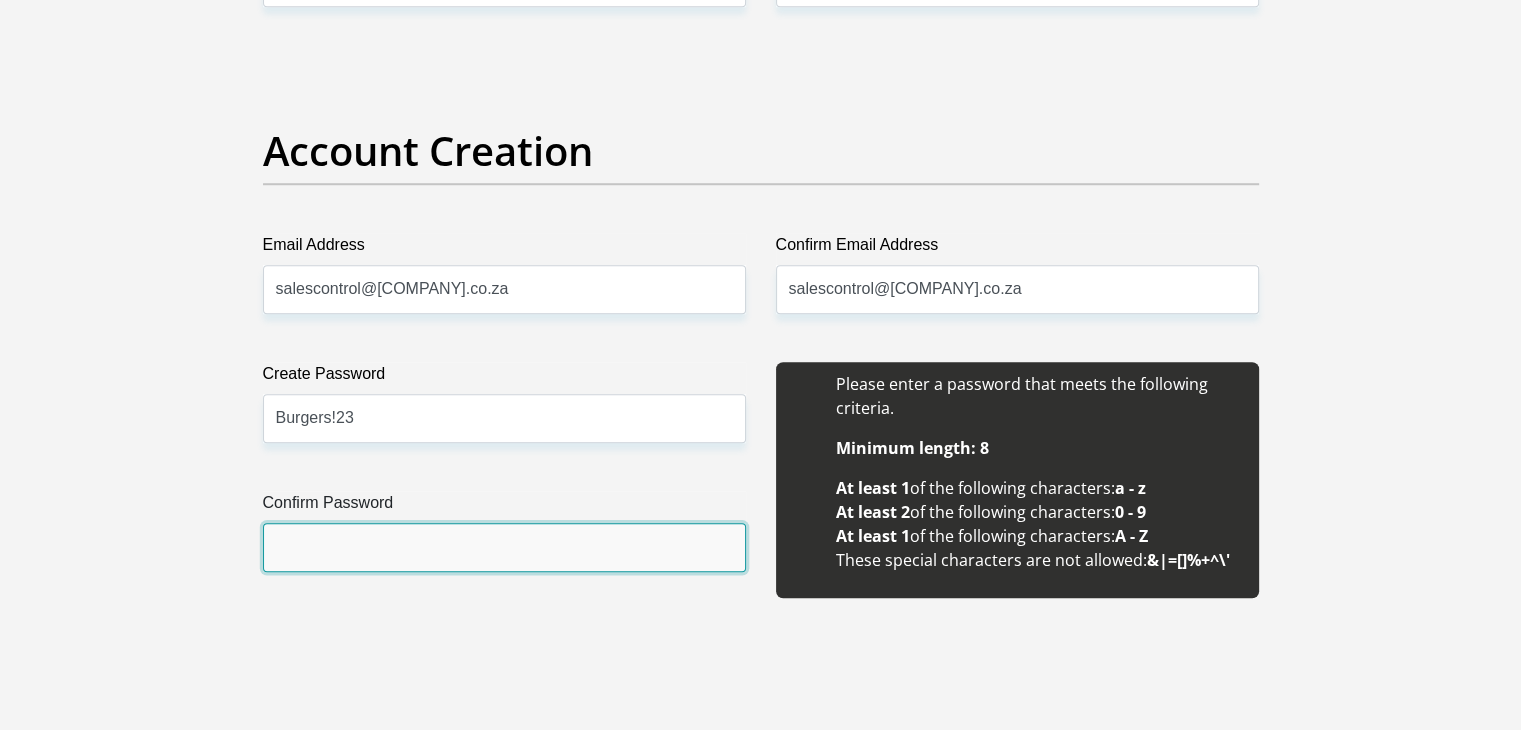 click on "Confirm Password" at bounding box center [504, 547] 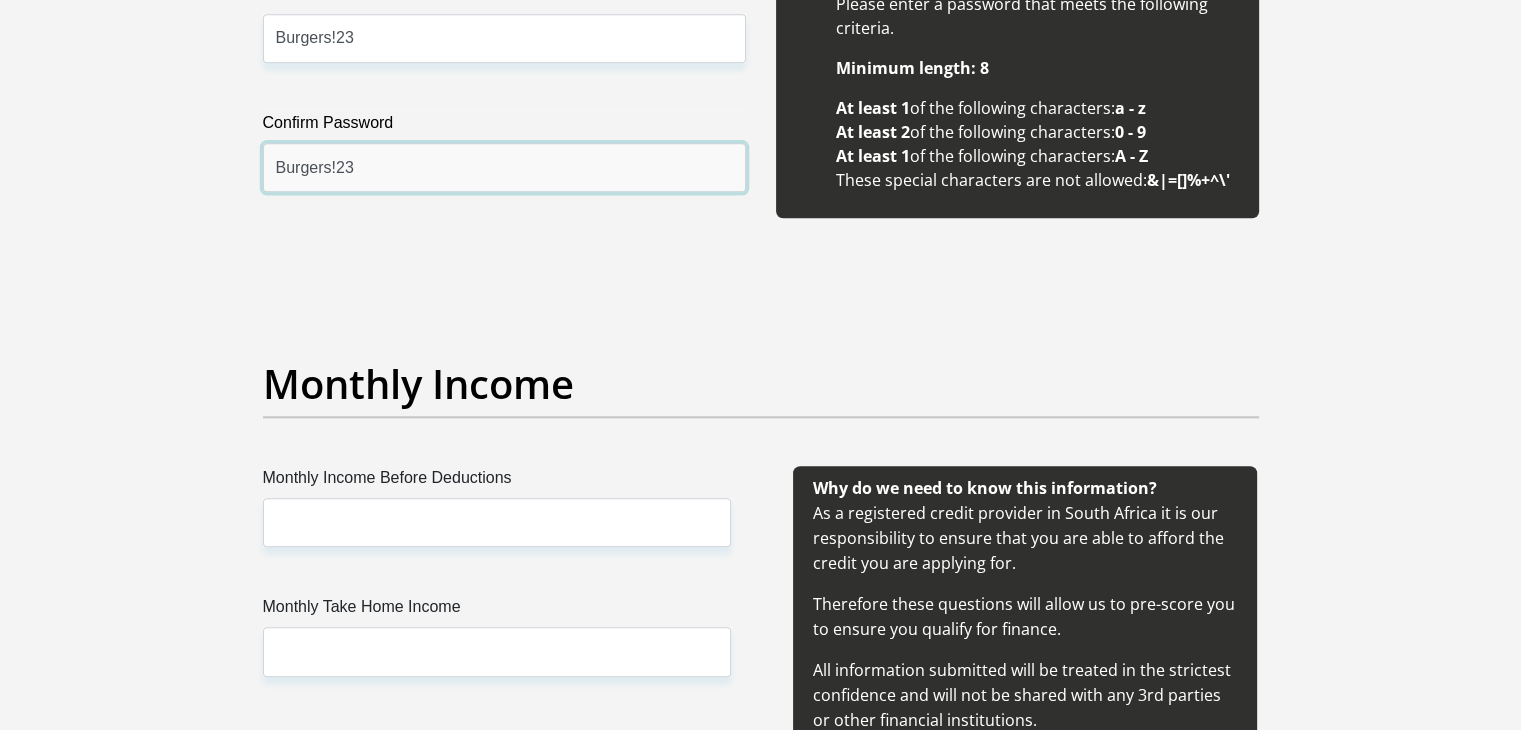 scroll, scrollTop: 2100, scrollLeft: 0, axis: vertical 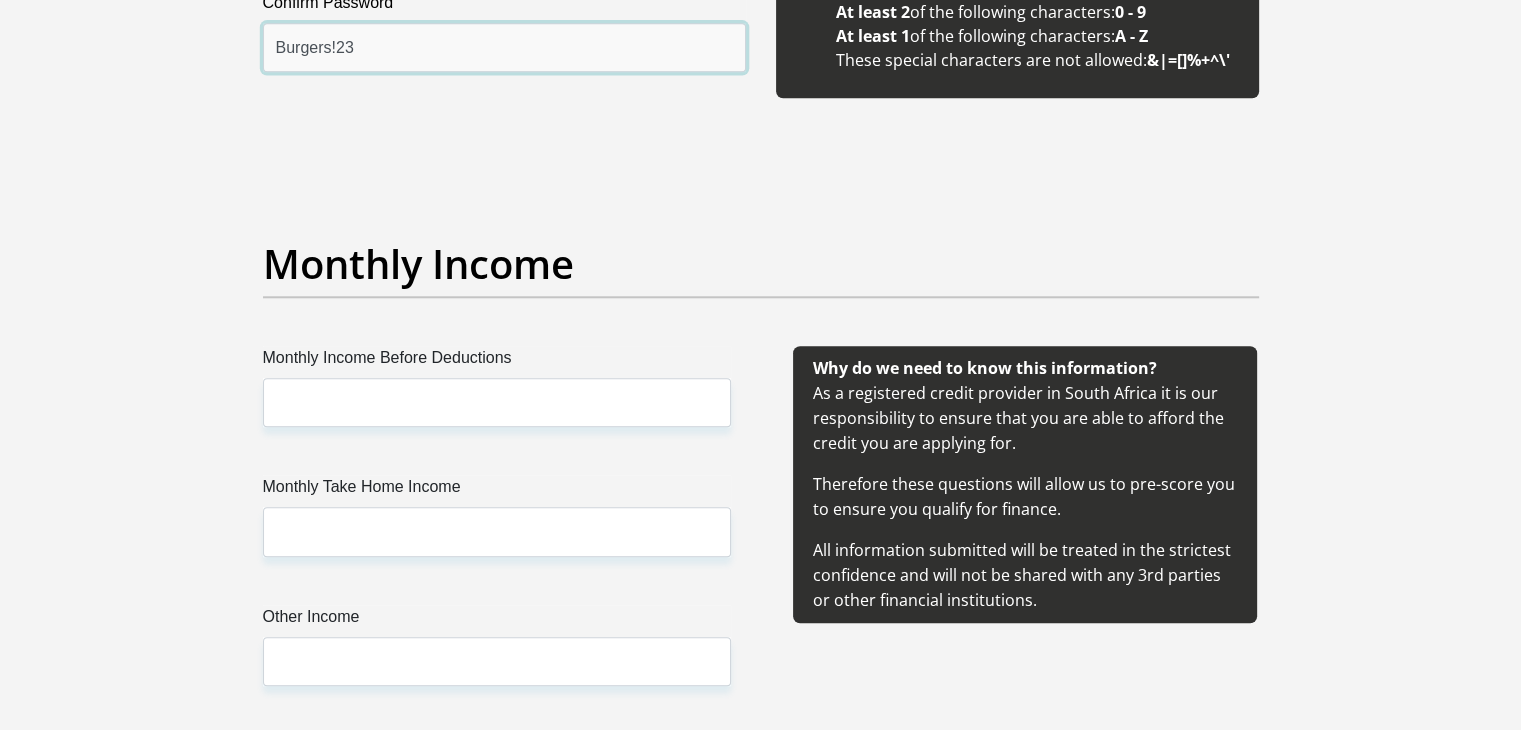 type on "Burgers!23" 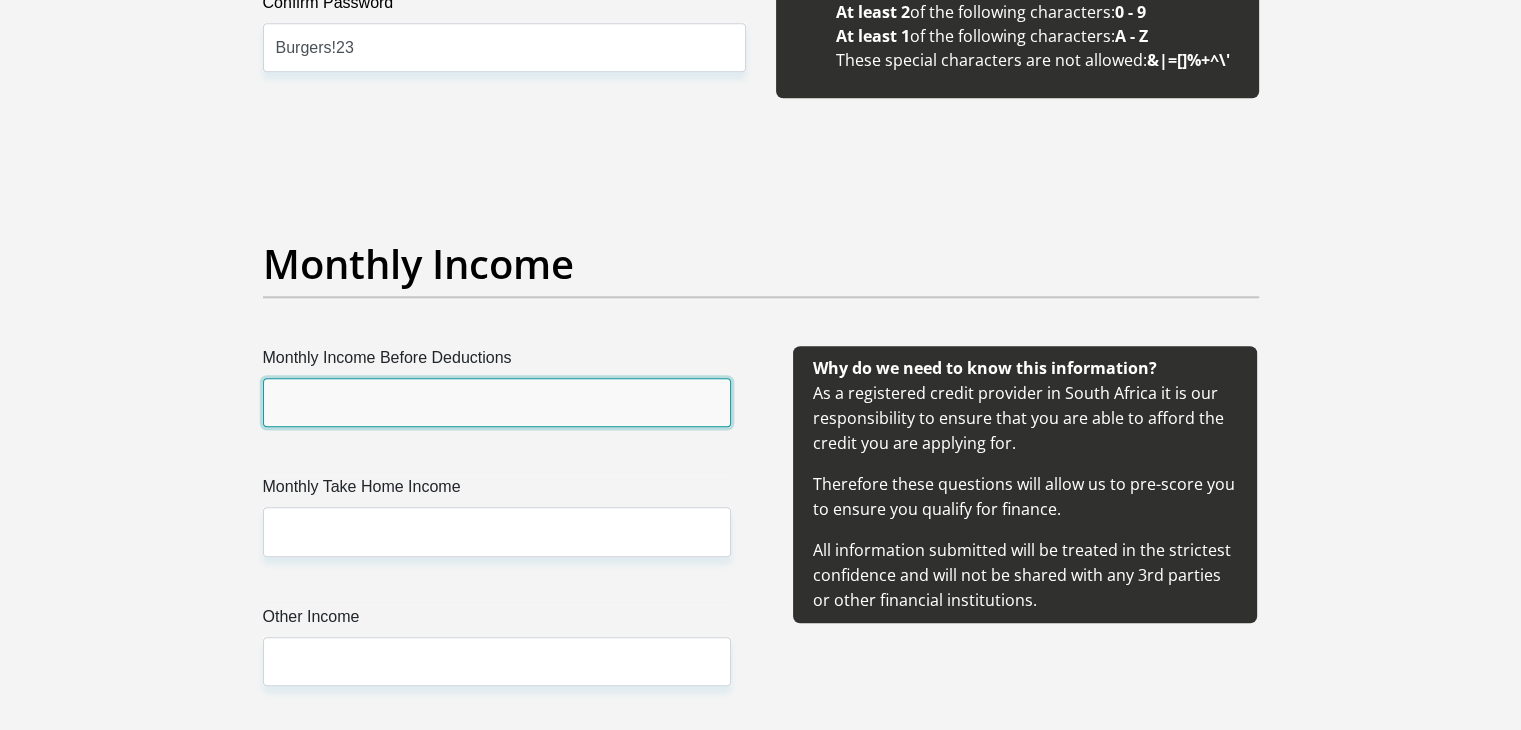 click on "Monthly Income Before Deductions" at bounding box center [497, 402] 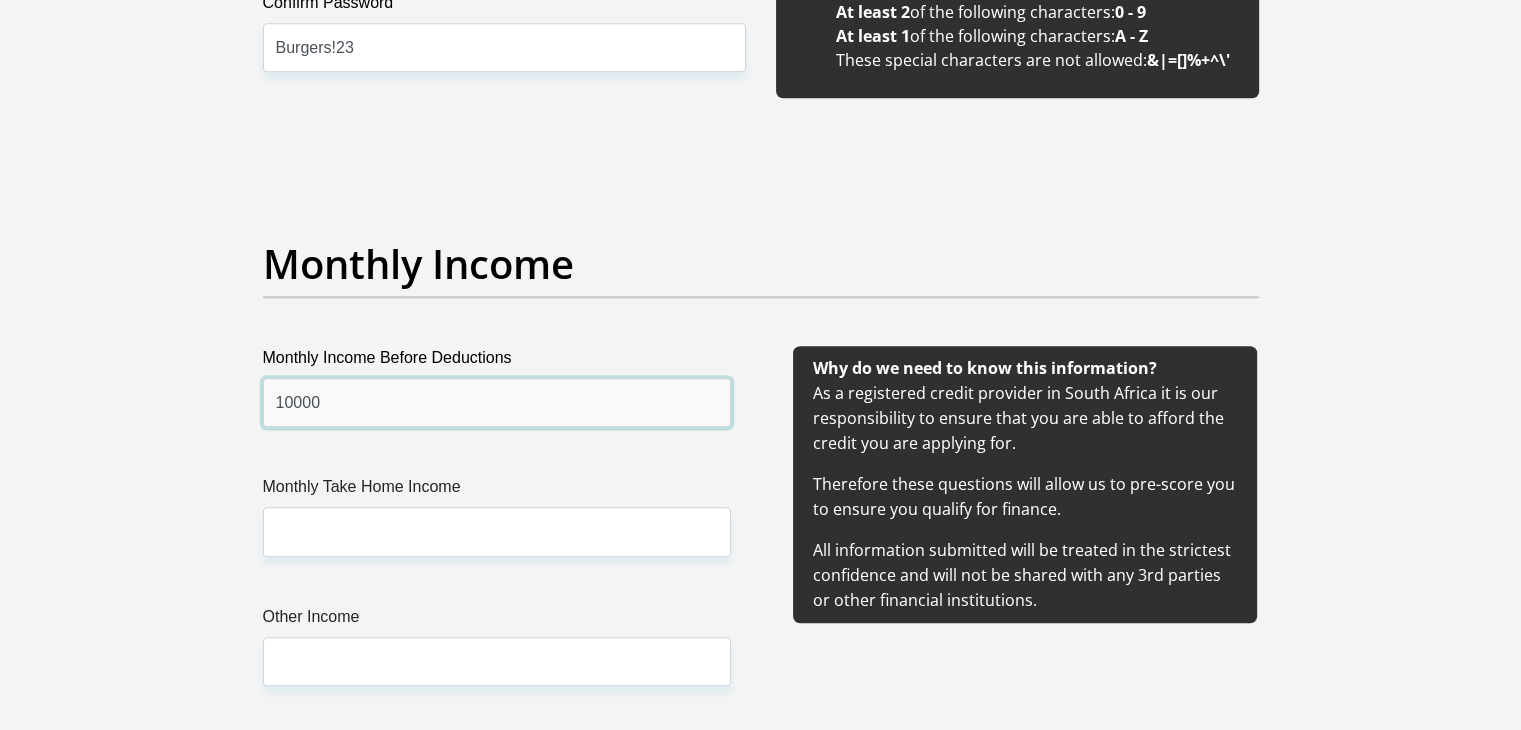type on "10000" 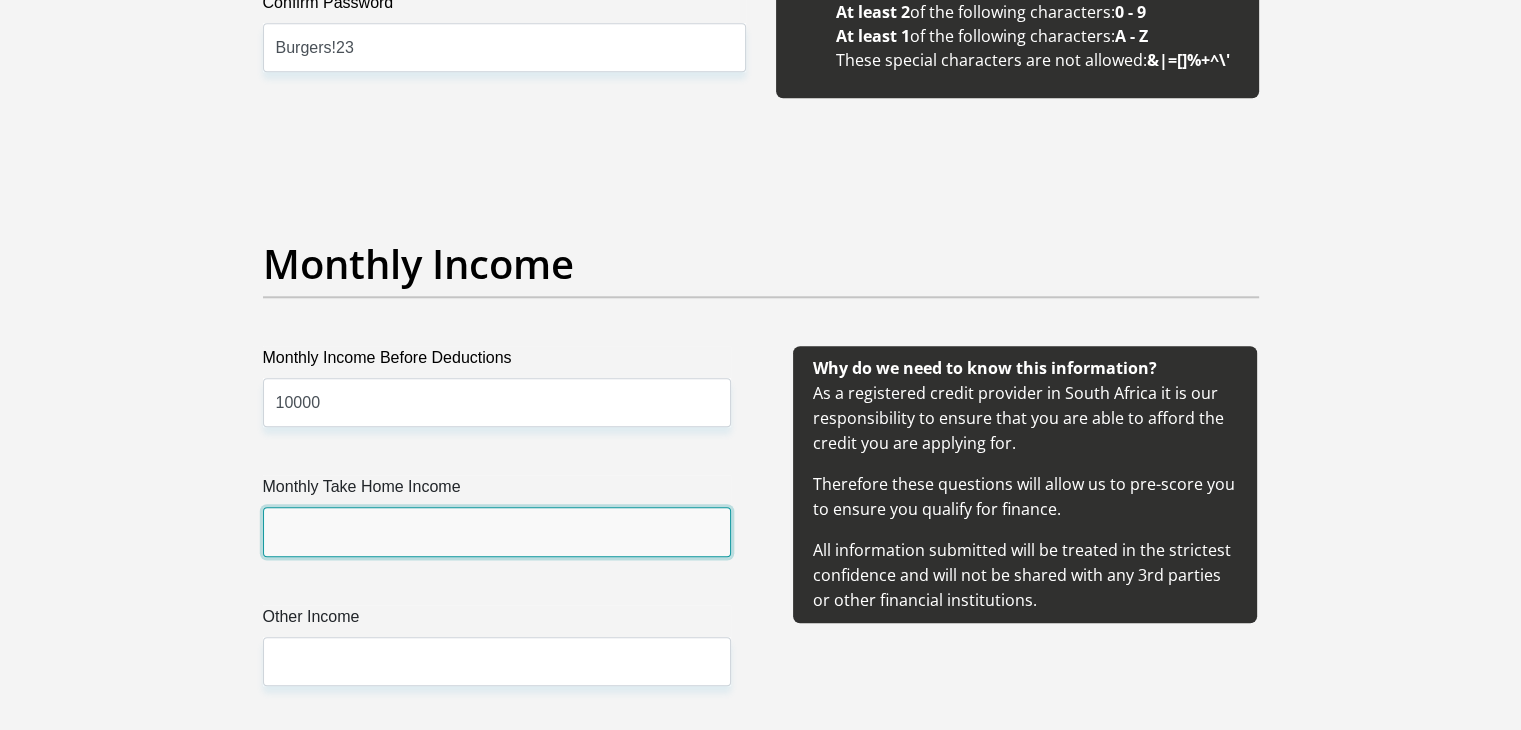 click on "Monthly Take Home Income" at bounding box center (497, 531) 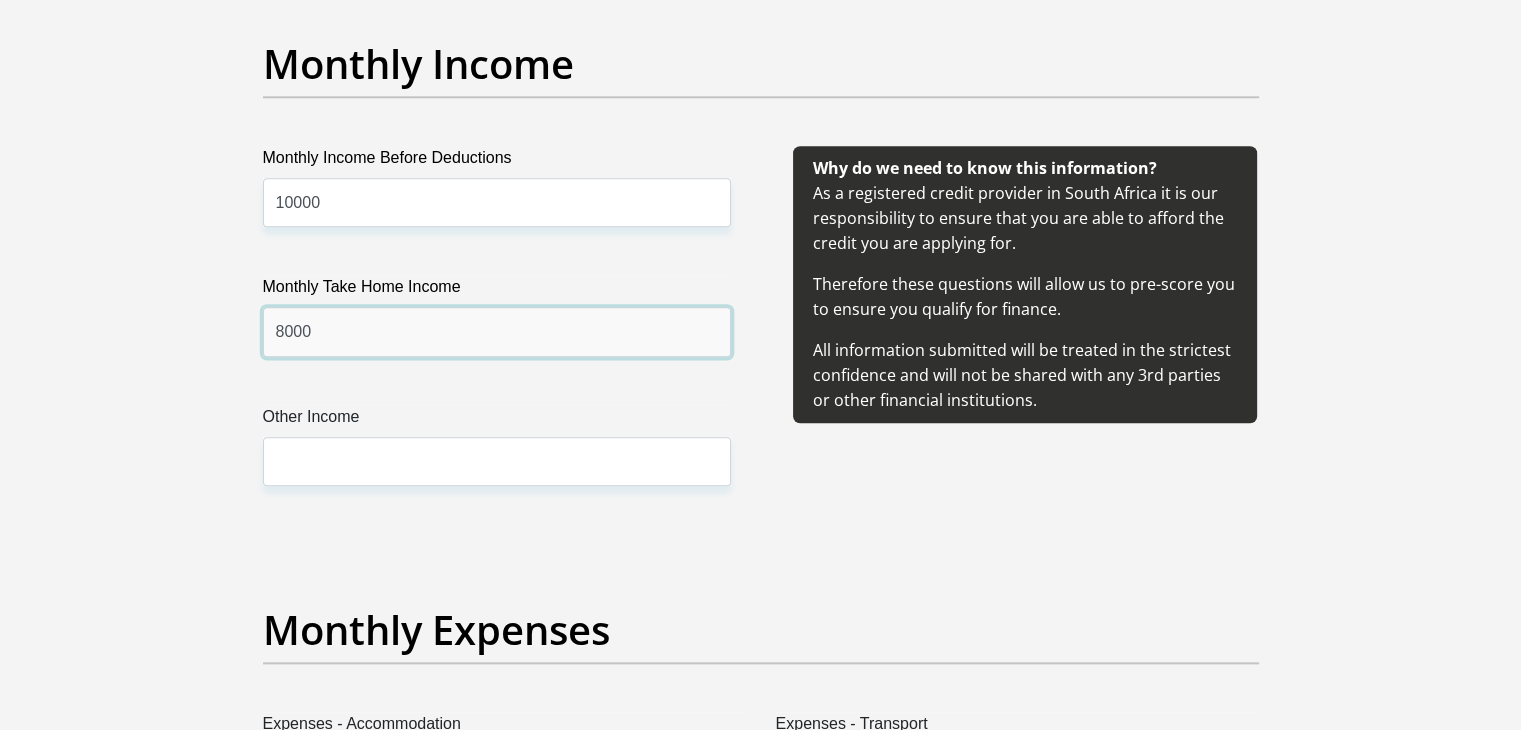 scroll, scrollTop: 2300, scrollLeft: 0, axis: vertical 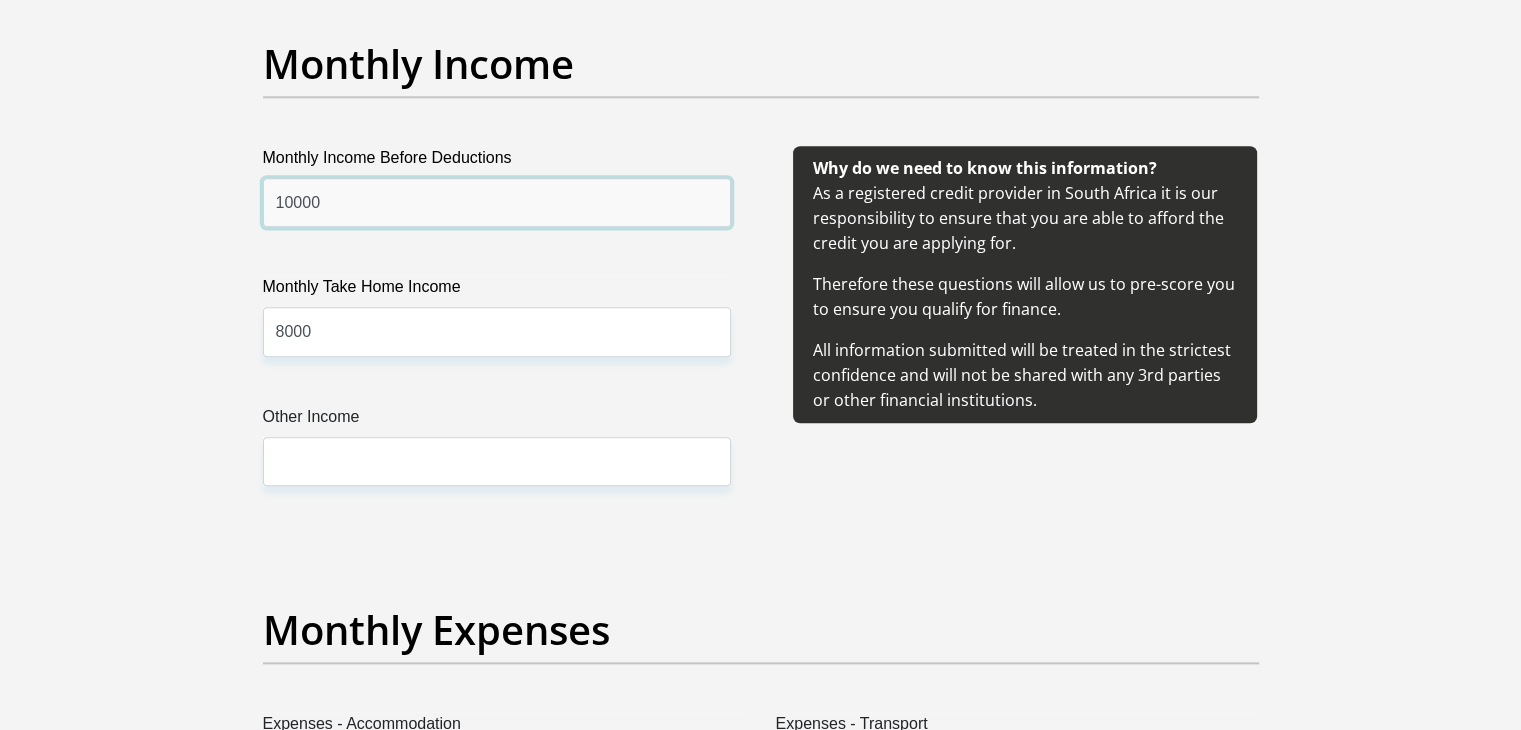 drag, startPoint x: 343, startPoint y: 208, endPoint x: 76, endPoint y: 201, distance: 267.09174 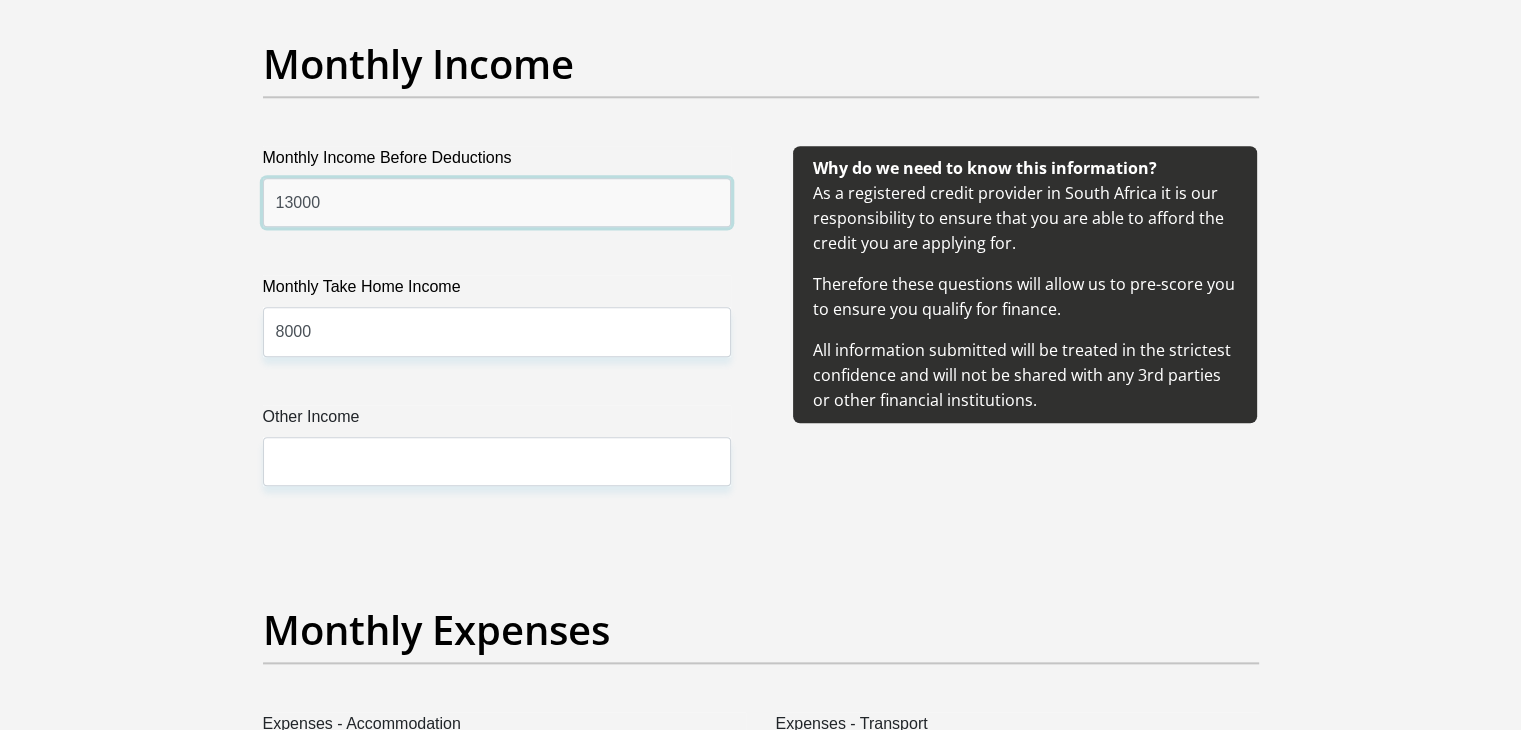type on "13000" 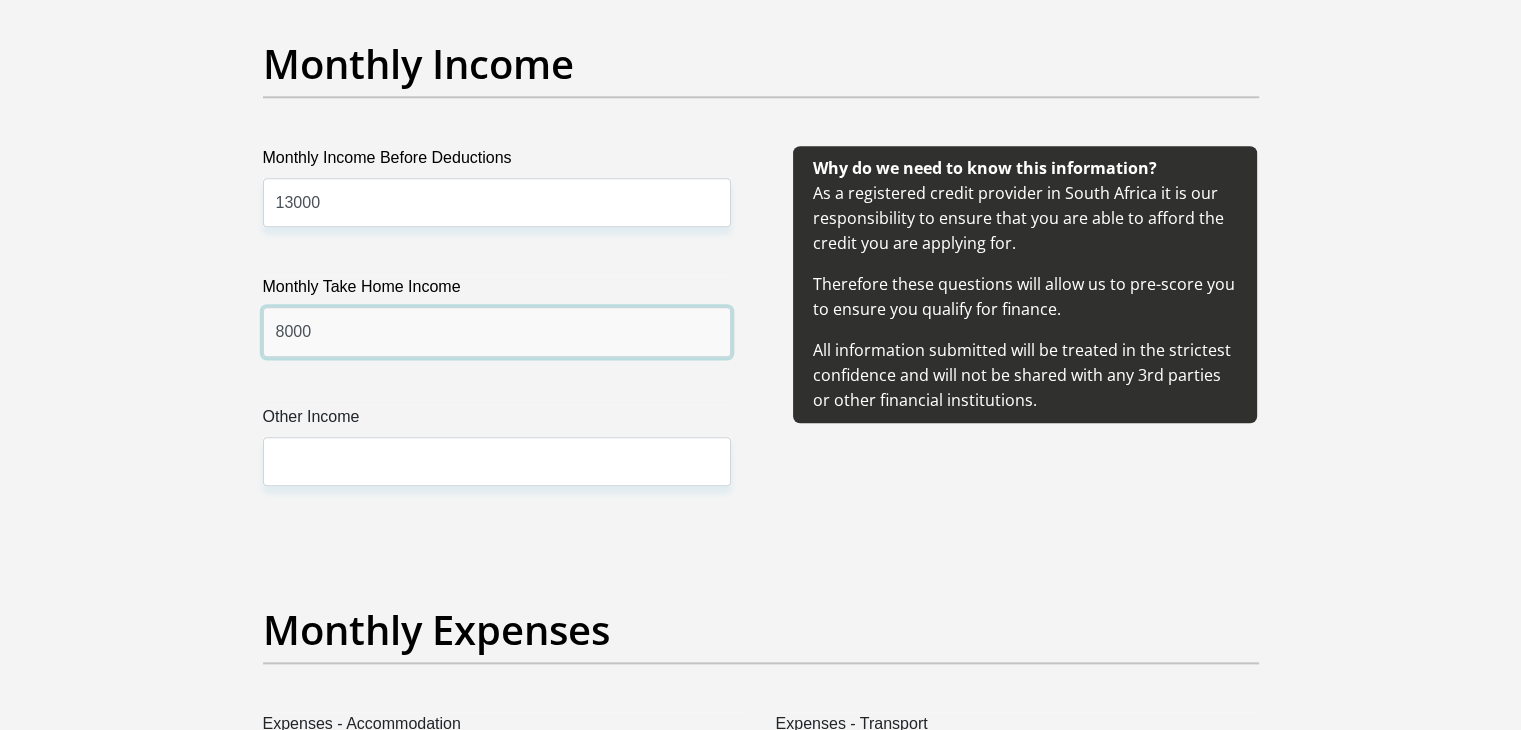 drag, startPoint x: 324, startPoint y: 334, endPoint x: 228, endPoint y: 329, distance: 96.13012 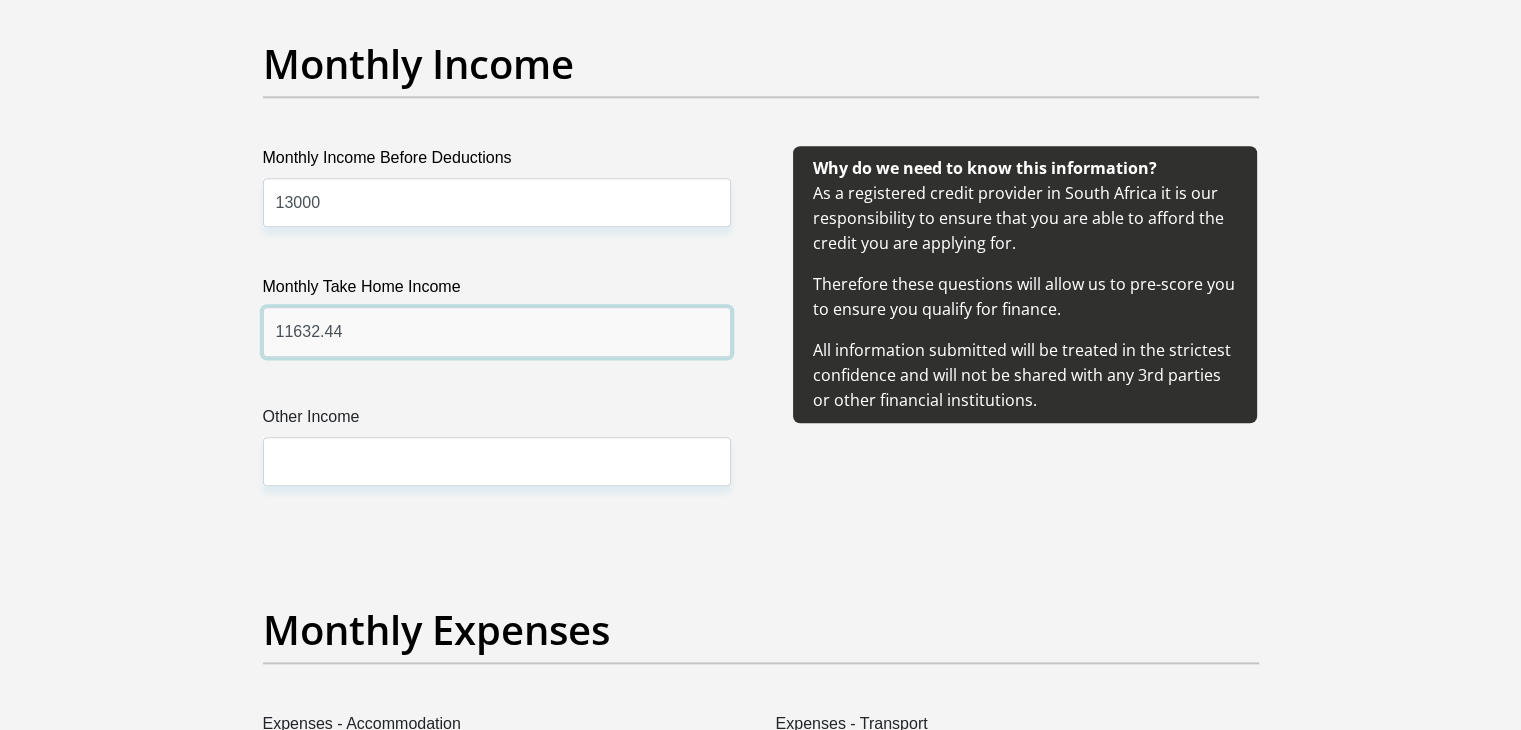 drag, startPoint x: 359, startPoint y: 329, endPoint x: 178, endPoint y: 343, distance: 181.54063 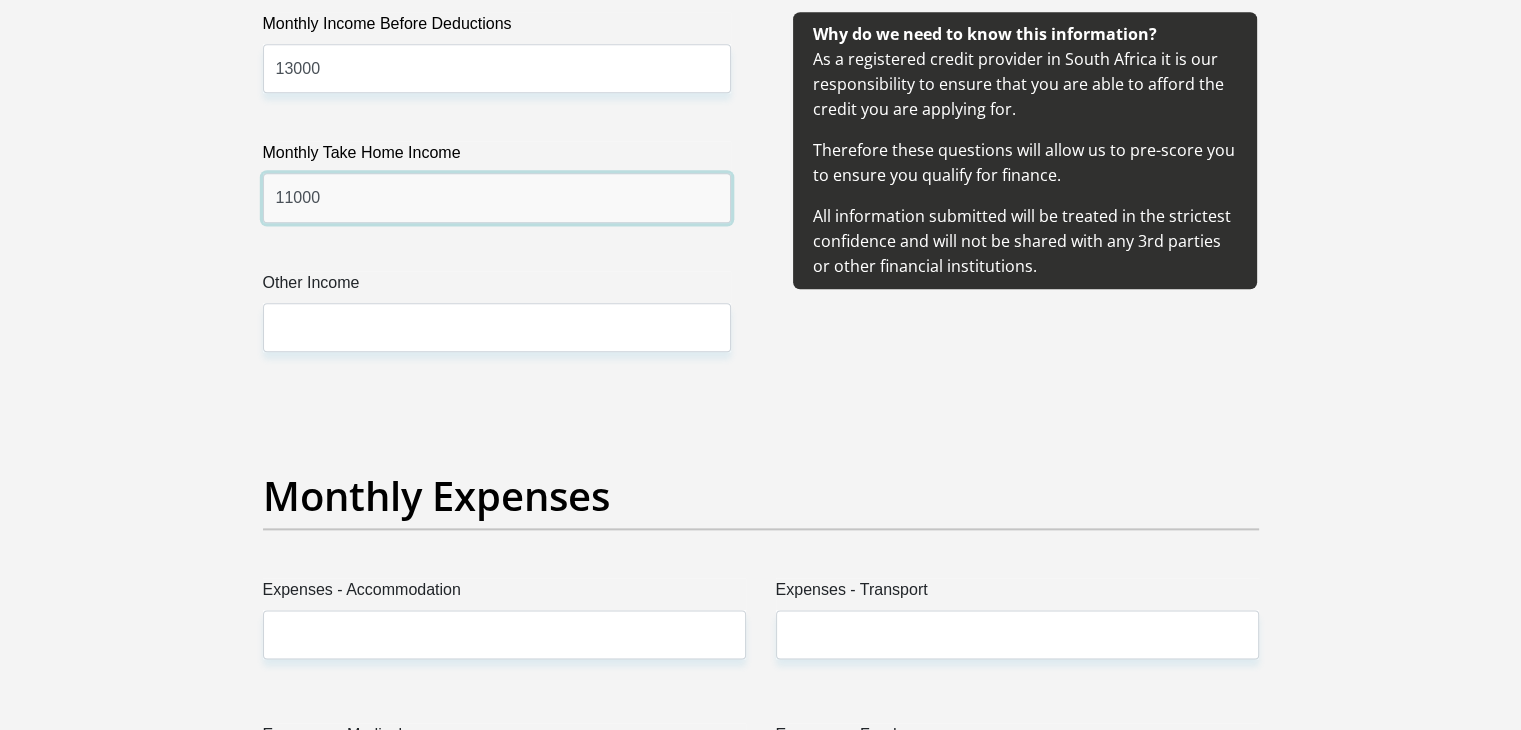 scroll, scrollTop: 2600, scrollLeft: 0, axis: vertical 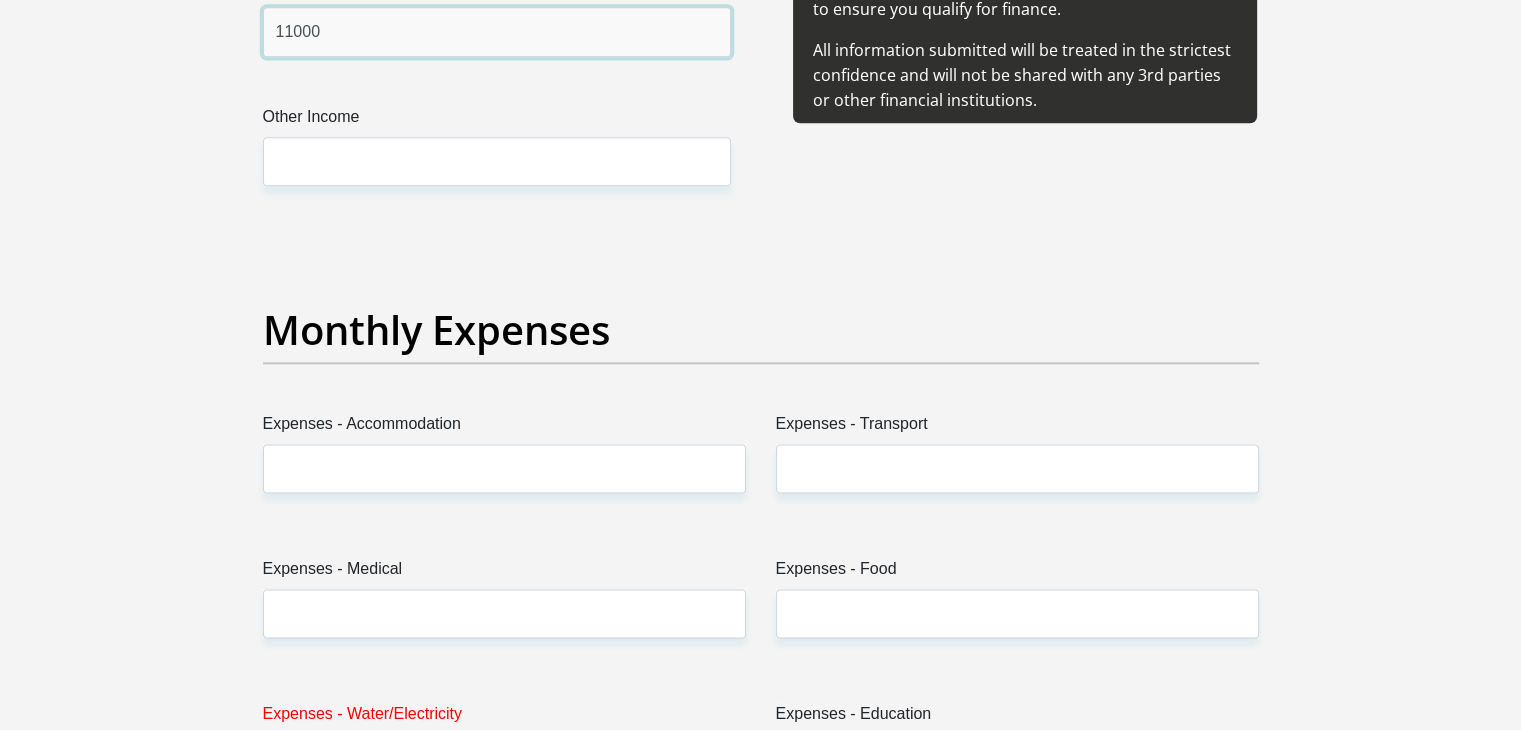 type on "11000" 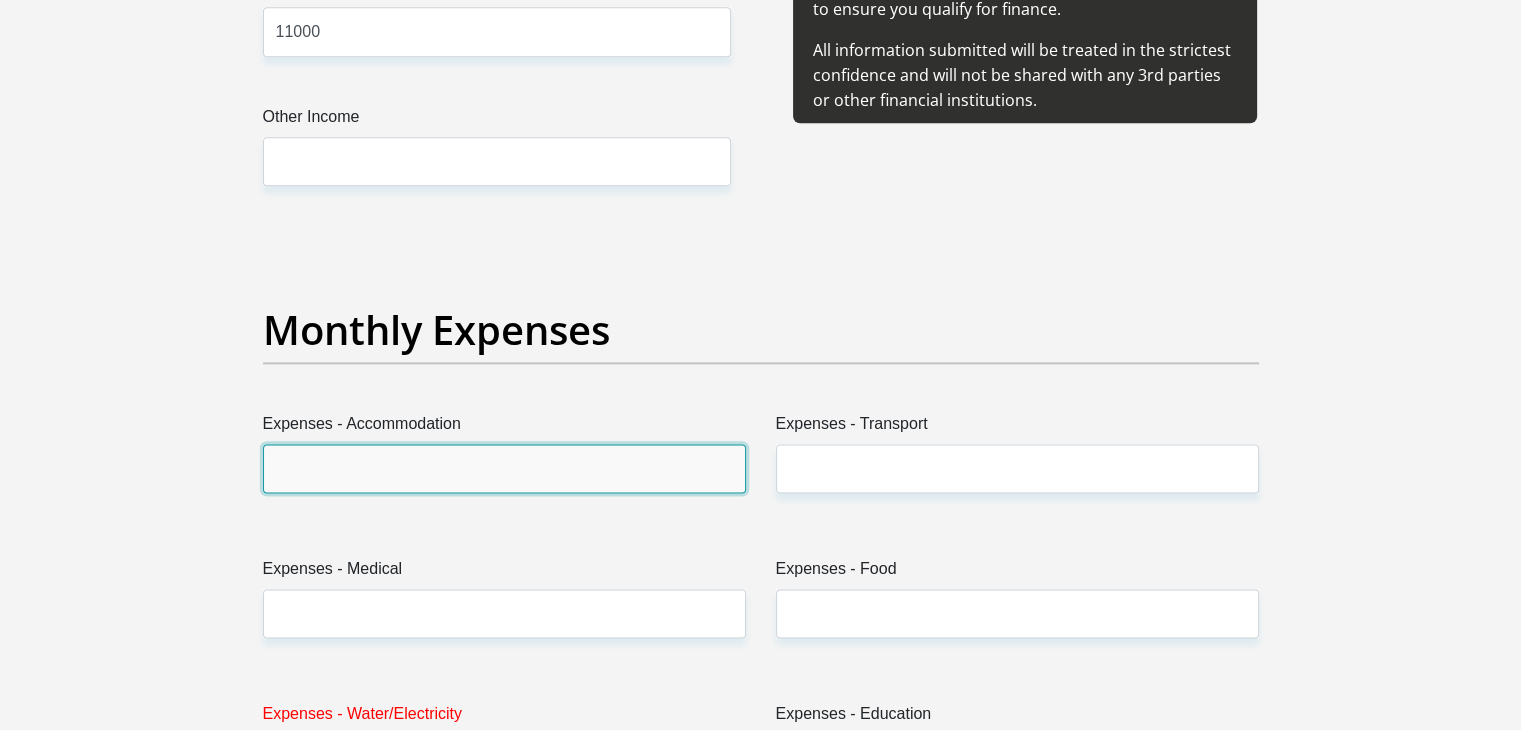 click on "Expenses - Accommodation" at bounding box center [504, 468] 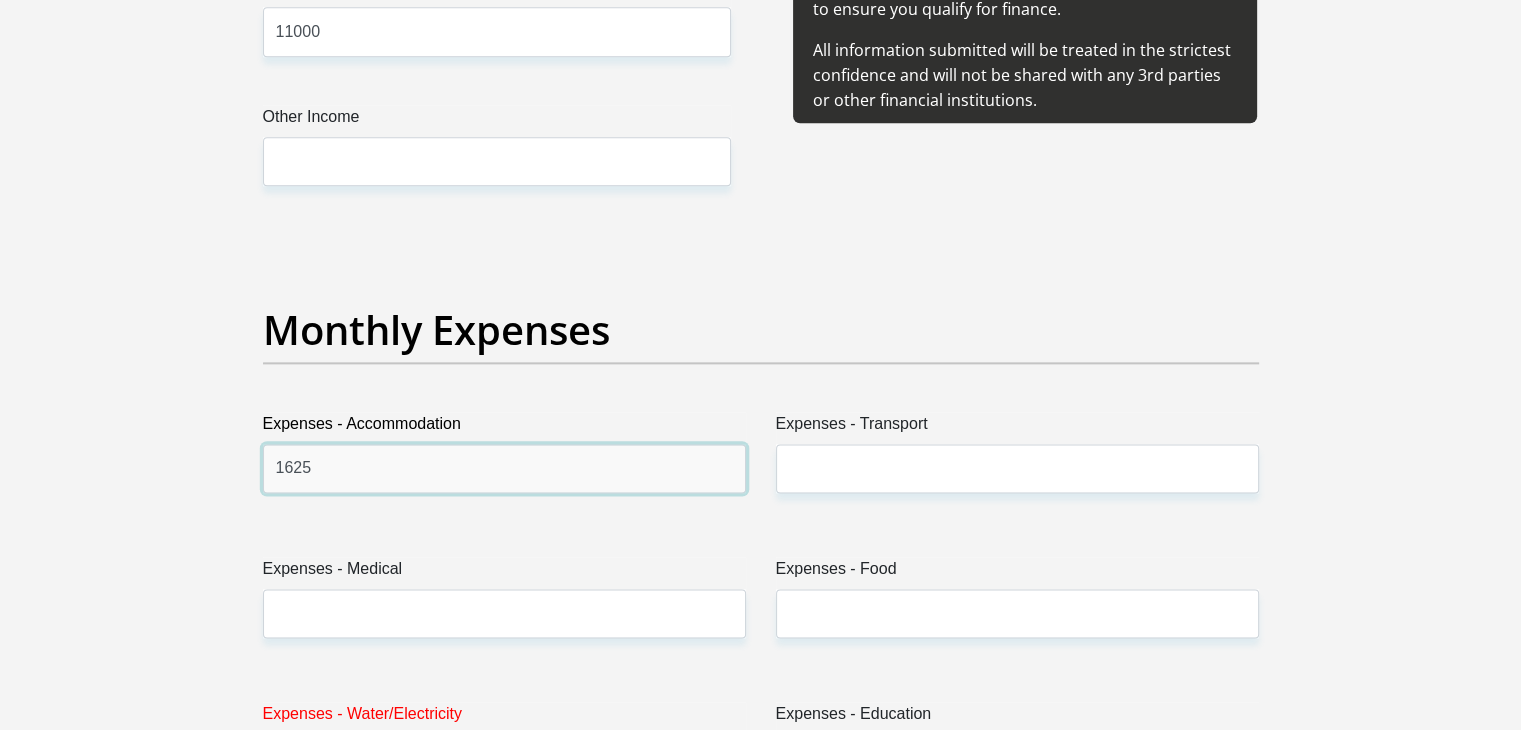 type on "1625" 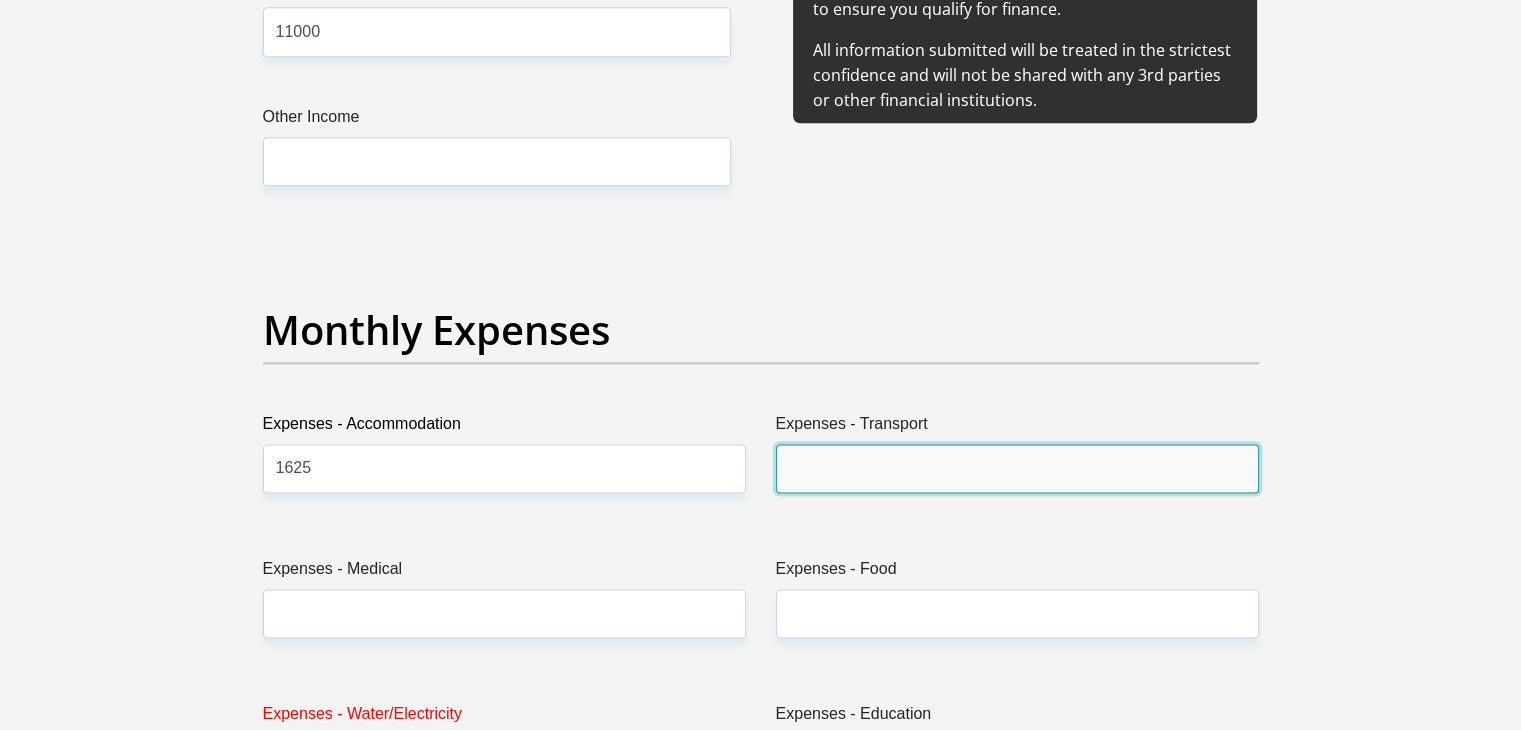 click on "Expenses - Transport" at bounding box center (1017, 468) 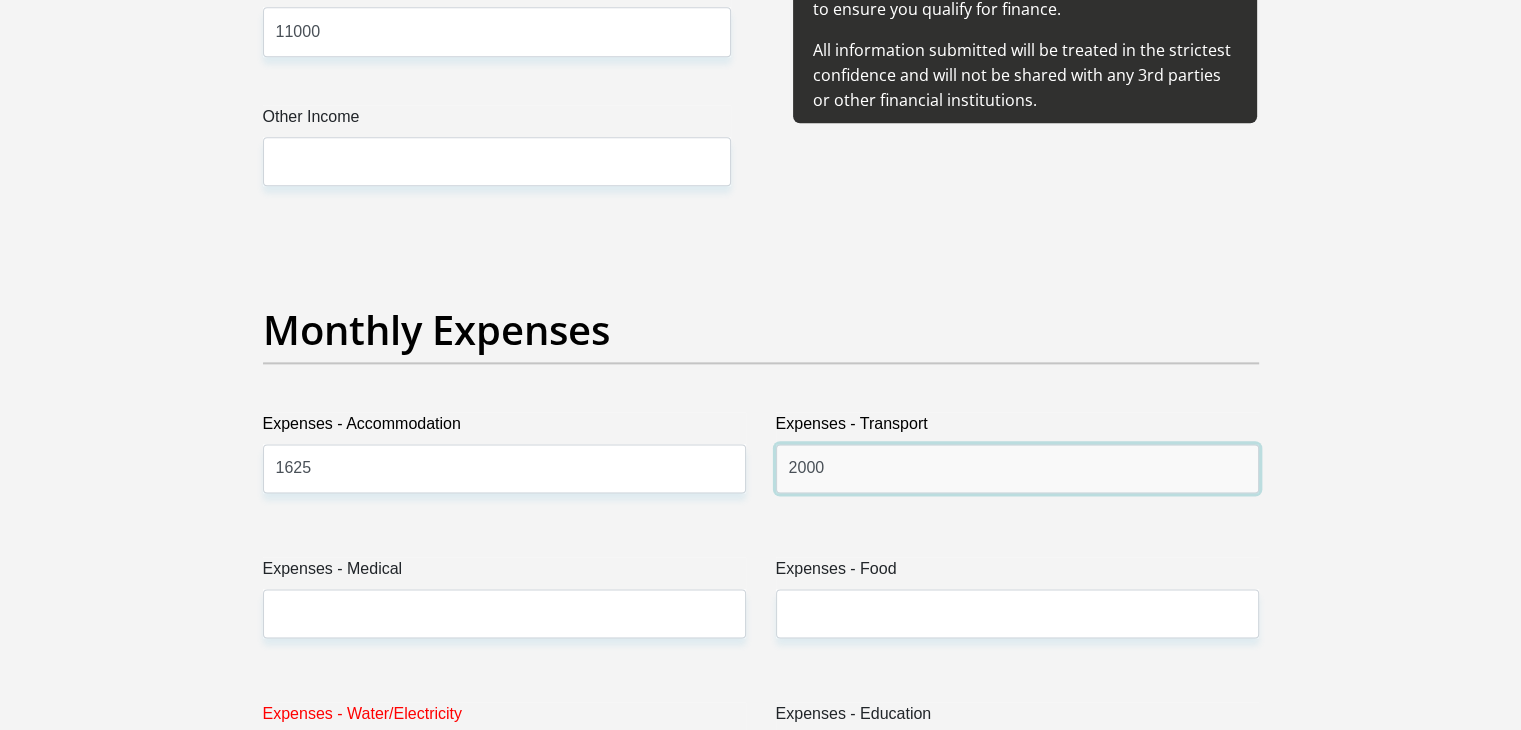 type on "2000" 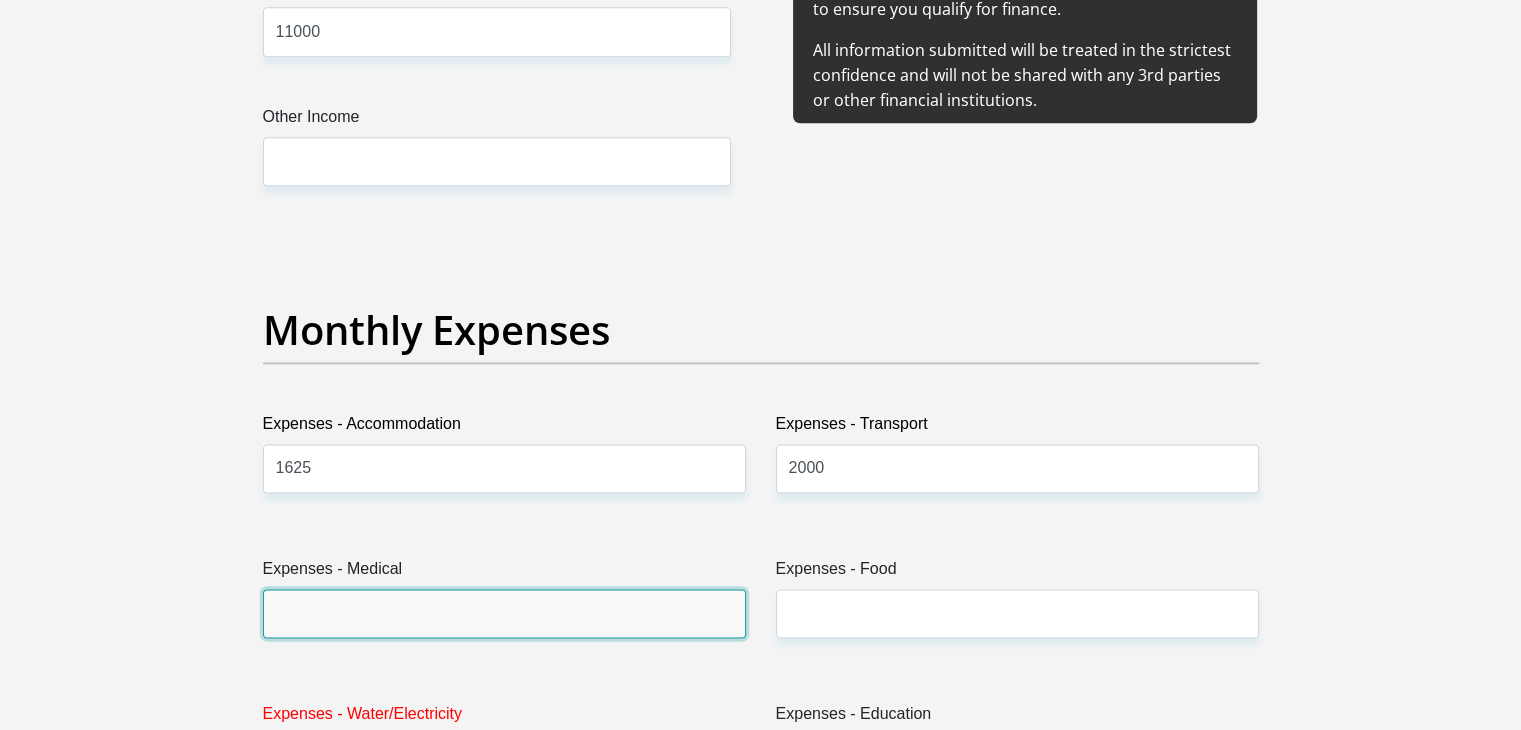 click on "Expenses - Medical" at bounding box center (504, 613) 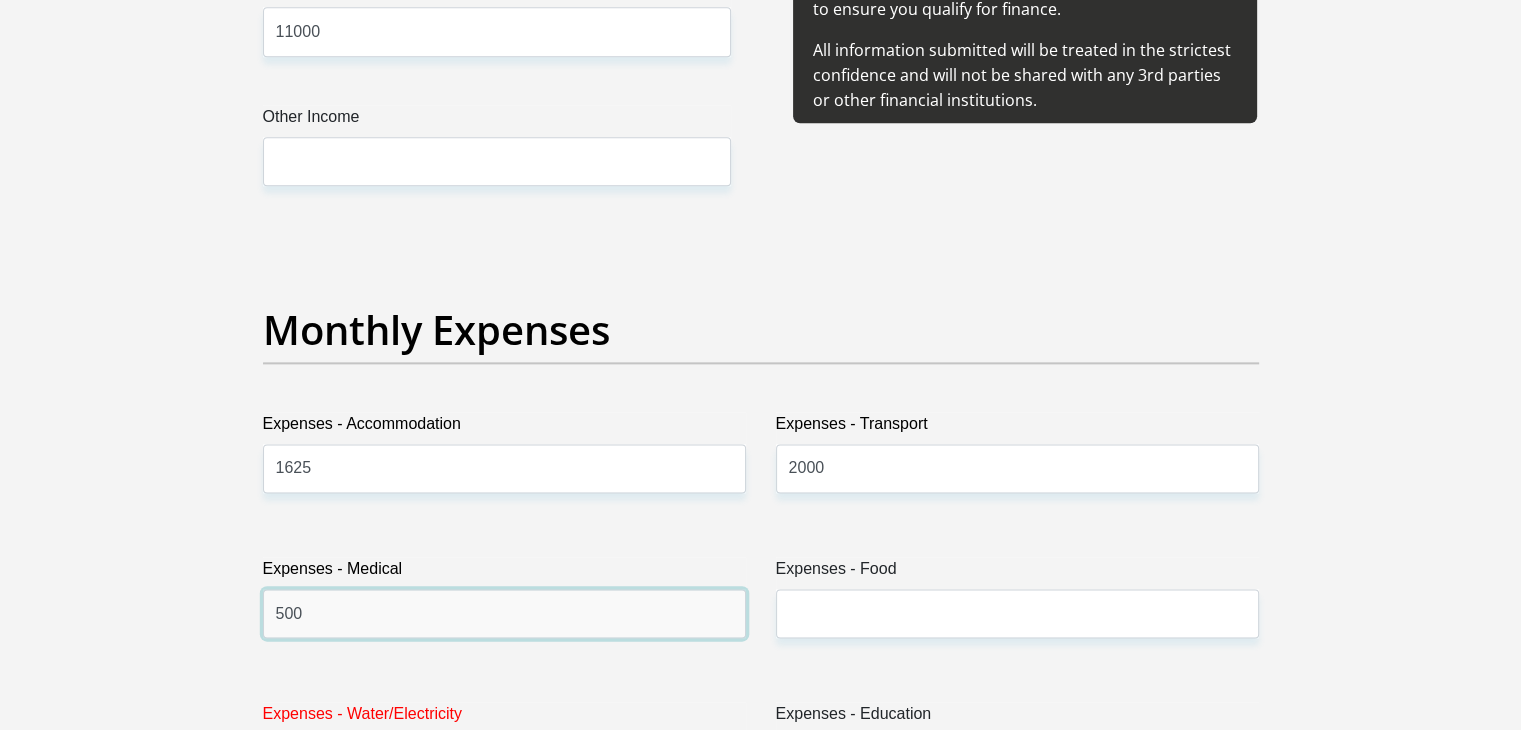 type on "500" 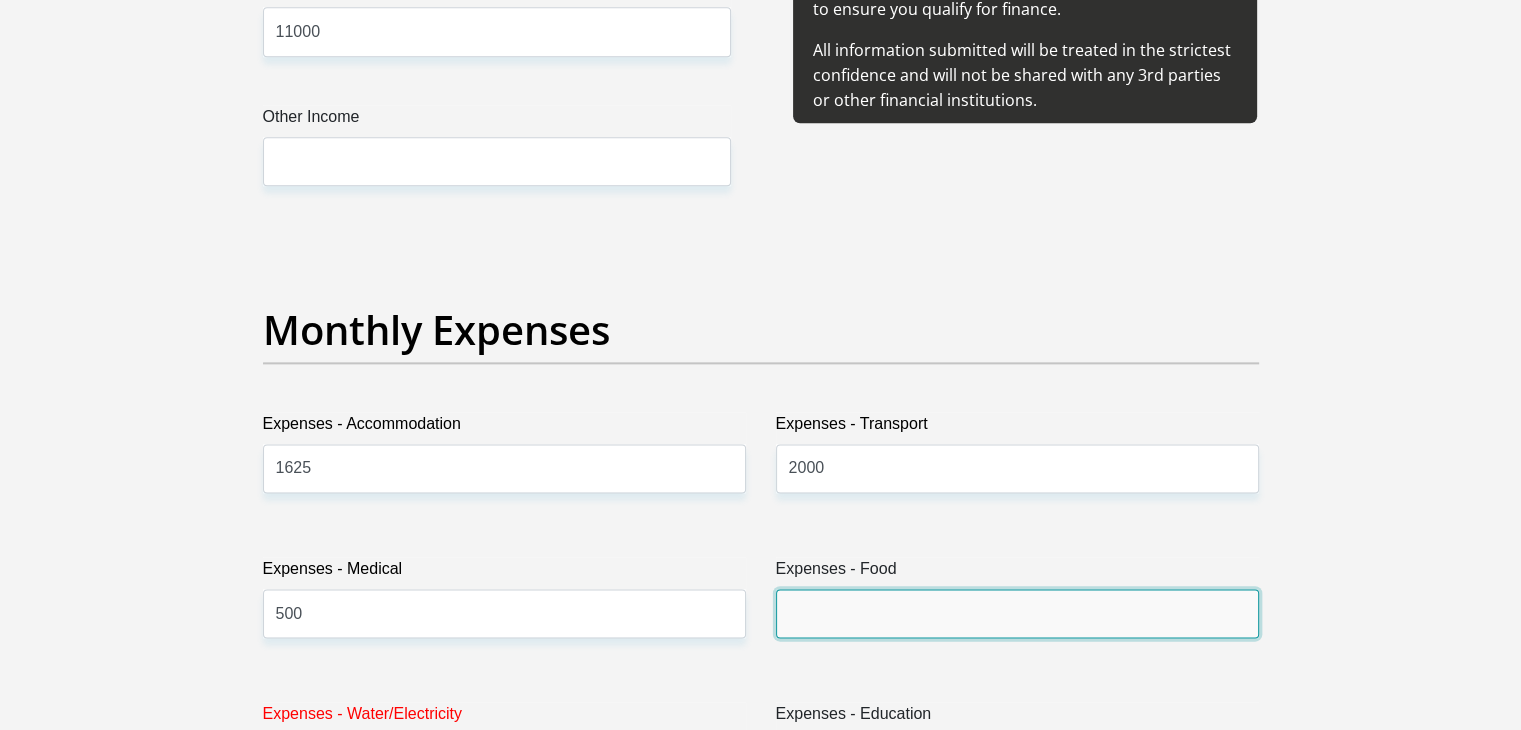 click on "Expenses - Food" at bounding box center (1017, 613) 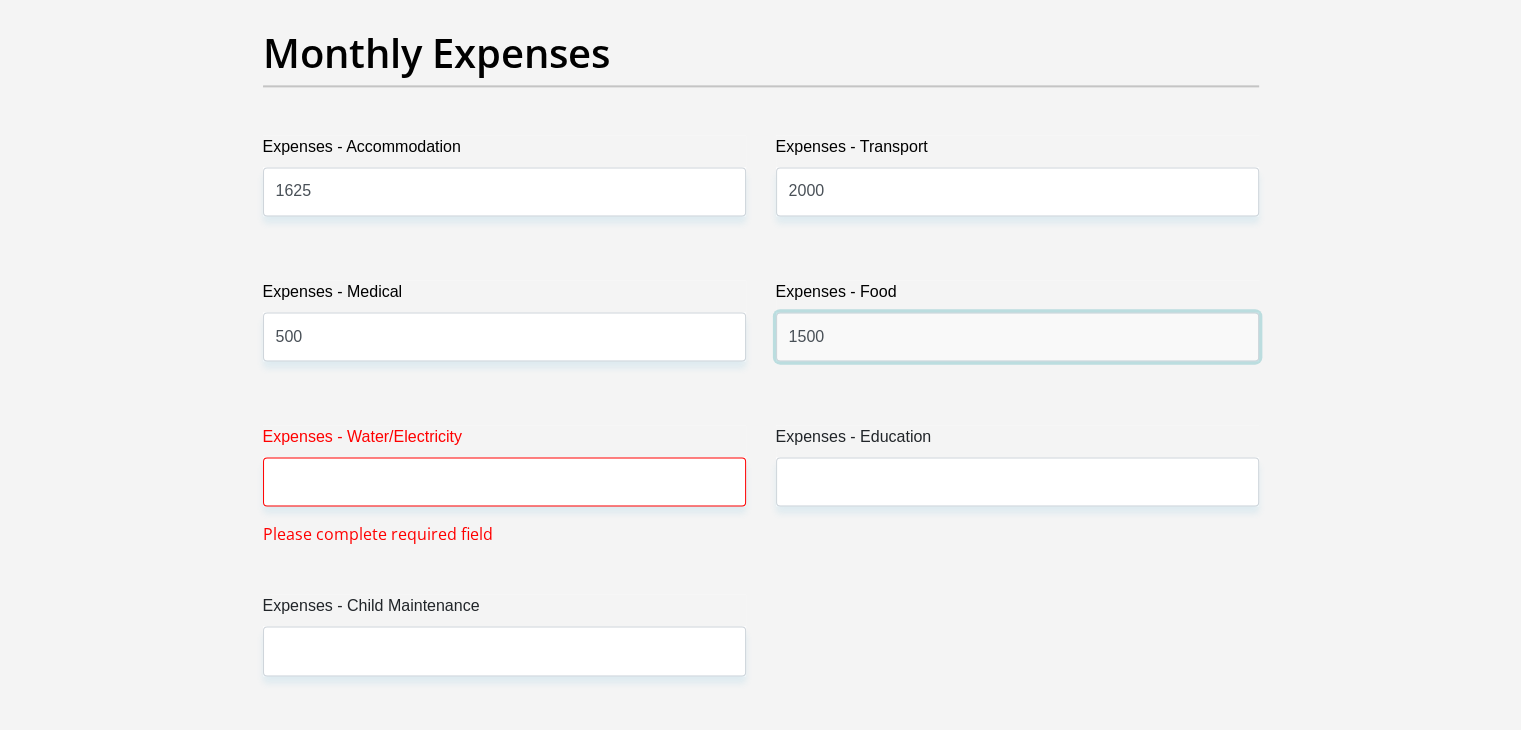 scroll, scrollTop: 2900, scrollLeft: 0, axis: vertical 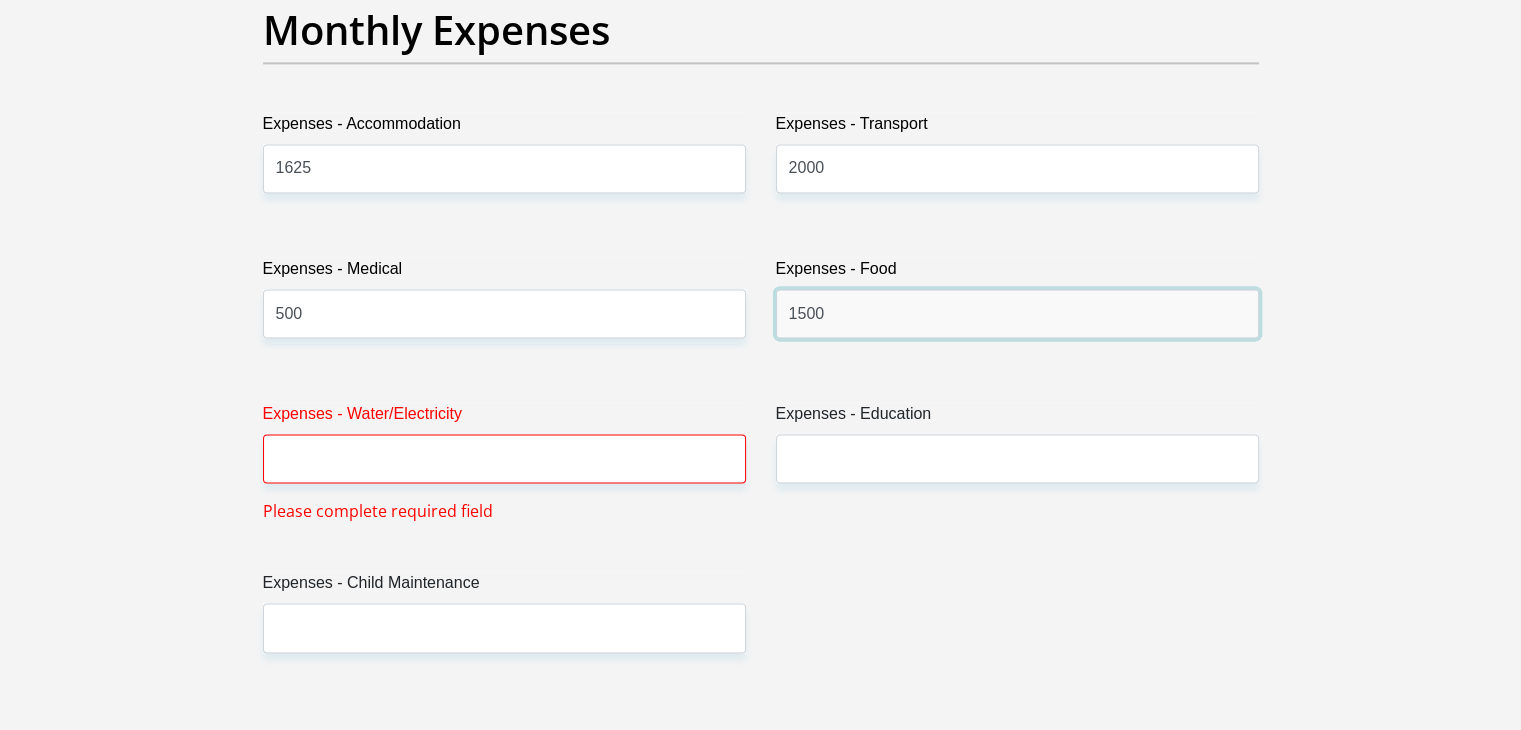 type on "1500" 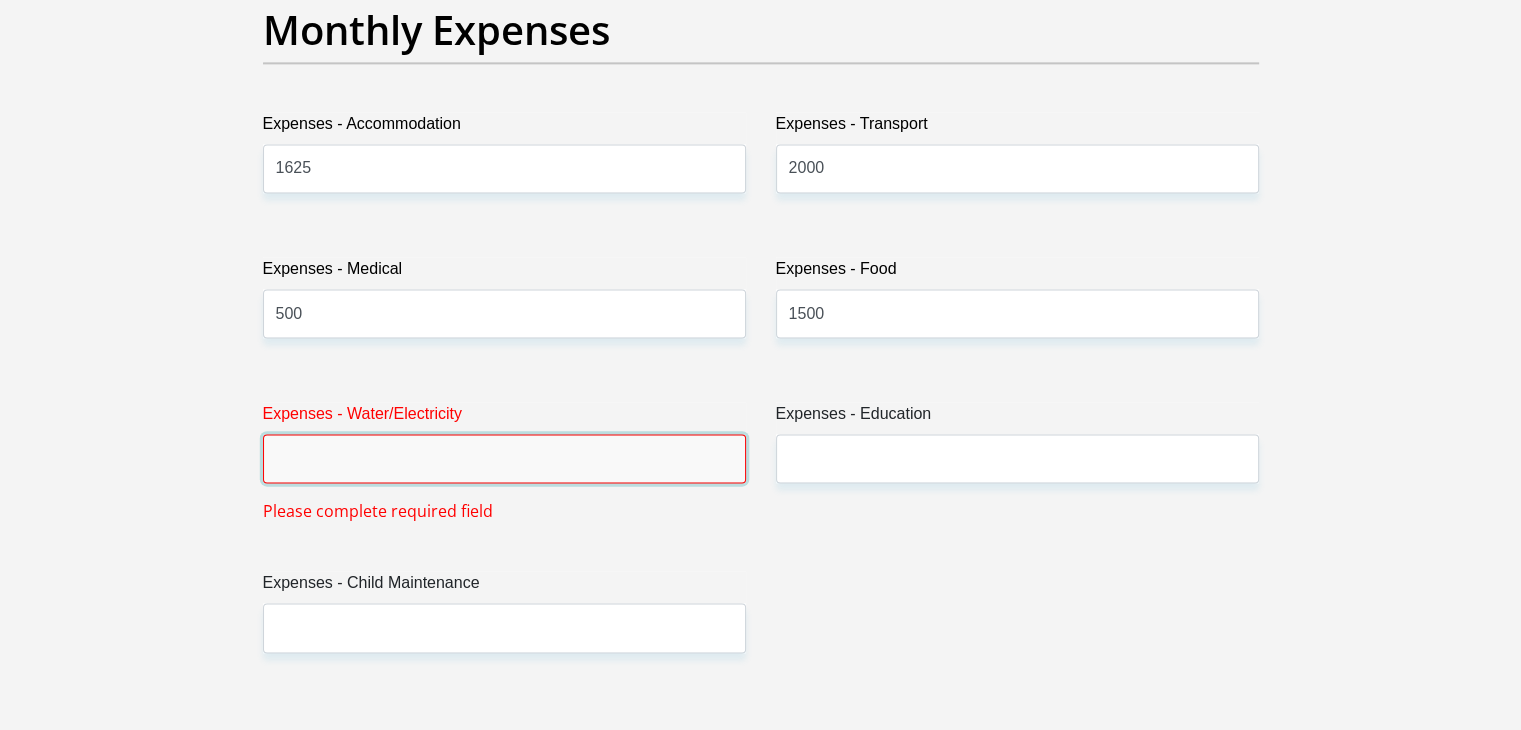 click on "Expenses - Water/Electricity" at bounding box center (504, 458) 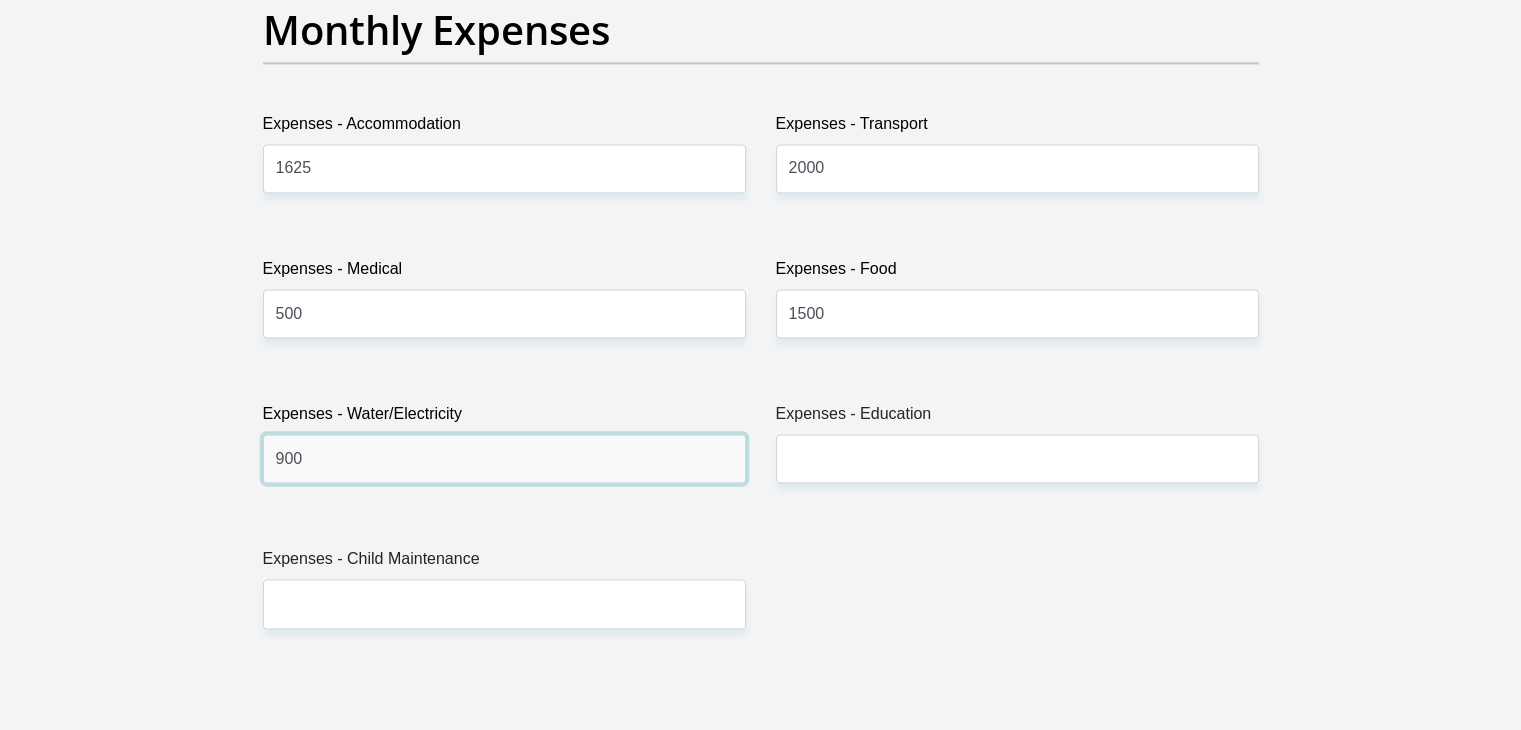 type on "900" 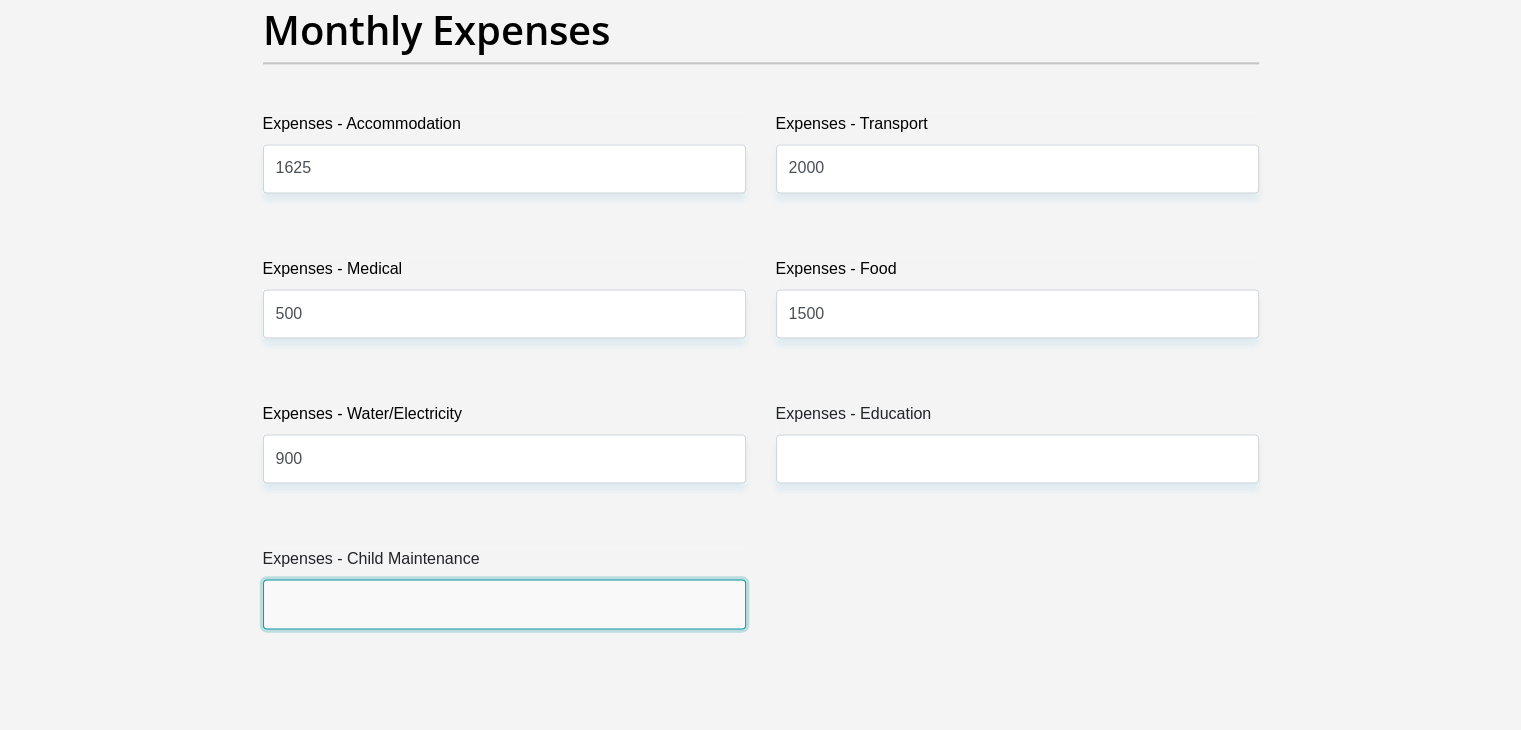 click on "Expenses - Child Maintenance" at bounding box center [504, 603] 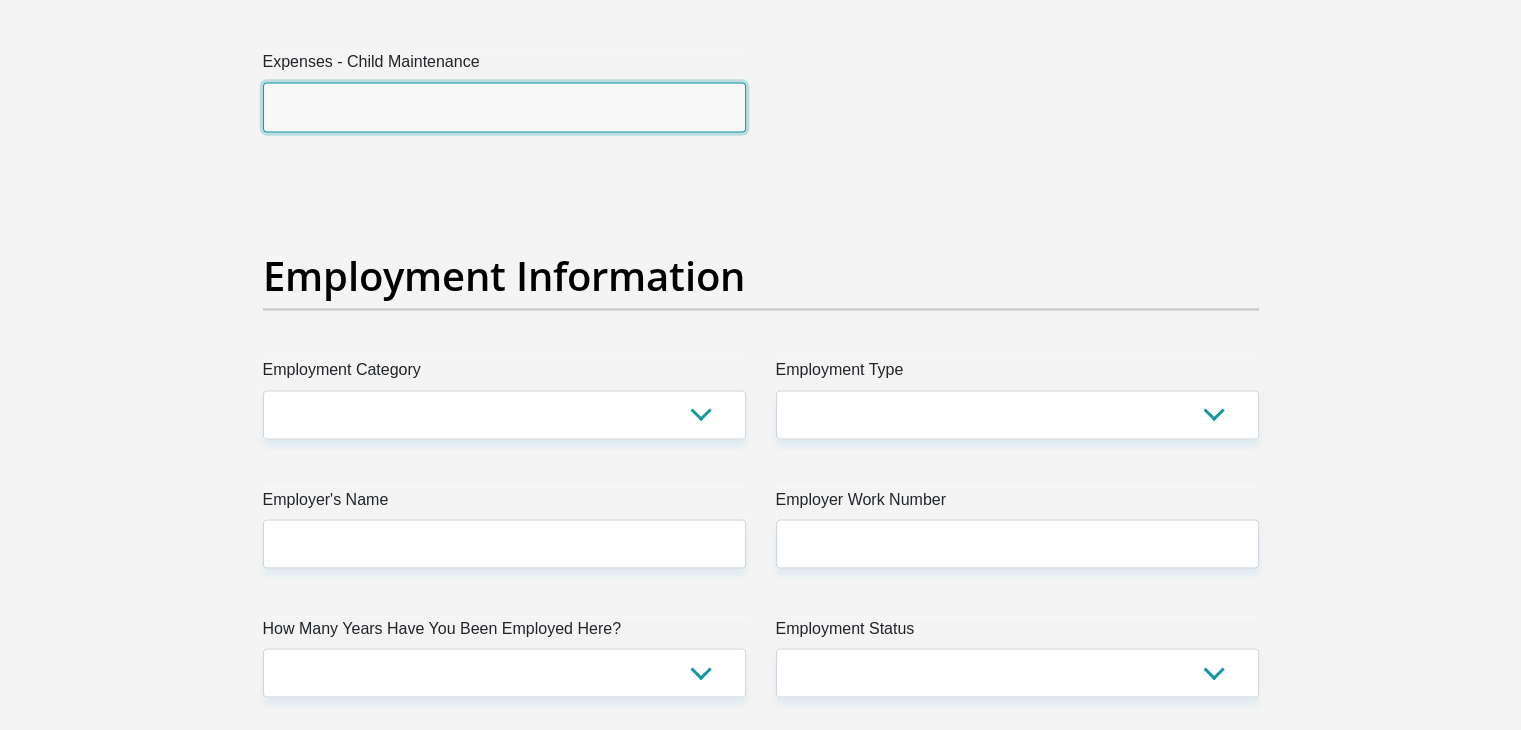 scroll, scrollTop: 3400, scrollLeft: 0, axis: vertical 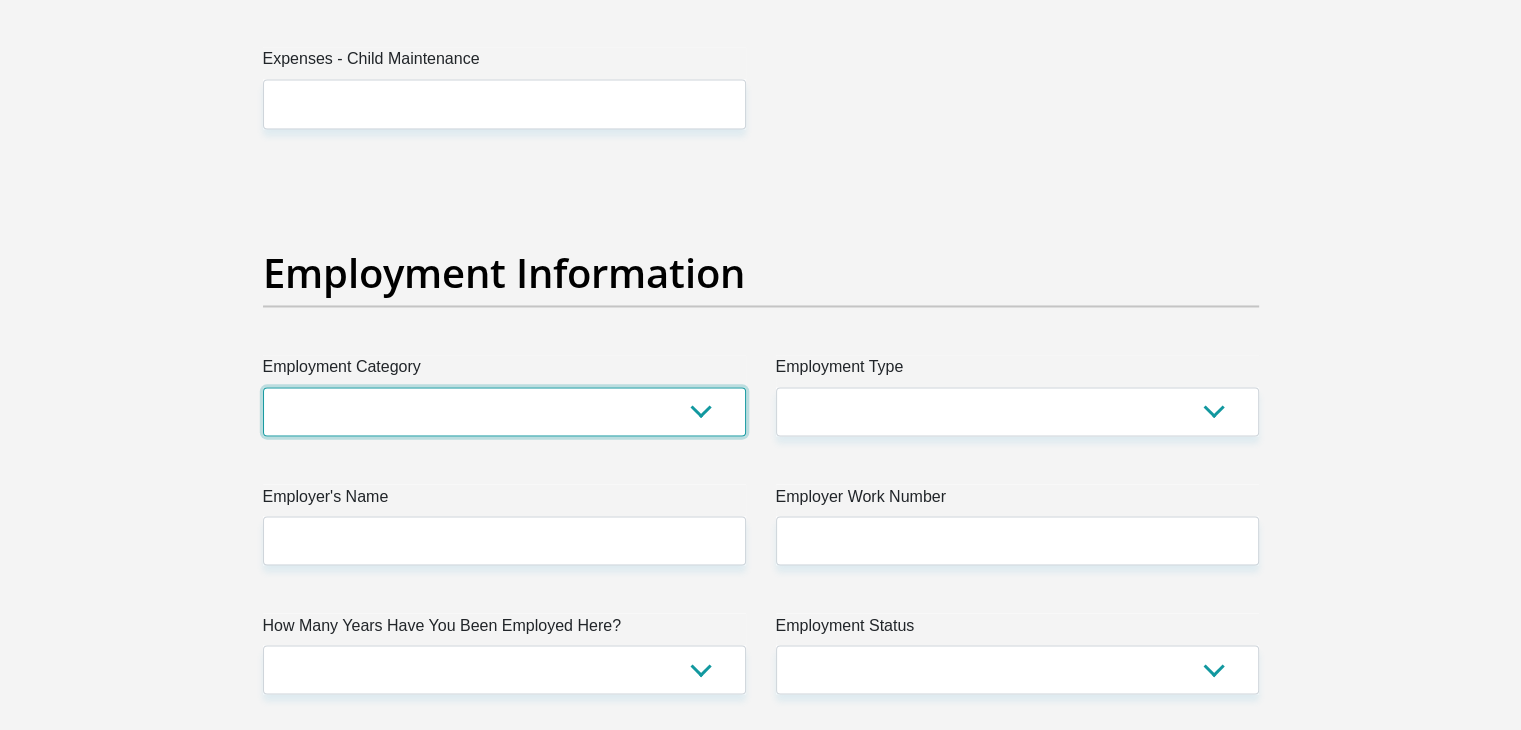 click on "AGRICULTURE
ALCOHOL & TOBACCO
CONSTRUCTION MATERIALS
METALLURGY
EQUIPMENT FOR RENEWABLE ENERGY
SPECIALIZED CONTRACTORS
CAR
GAMING (INCL. INTERNET
OTHER WHOLESALE
UNLICENSED PHARMACEUTICALS
CURRENCY EXCHANGE HOUSES
OTHER FINANCIAL INSTITUTIONS & INSURANCE
REAL ESTATE AGENTS
OIL & GAS
OTHER MATERIALS (E.G. IRON ORE)
PRECIOUS STONES & PRECIOUS METALS
POLITICAL ORGANIZATIONS
RELIGIOUS ORGANIZATIONS(NOT SECTS)
ACTI. HAVING BUSINESS DEAL WITH PUBLIC ADMINISTRATION
LAUNDROMATS" at bounding box center (504, 411) 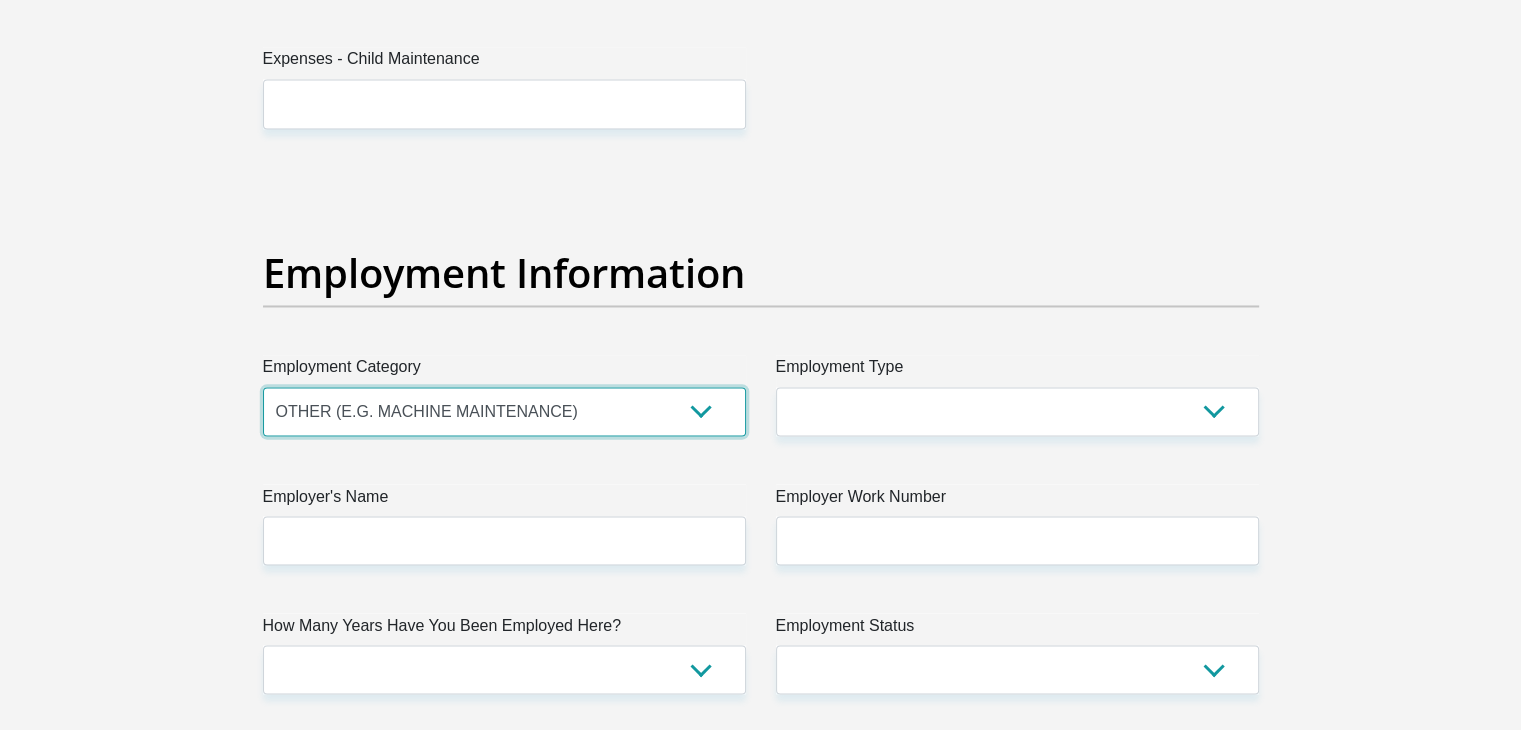 click on "AGRICULTURE
ALCOHOL & TOBACCO
CONSTRUCTION MATERIALS
METALLURGY
EQUIPMENT FOR RENEWABLE ENERGY
SPECIALIZED CONTRACTORS
CAR
GAMING (INCL. INTERNET
OTHER WHOLESALE
UNLICENSED PHARMACEUTICALS
CURRENCY EXCHANGE HOUSES
OTHER FINANCIAL INSTITUTIONS & INSURANCE
REAL ESTATE AGENTS
OIL & GAS
OTHER MATERIALS (E.G. IRON ORE)
PRECIOUS STONES & PRECIOUS METALS
POLITICAL ORGANIZATIONS
RELIGIOUS ORGANIZATIONS(NOT SECTS)
ACTI. HAVING BUSINESS DEAL WITH PUBLIC ADMINISTRATION
LAUNDROMATS" at bounding box center [504, 411] 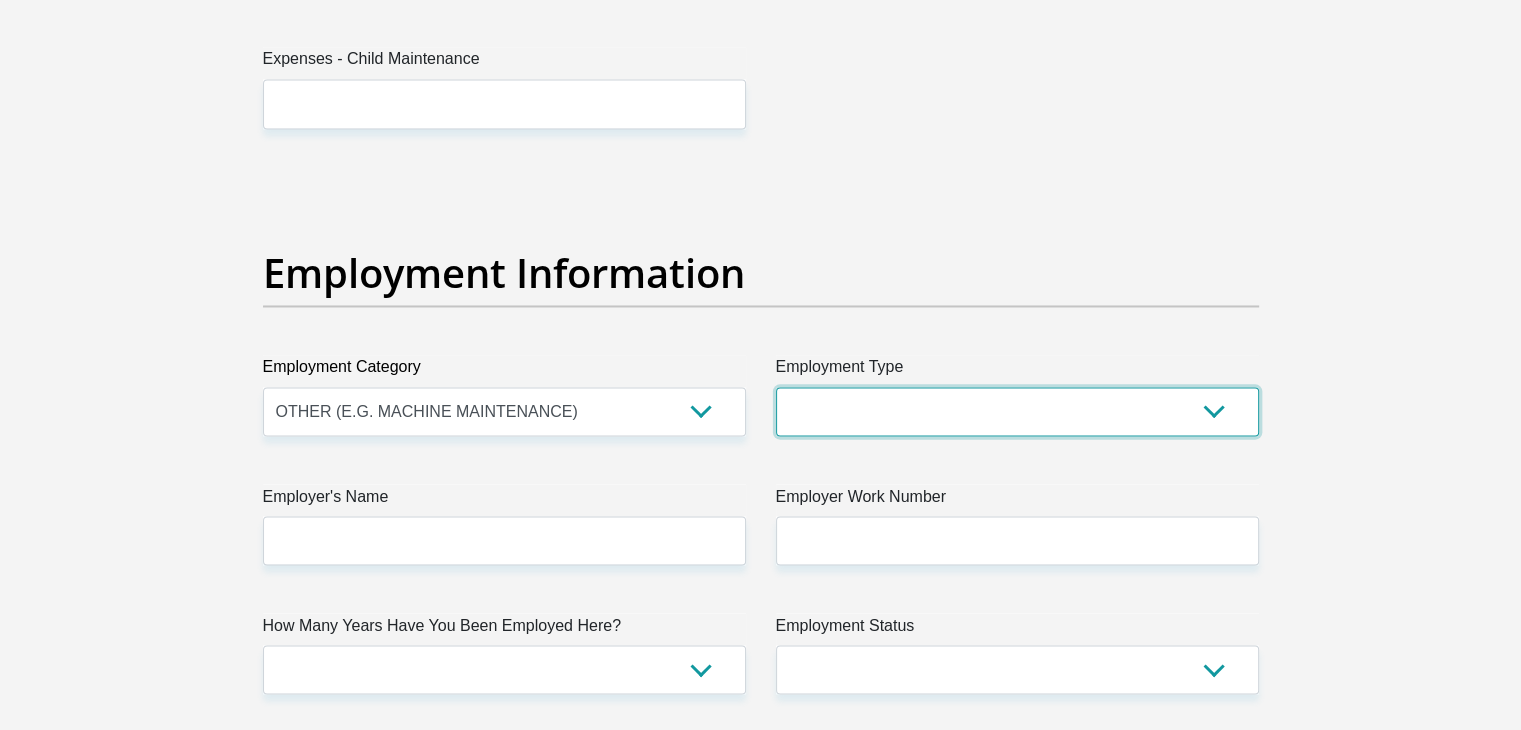 click on "College/Lecturer
Craft Seller
Creative
Driver
Executive
Farmer
Forces - Non Commissioned
Forces - Officer
Hawker
Housewife
Labourer
Licenced Professional
Manager
Miner
Non Licenced Professional
Office Staff/Clerk
Outside Worker
Pensioner
Permanent Teacher
Production/Manufacturing
Sales
Self-Employed
Semi-Professional Worker
Service Industry  Social Worker  Student" at bounding box center (1017, 411) 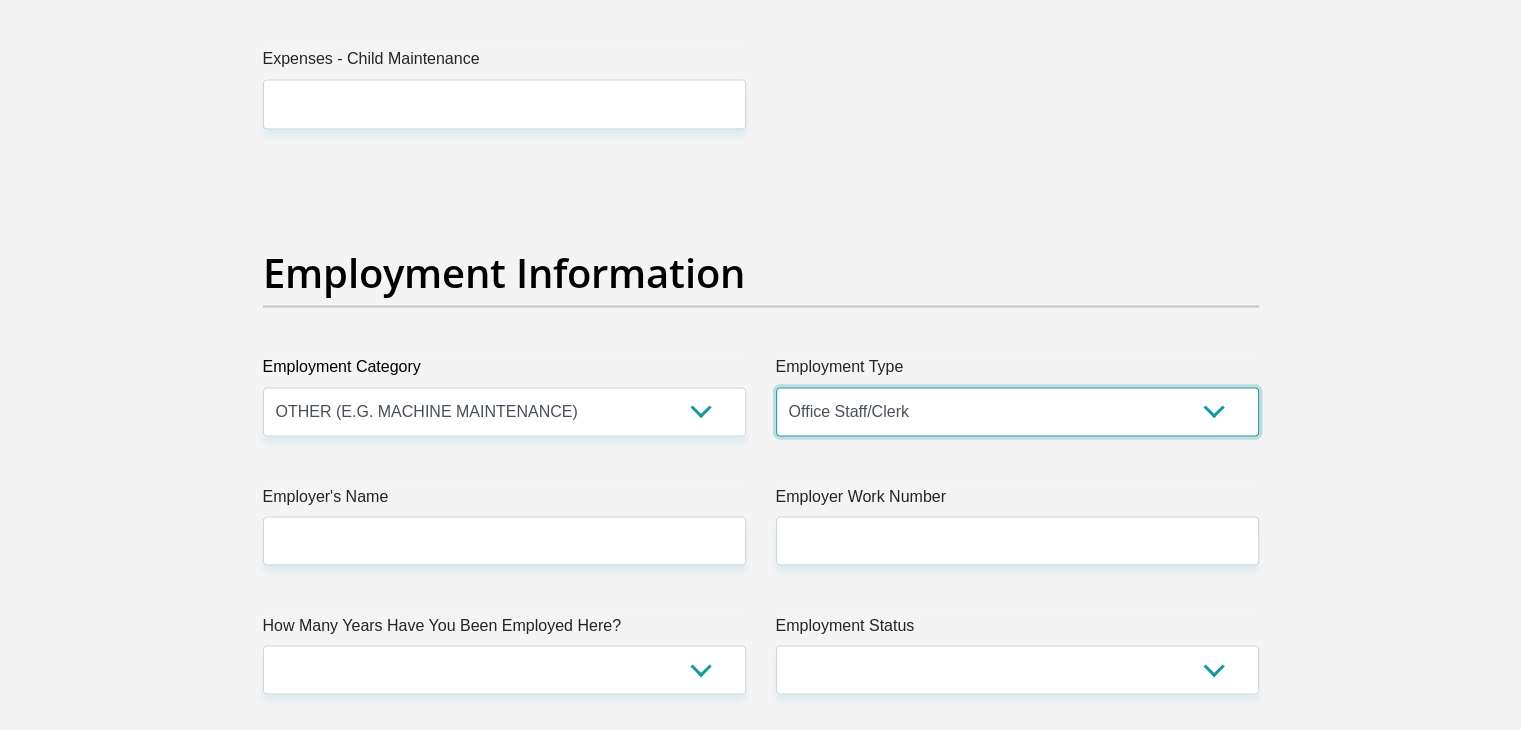 click on "College/Lecturer
Craft Seller
Creative
Driver
Executive
Farmer
Forces - Non Commissioned
Forces - Officer
Hawker
Housewife
Labourer
Licenced Professional
Manager
Miner
Non Licenced Professional
Office Staff/Clerk
Outside Worker
Pensioner
Permanent Teacher
Production/Manufacturing
Sales
Self-Employed
Semi-Professional Worker
Service Industry  Social Worker  Student" at bounding box center [1017, 411] 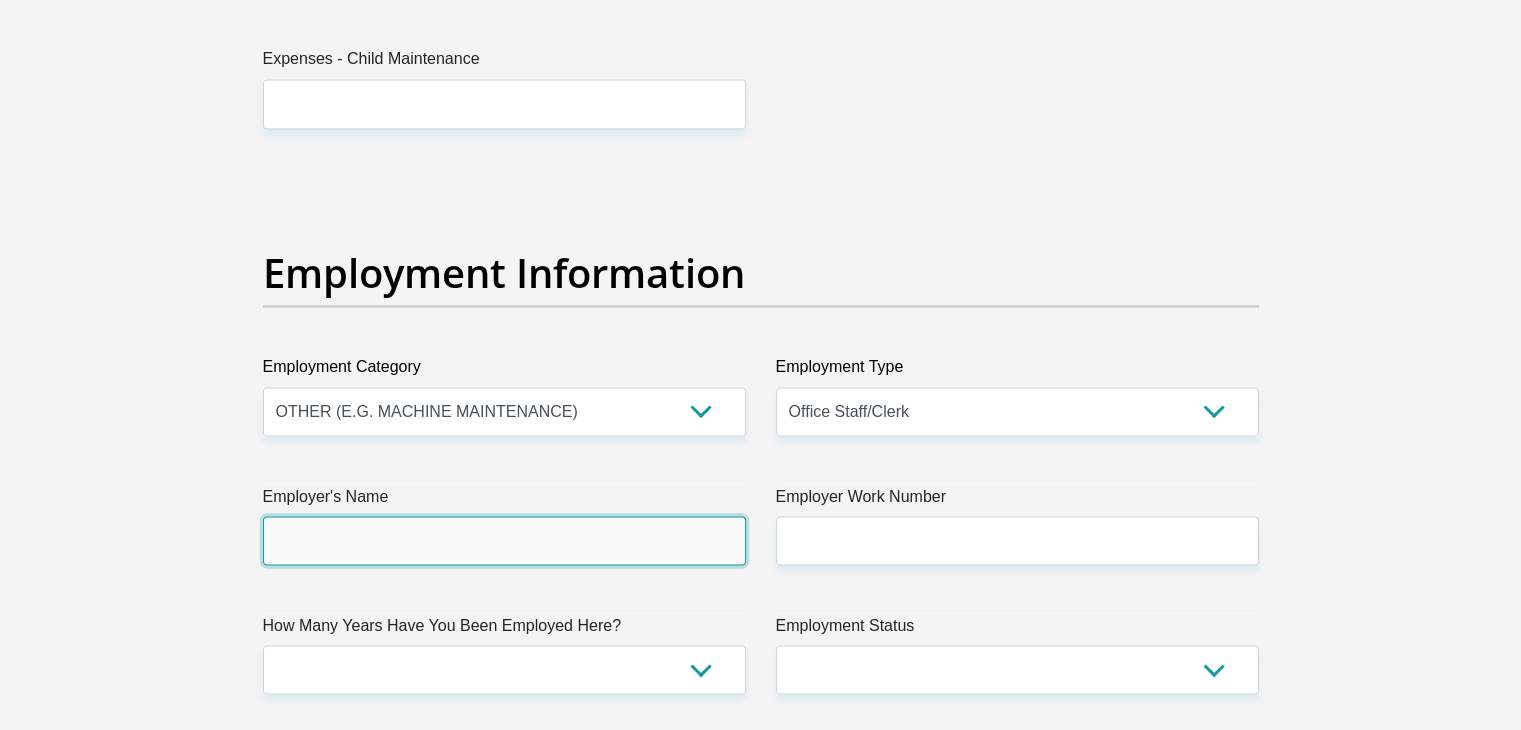 click on "Employer's Name" at bounding box center [504, 540] 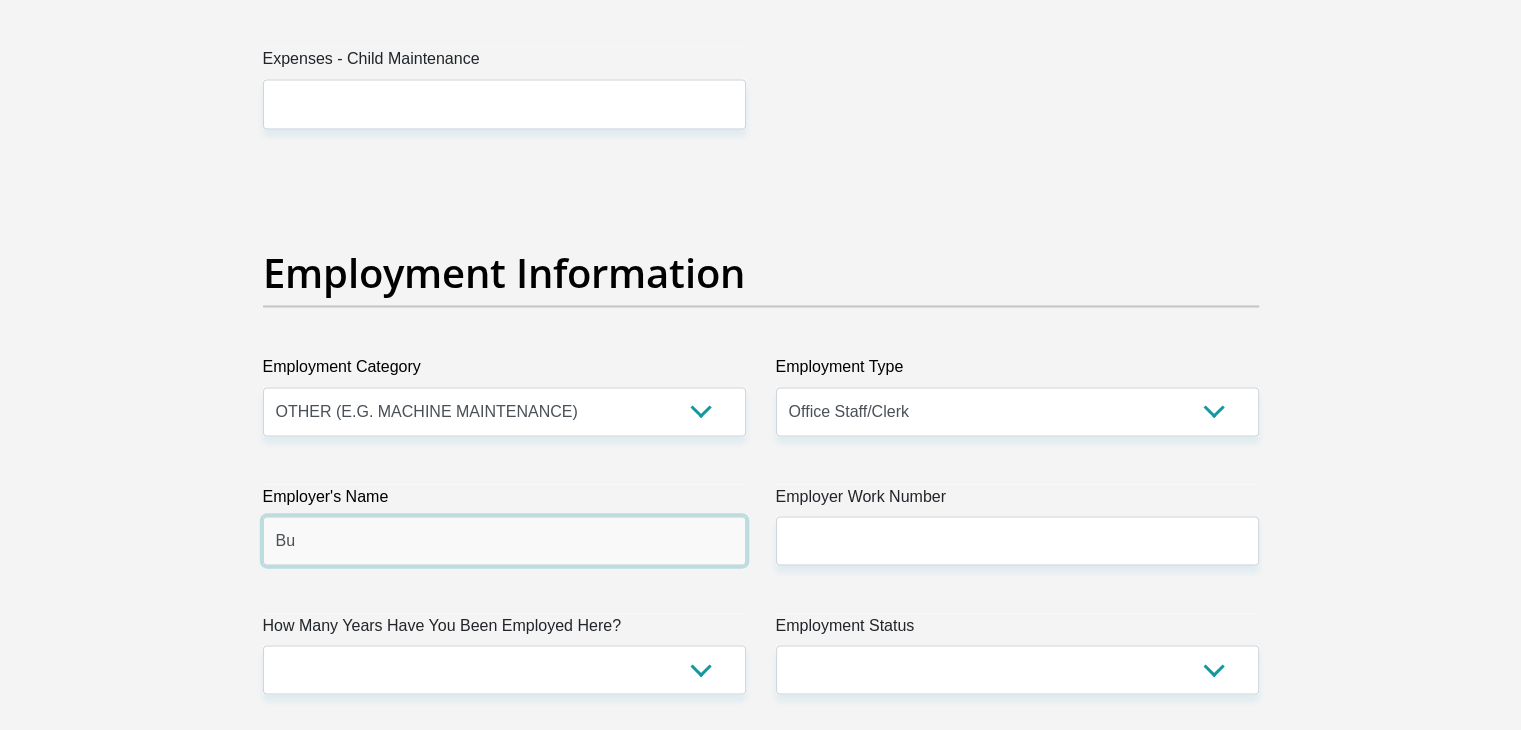 type on "B" 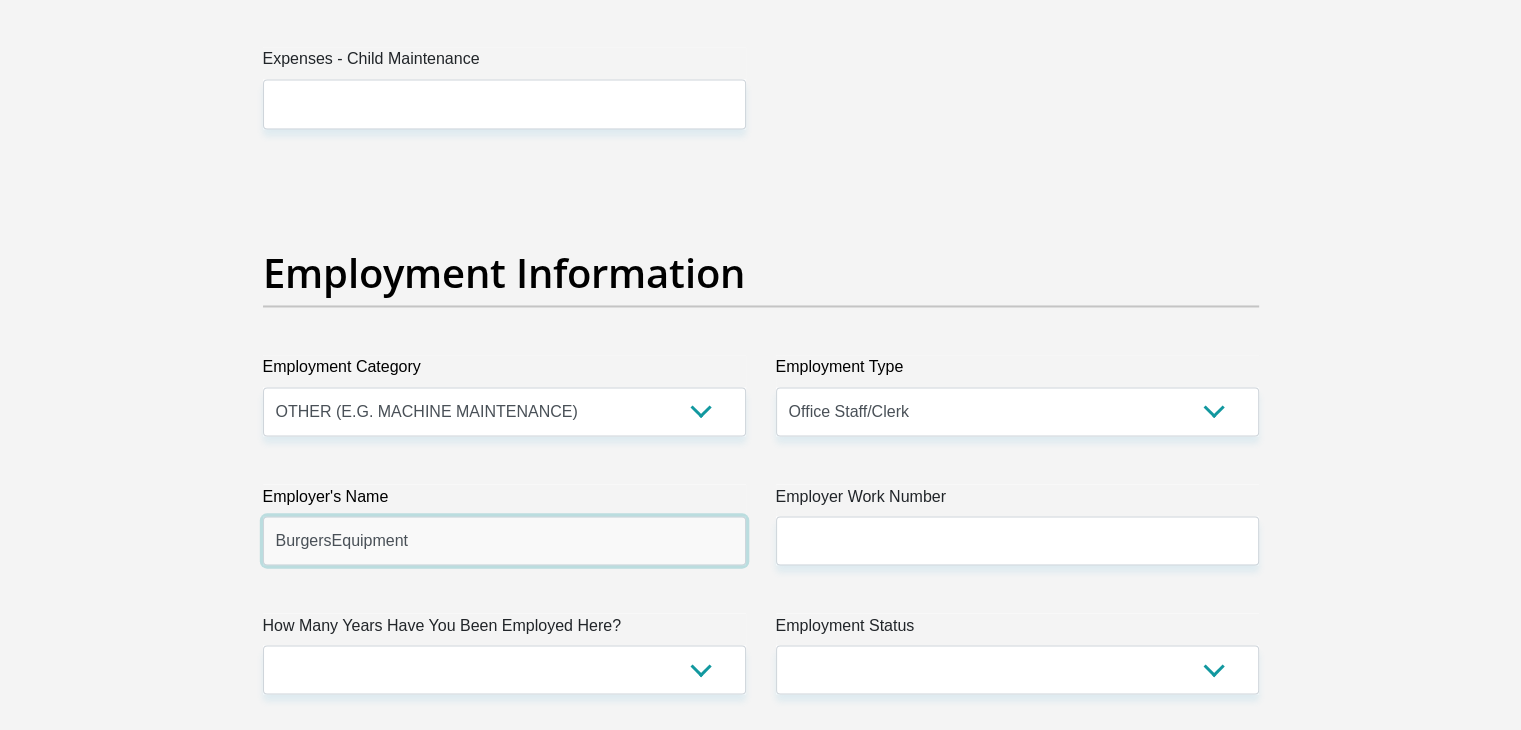 type on "BurgersEquipment" 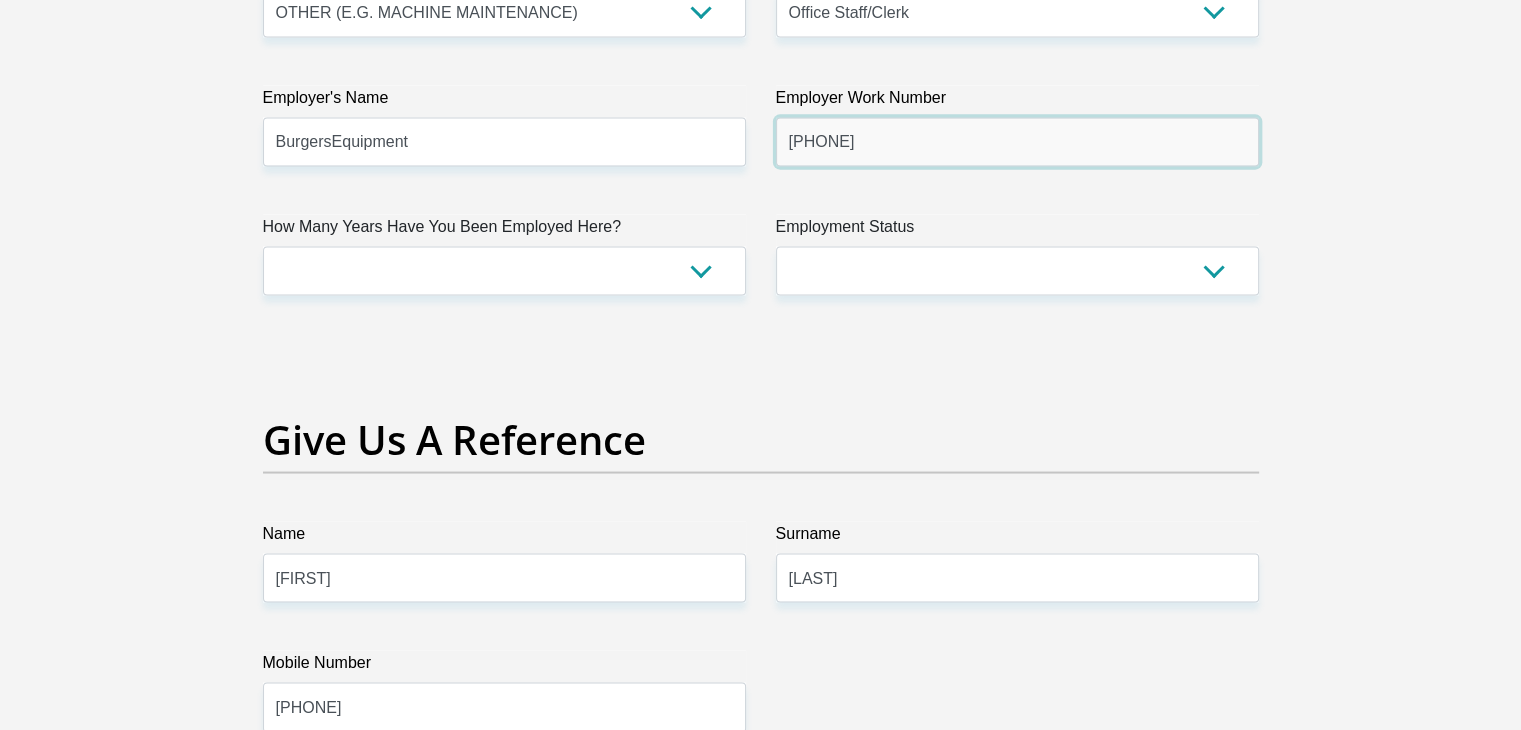 scroll, scrollTop: 3800, scrollLeft: 0, axis: vertical 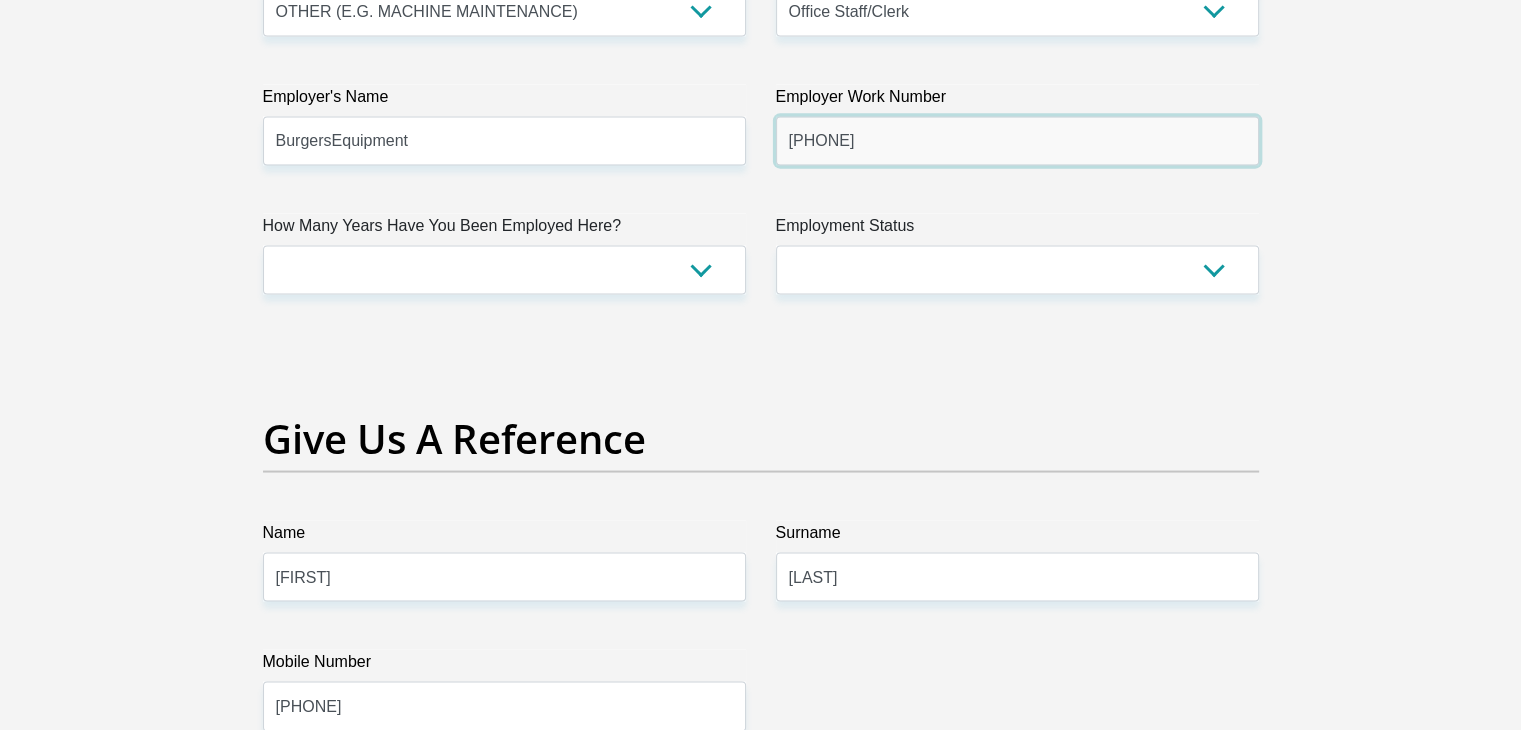 type on "0119793636" 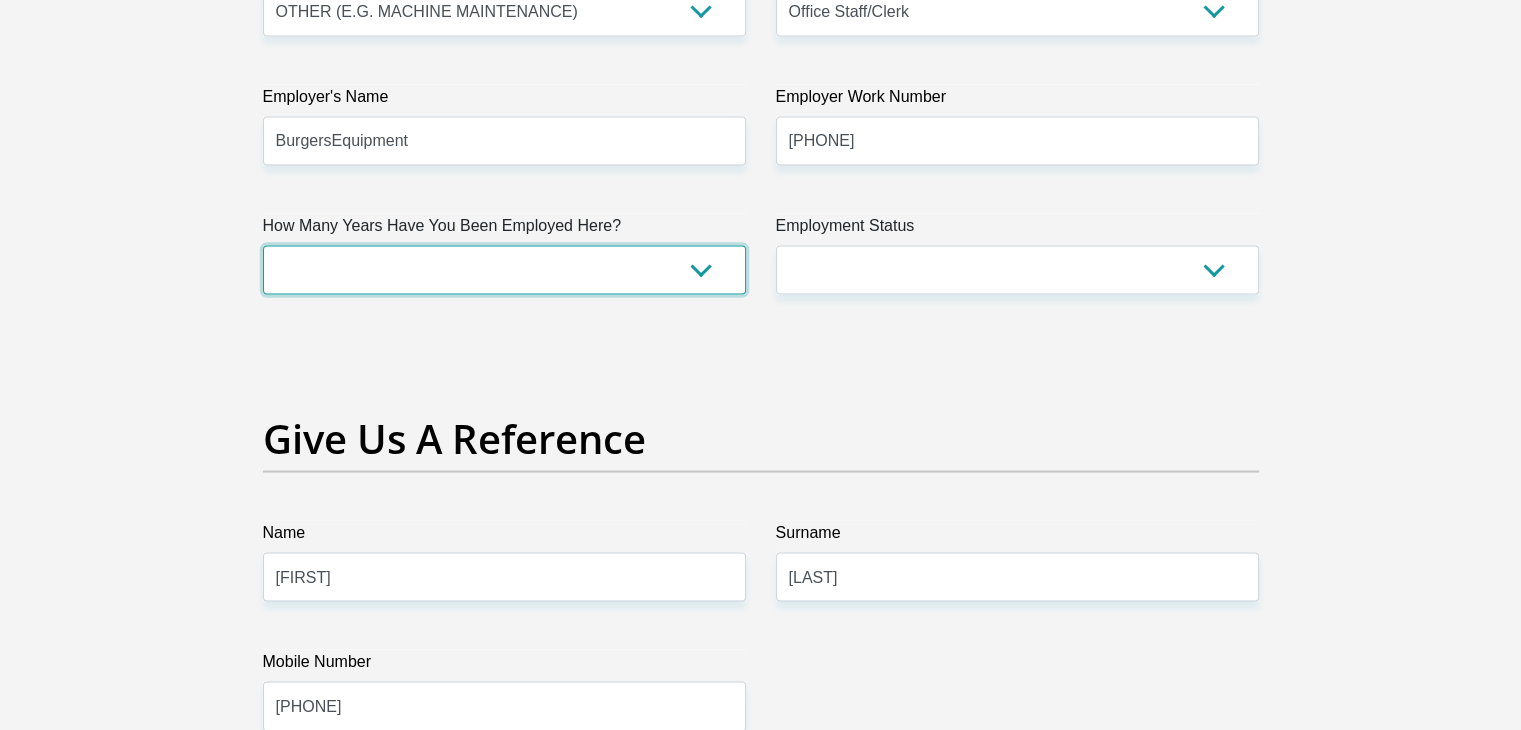 click on "less than 1 year
1-3 years
3-5 years
5+ years" at bounding box center [504, 269] 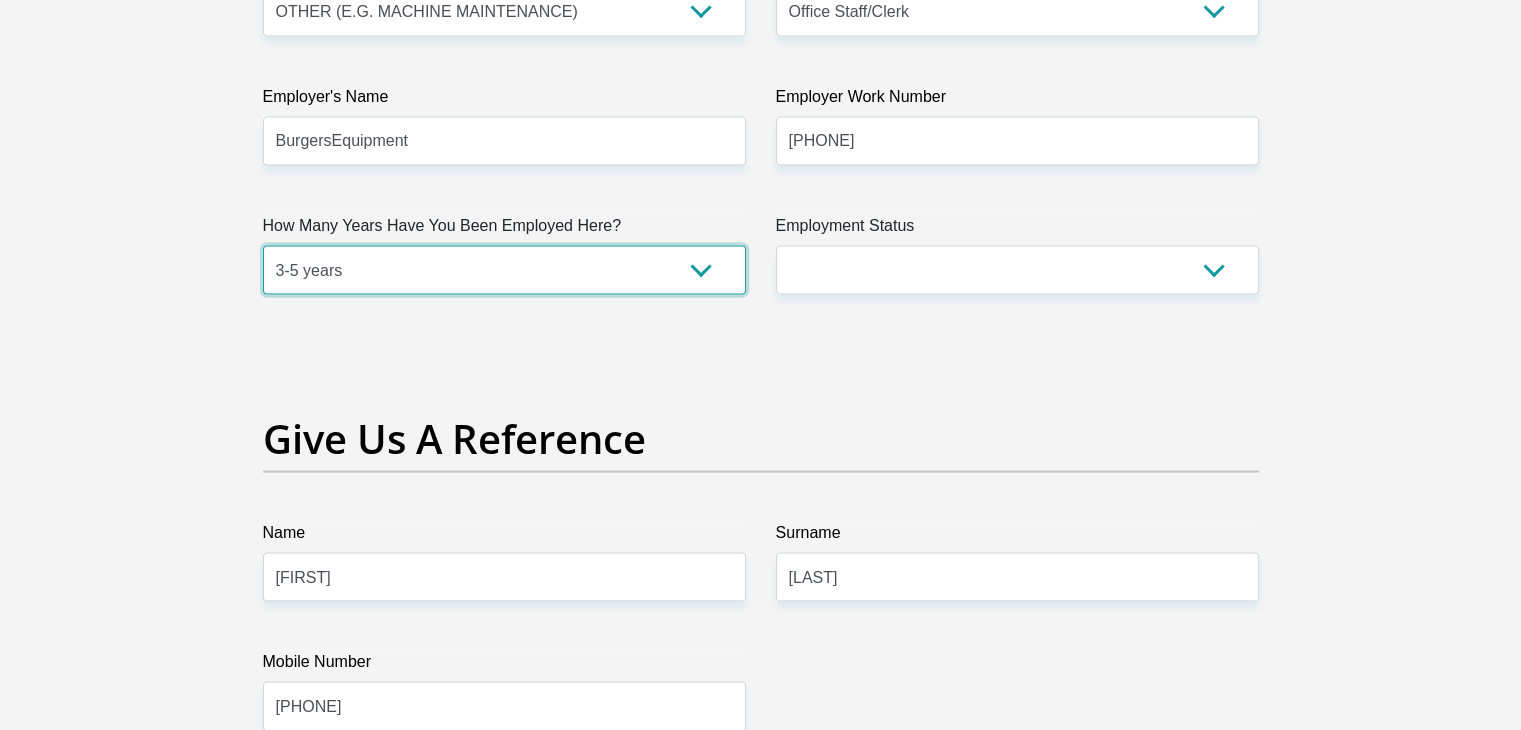 click on "less than 1 year
1-3 years
3-5 years
5+ years" at bounding box center (504, 269) 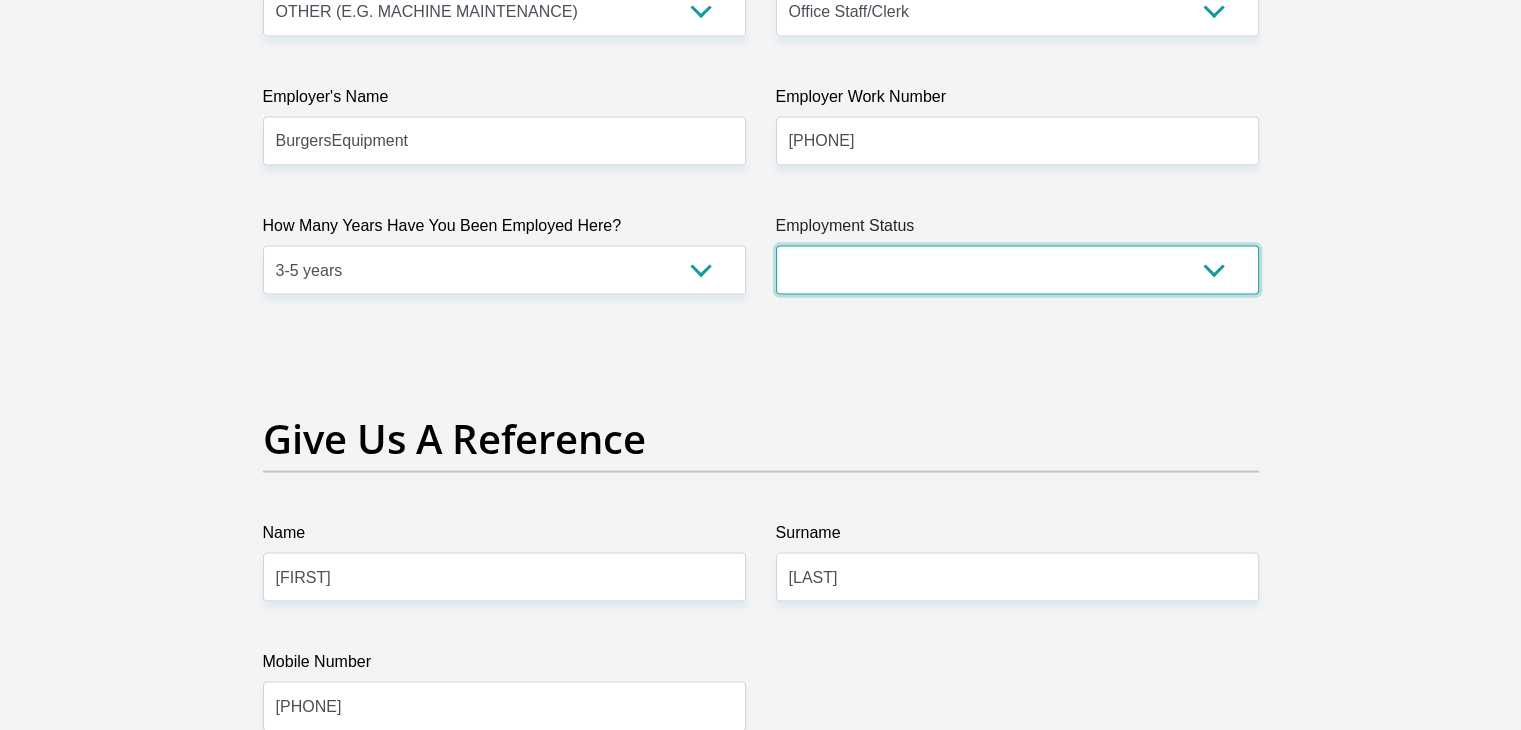 click on "Permanent/Full-time
Part-time/Casual
Contract Worker
Self-Employed
Housewife
Retired
Student
Medically Boarded
Disability
Unemployed" at bounding box center [1017, 269] 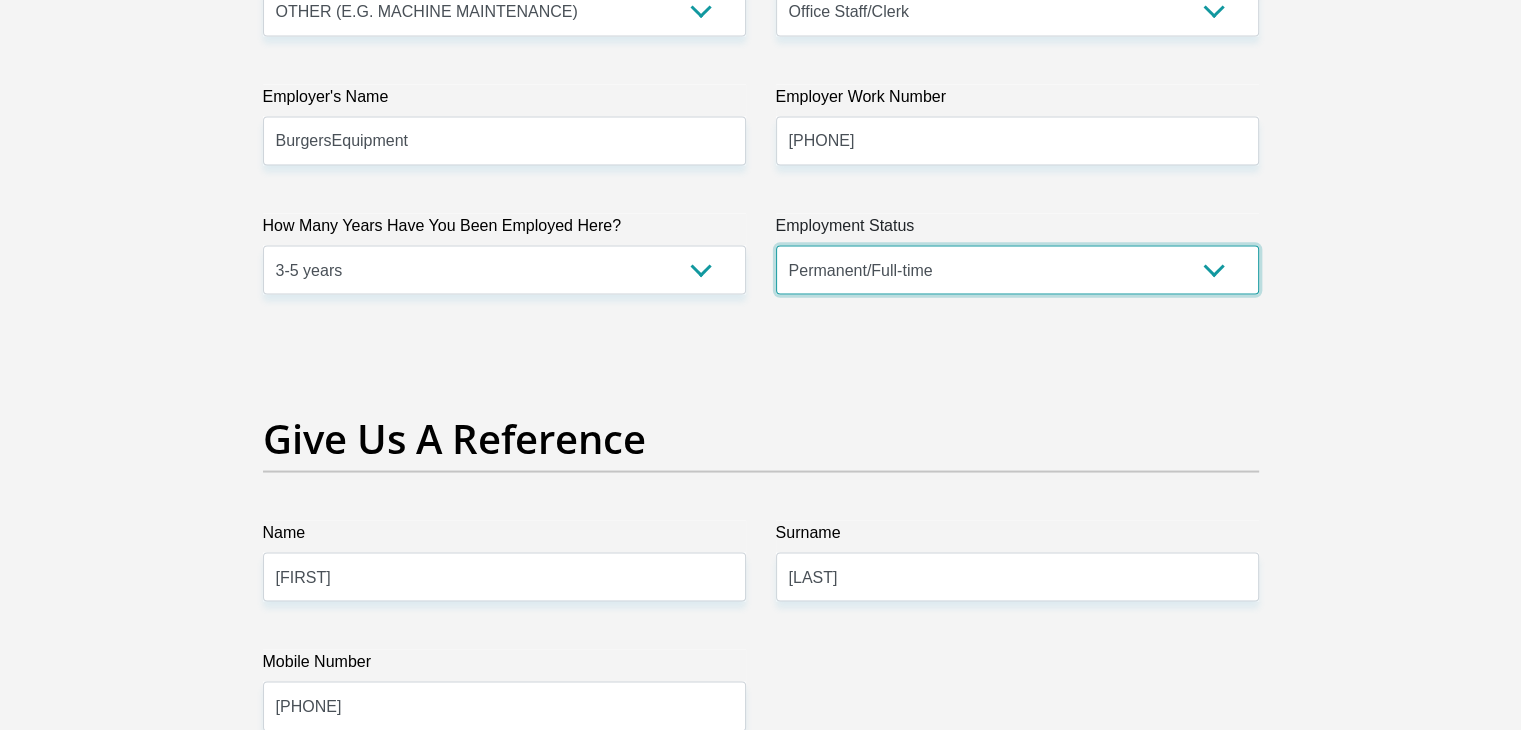 click on "Permanent/Full-time
Part-time/Casual
Contract Worker
Self-Employed
Housewife
Retired
Student
Medically Boarded
Disability
Unemployed" at bounding box center (1017, 269) 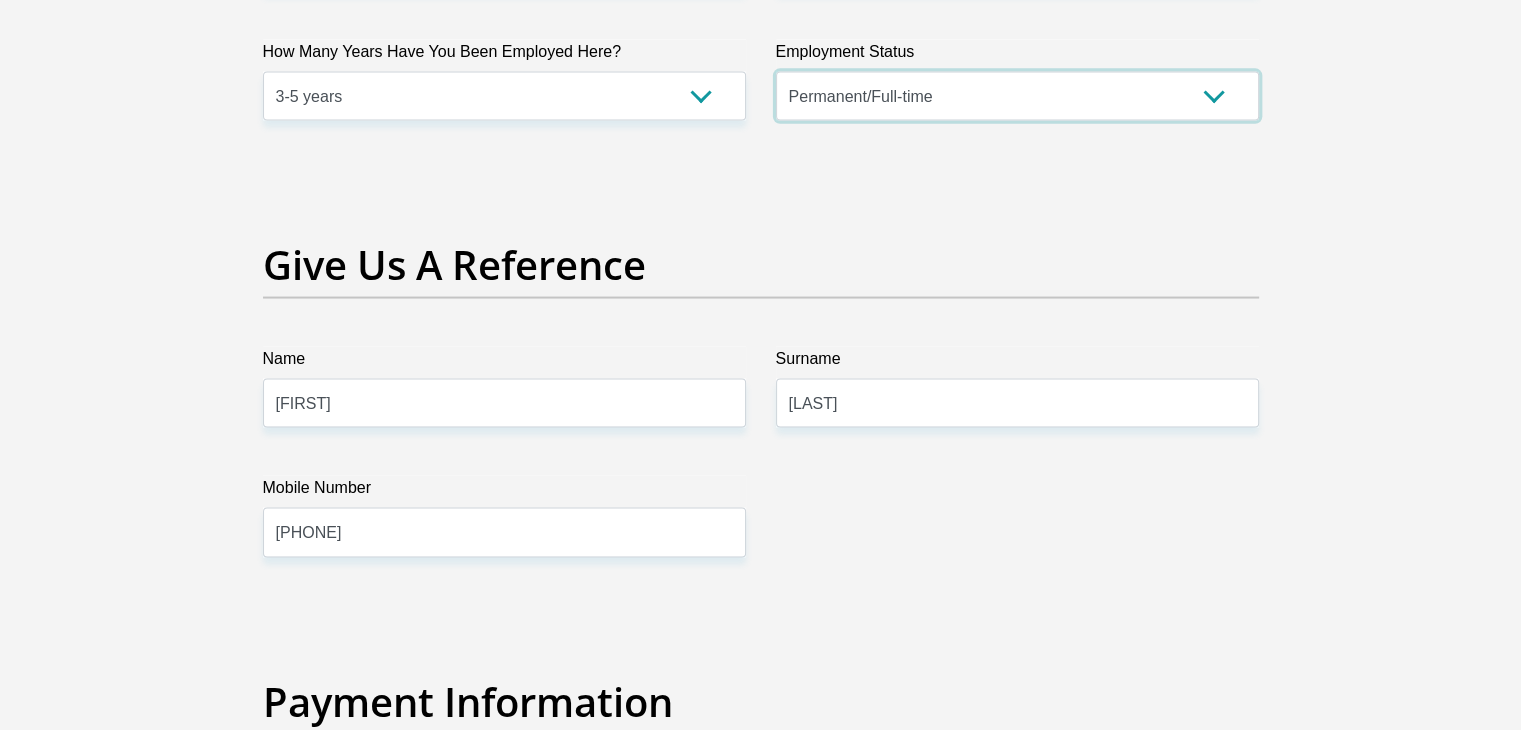 scroll, scrollTop: 3900, scrollLeft: 0, axis: vertical 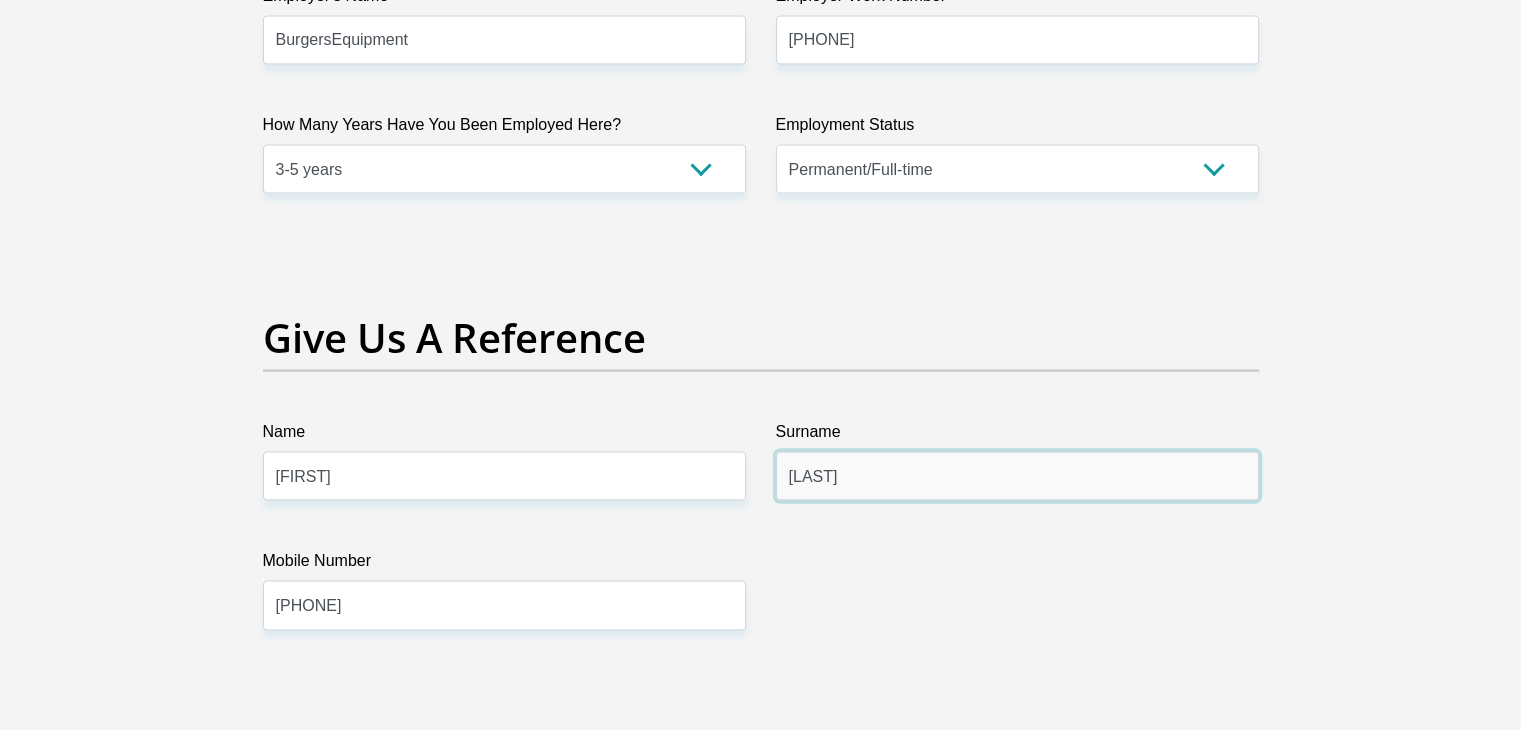 click on "Victor" at bounding box center [1017, 476] 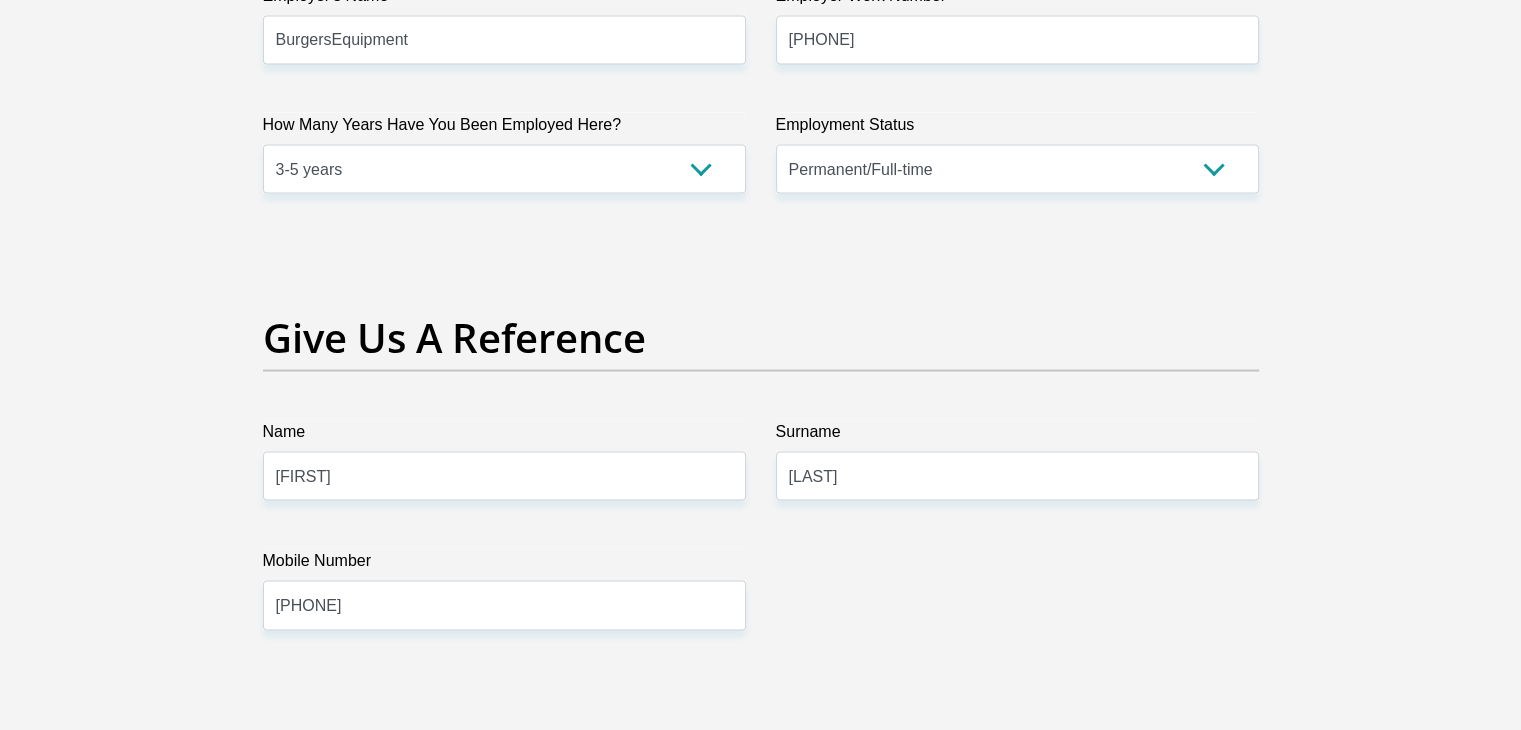 click on "Give Us A Reference" at bounding box center [761, 367] 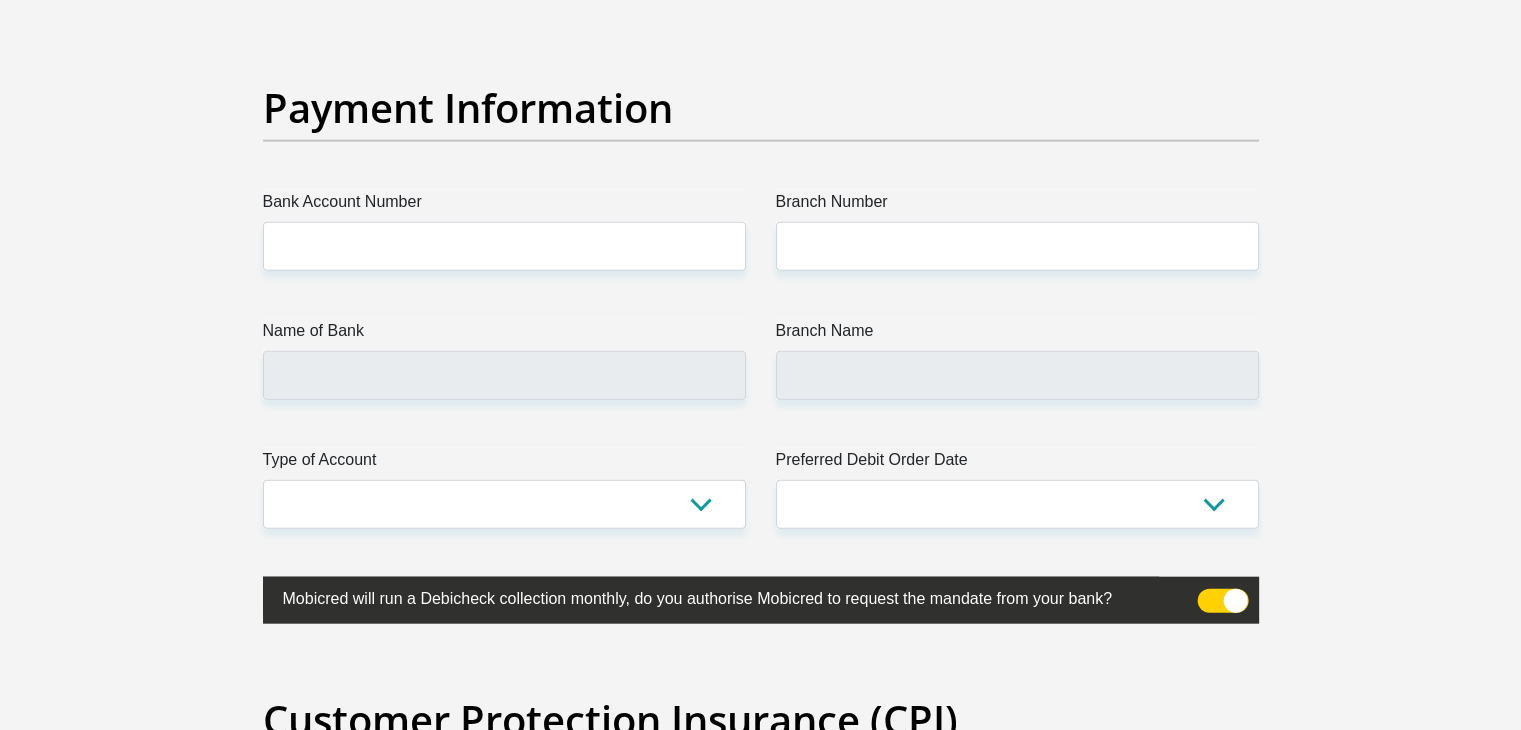 scroll, scrollTop: 4600, scrollLeft: 0, axis: vertical 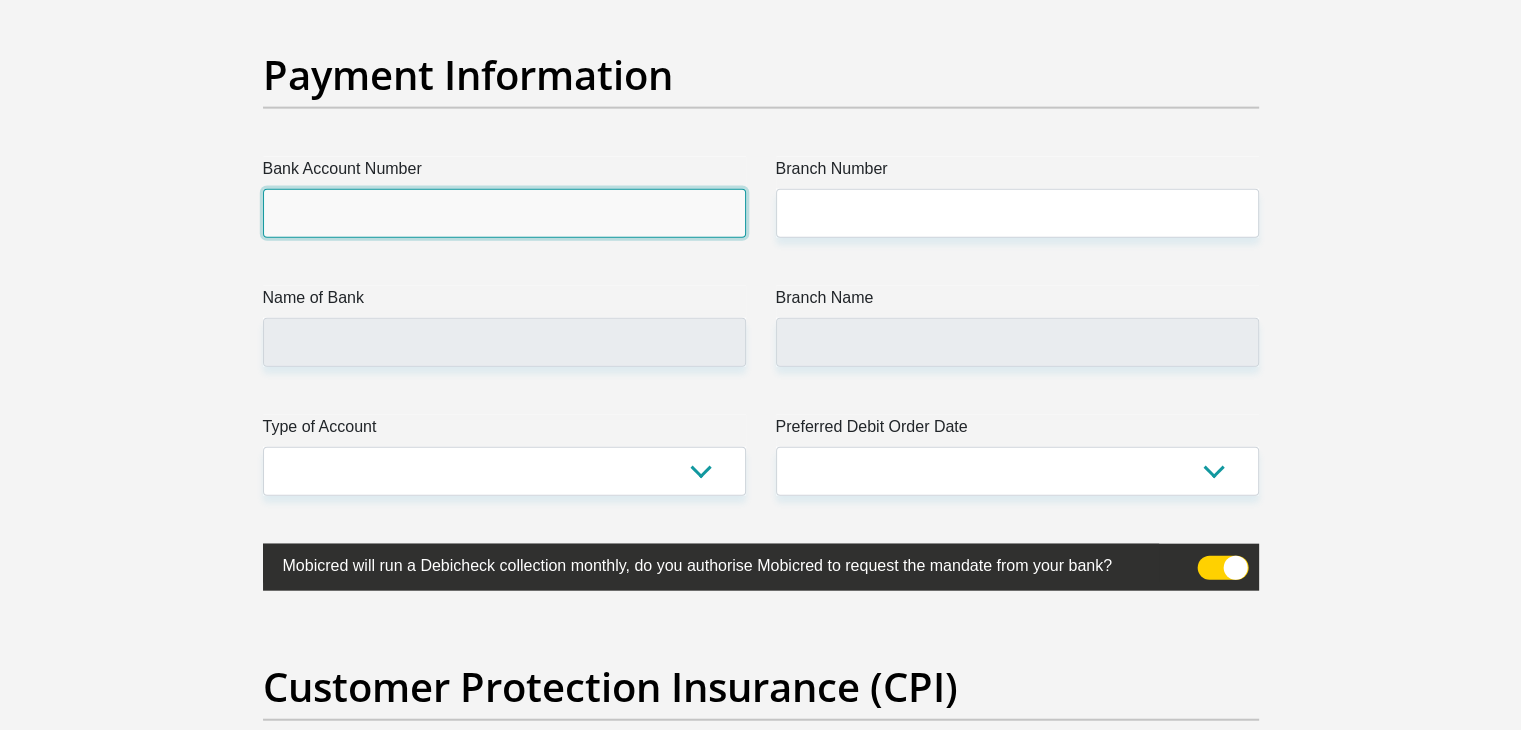 click on "Bank Account Number" at bounding box center [504, 213] 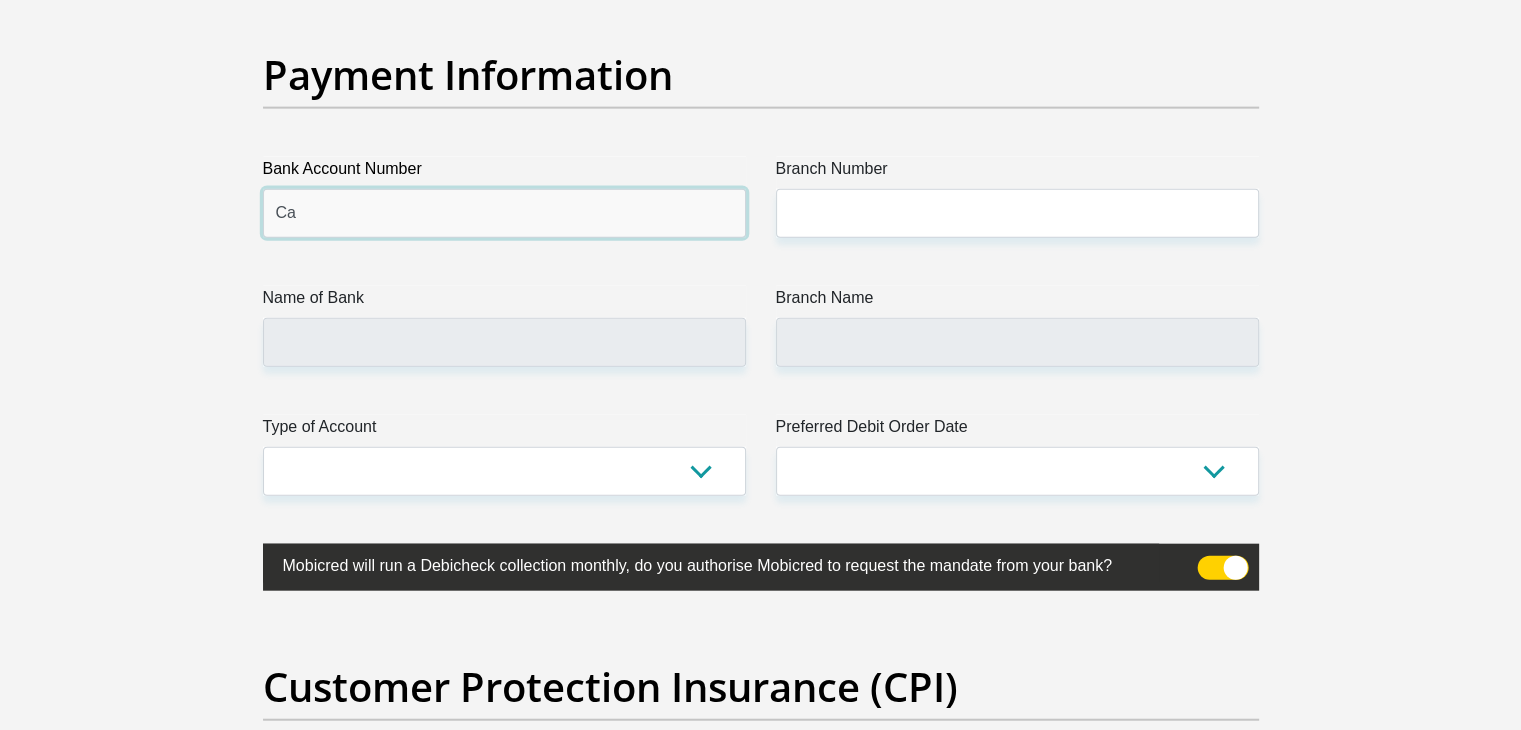type on "C" 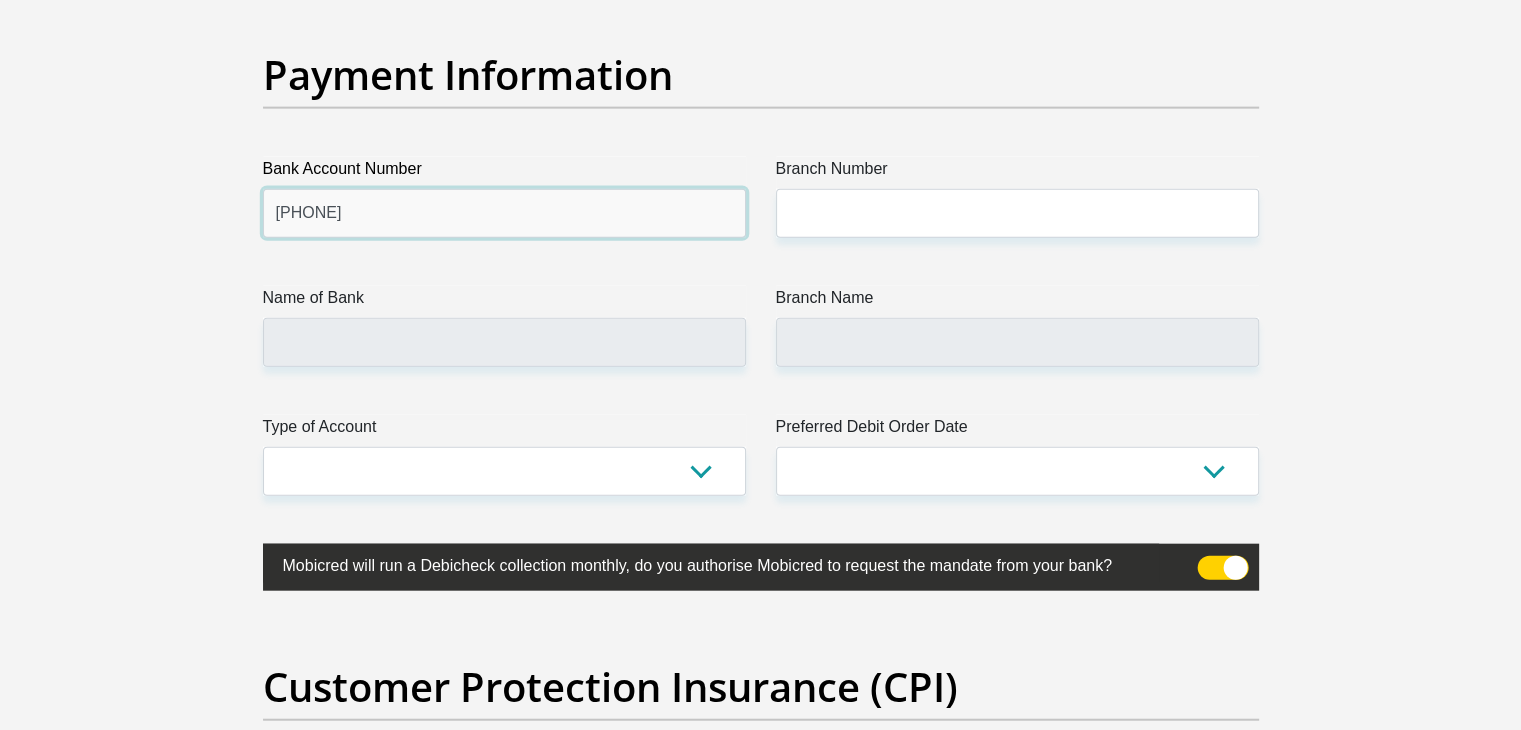 type on "2198872303" 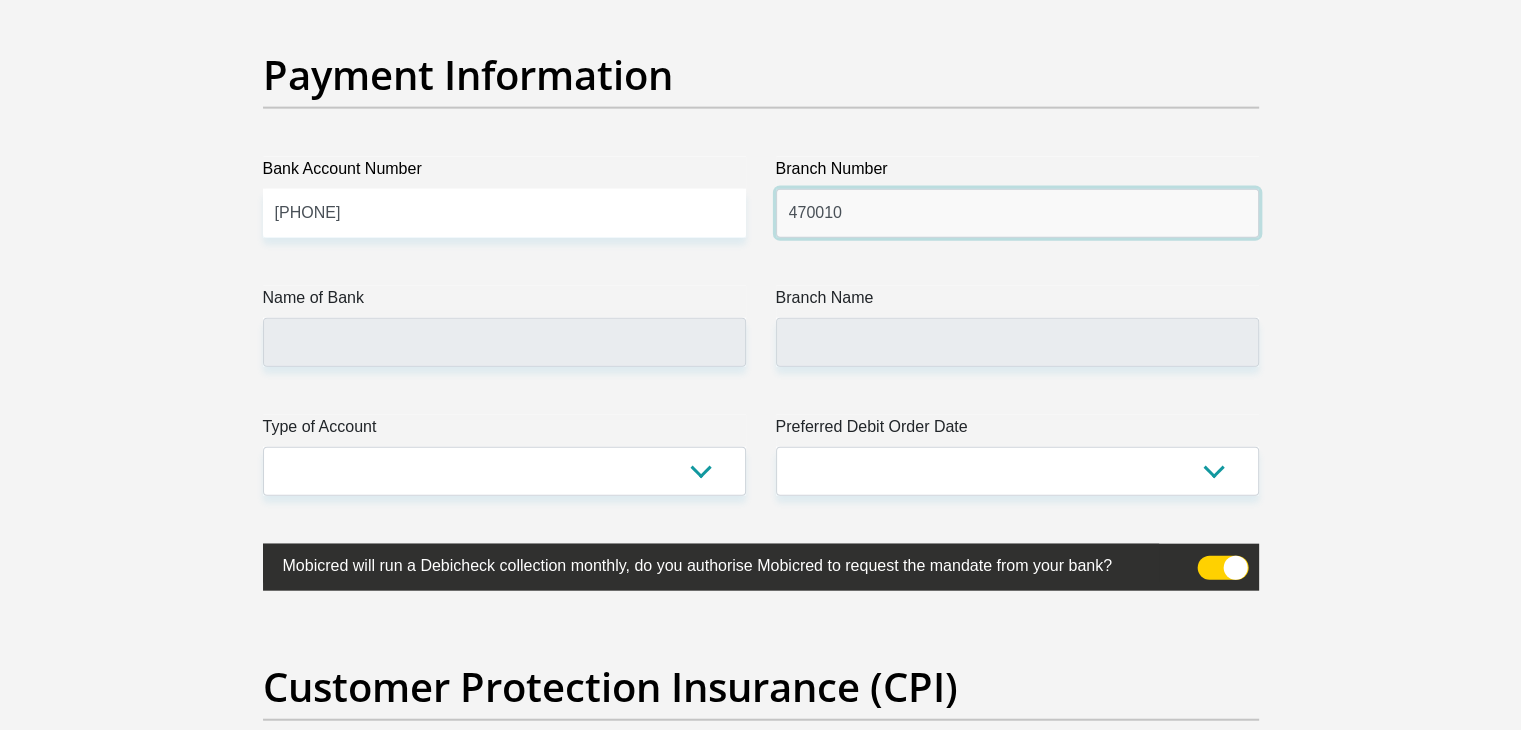 type on "470010" 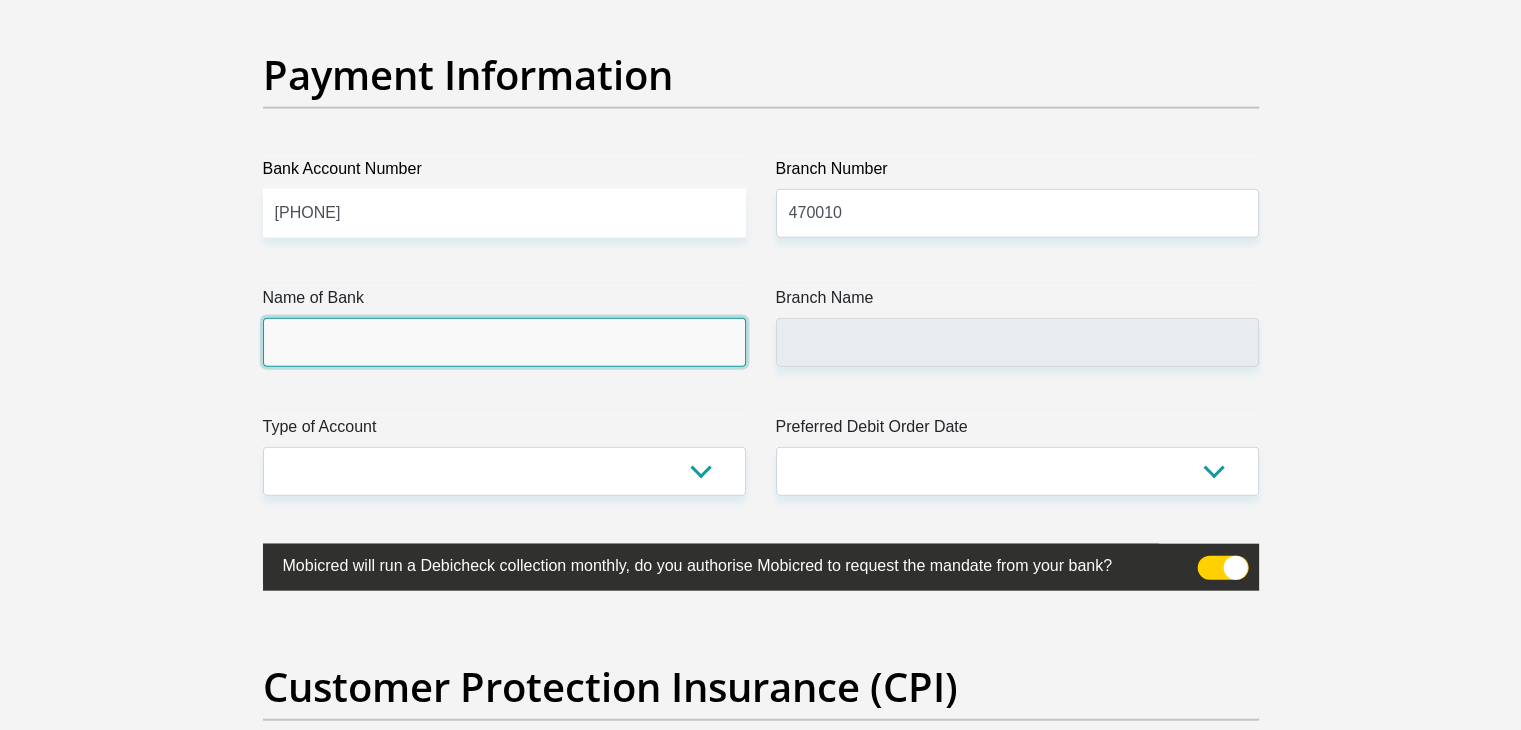 click on "Name of Bank" at bounding box center (504, 342) 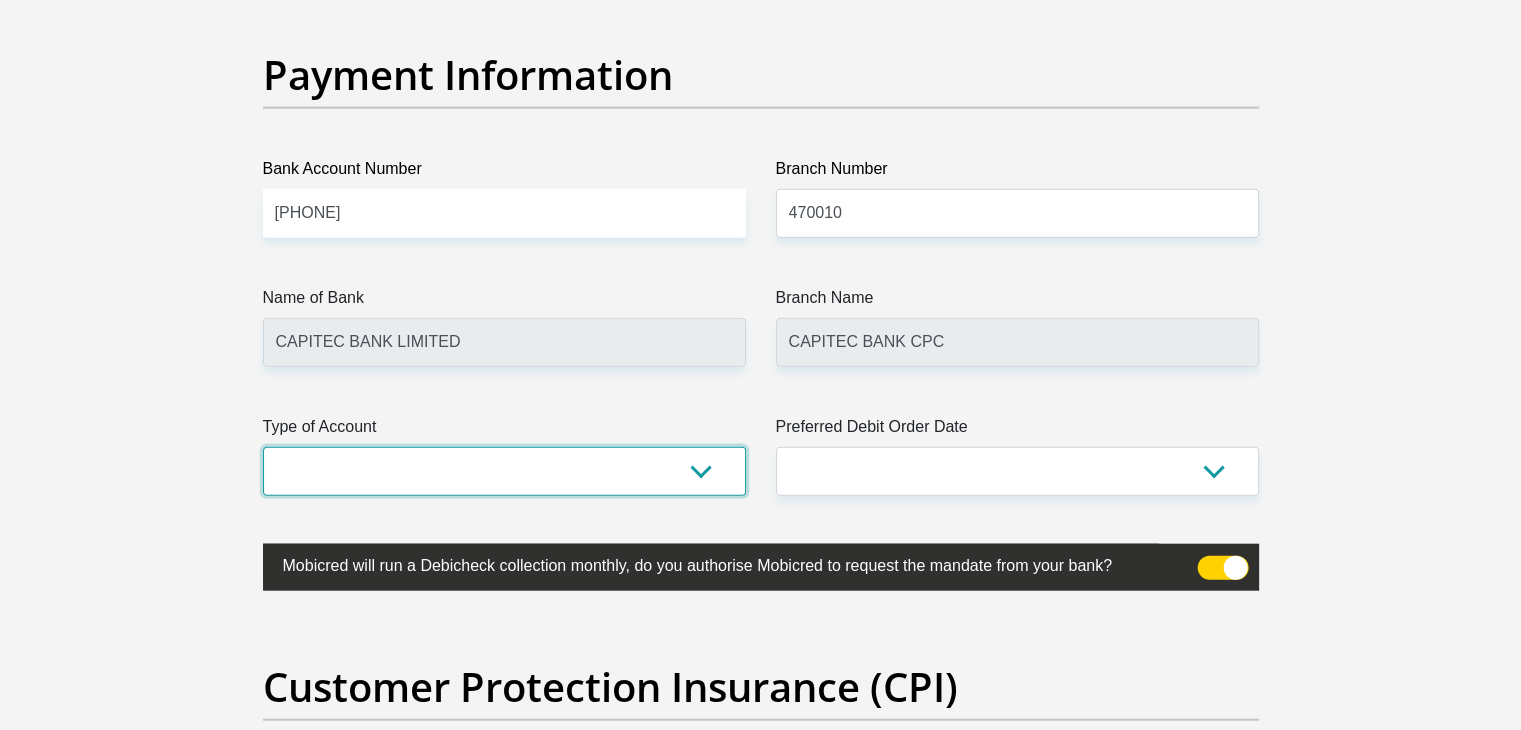 click on "Cheque
Savings" at bounding box center (504, 471) 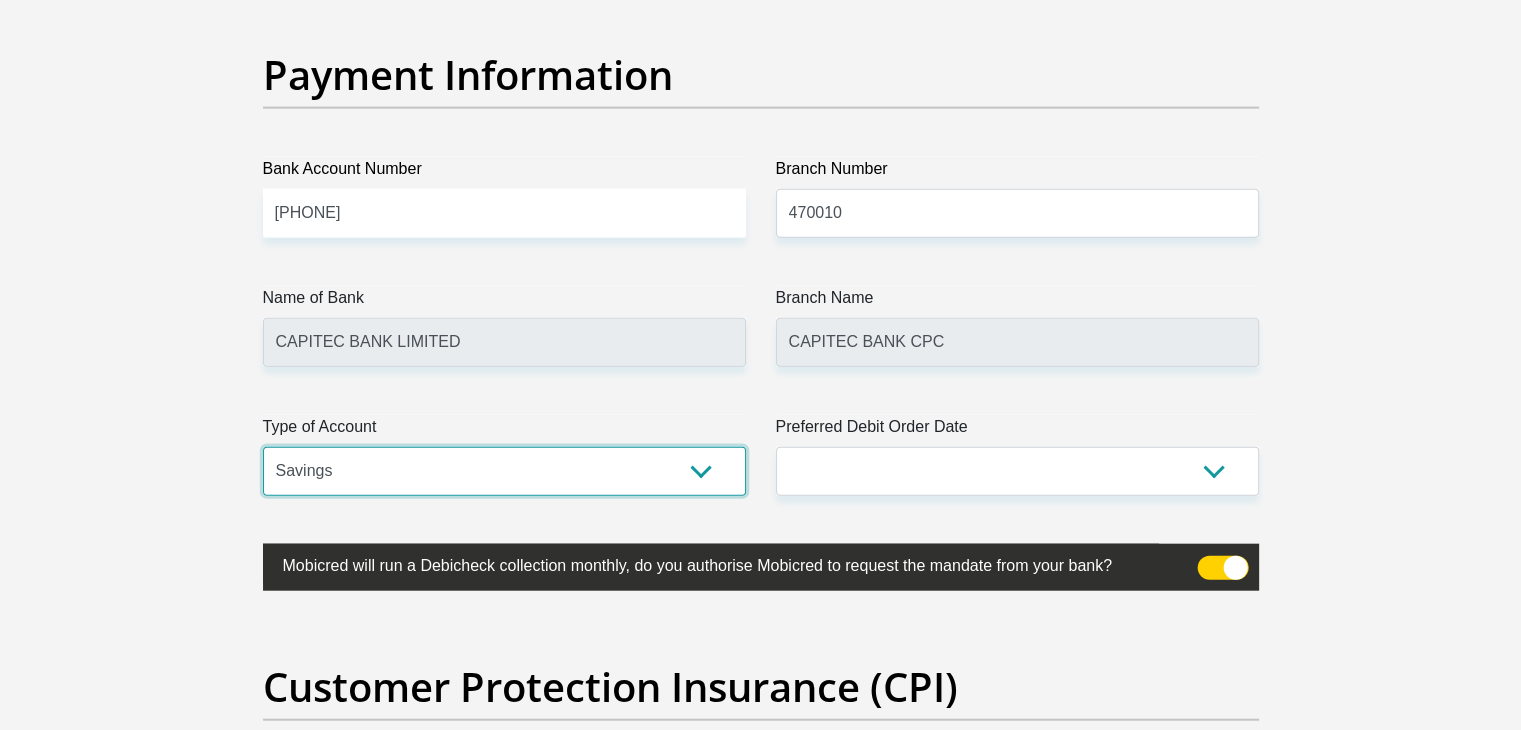 click on "Cheque
Savings" at bounding box center [504, 471] 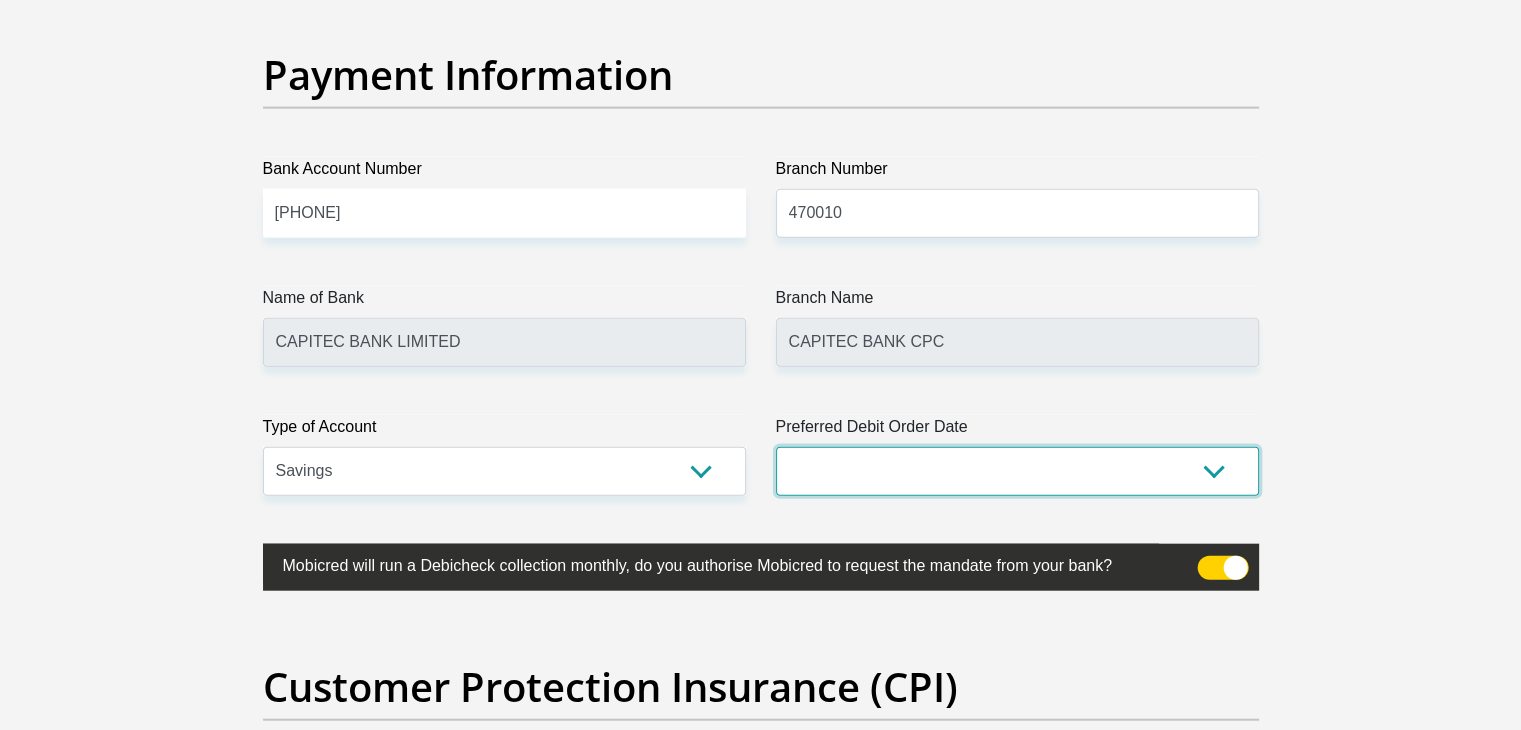 click on "1st
2nd
3rd
4th
5th
7th
18th
19th
20th
21st
22nd
23rd
24th
25th
26th
27th
28th
29th
30th" at bounding box center [1017, 471] 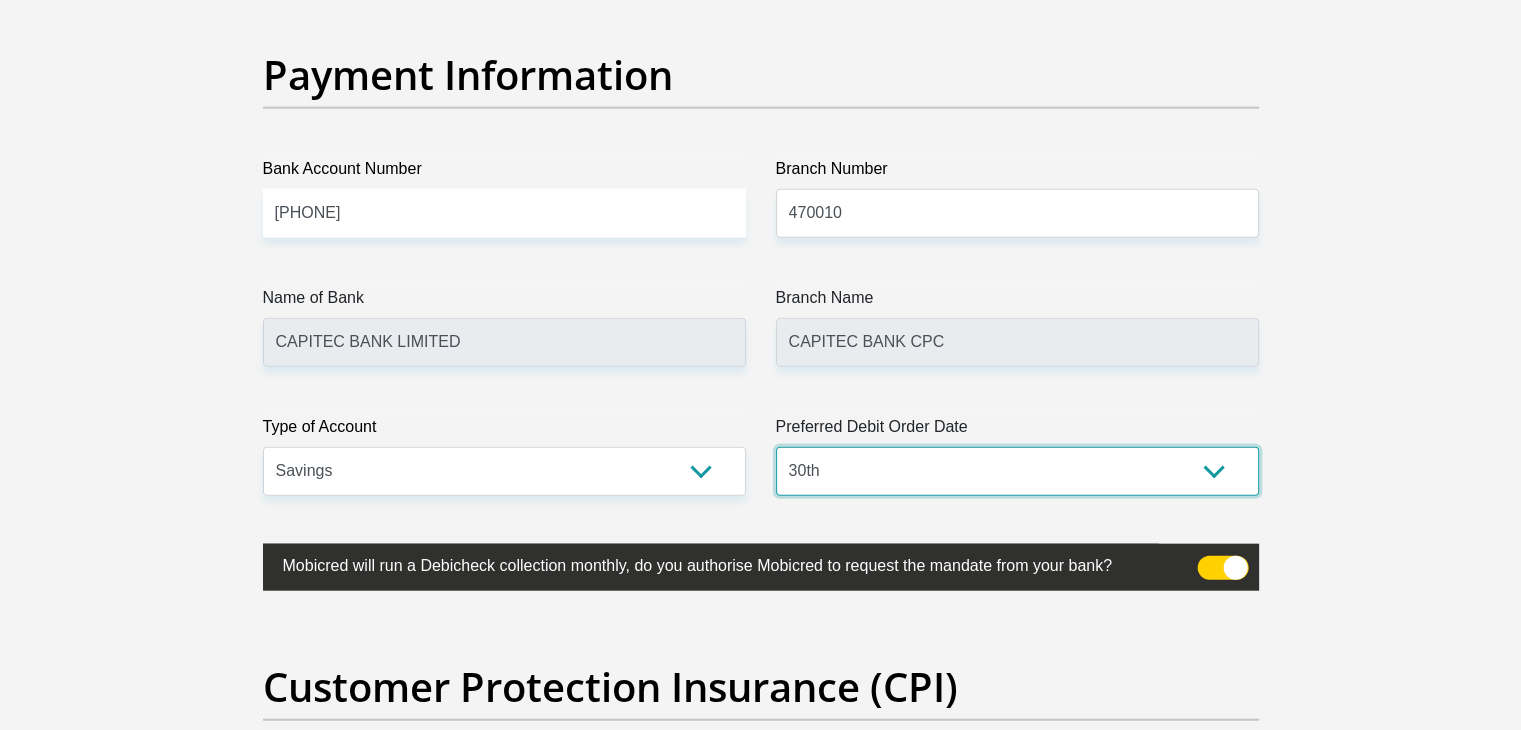 click on "1st
2nd
3rd
4th
5th
7th
18th
19th
20th
21st
22nd
23rd
24th
25th
26th
27th
28th
29th
30th" at bounding box center [1017, 471] 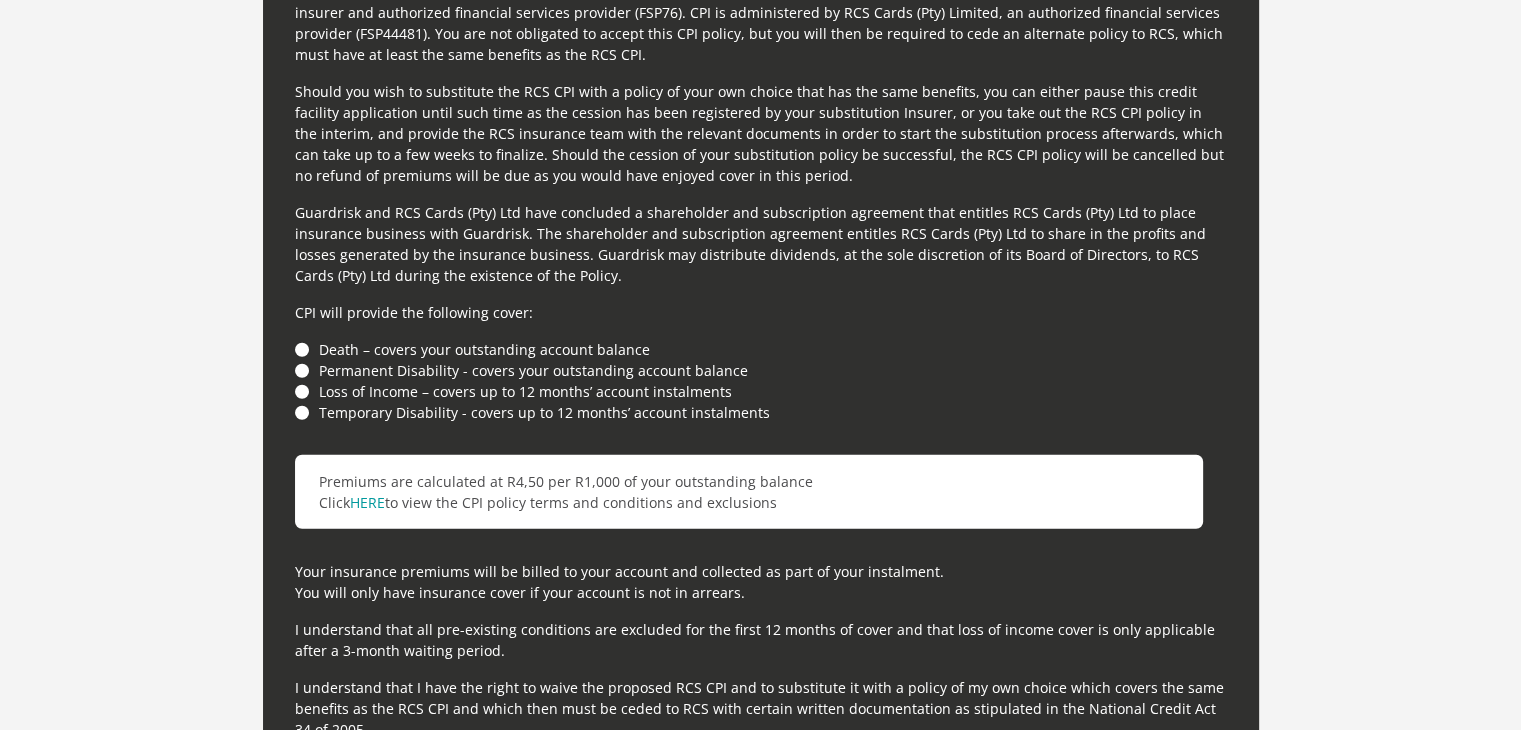 scroll, scrollTop: 5500, scrollLeft: 0, axis: vertical 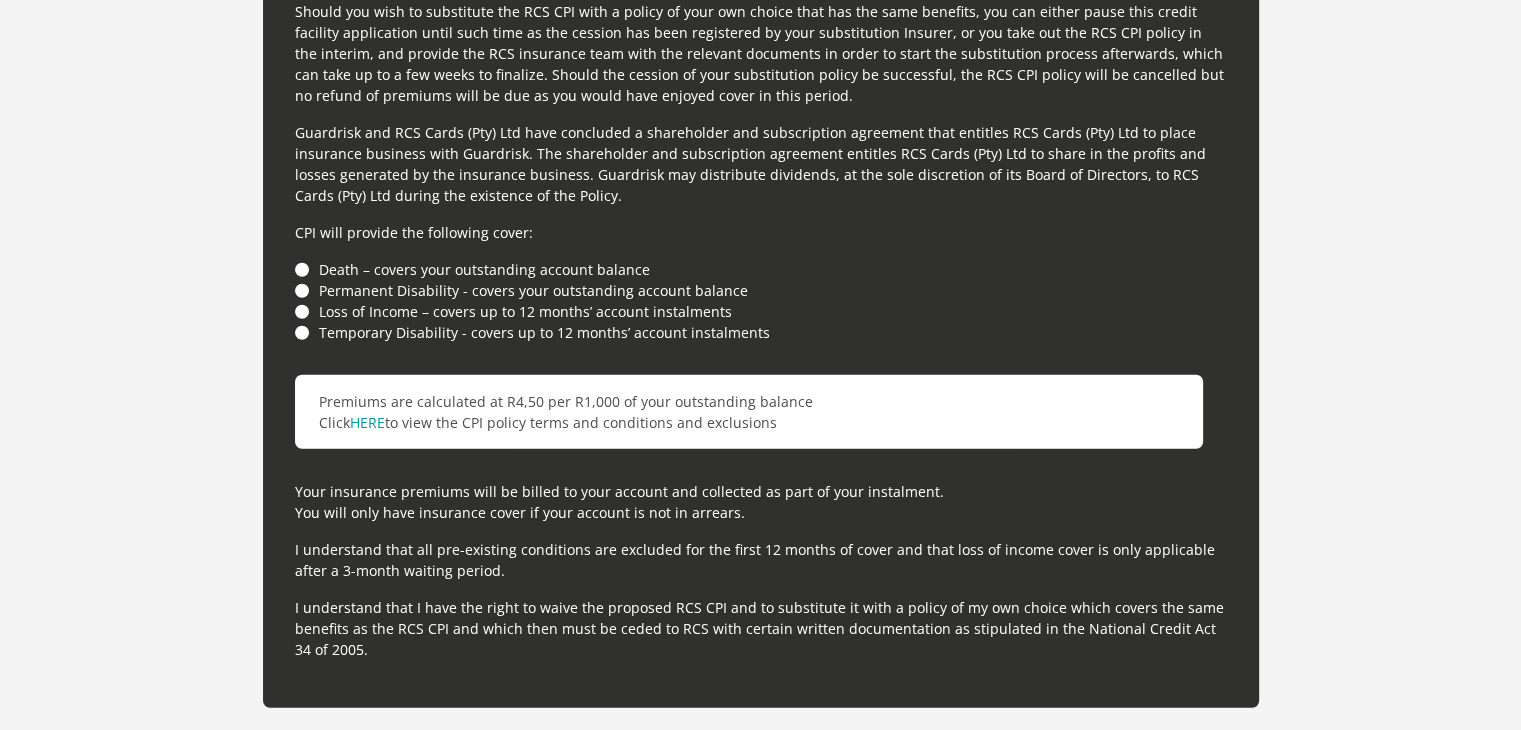 click on "Death – covers your outstanding account balance" at bounding box center (761, 269) 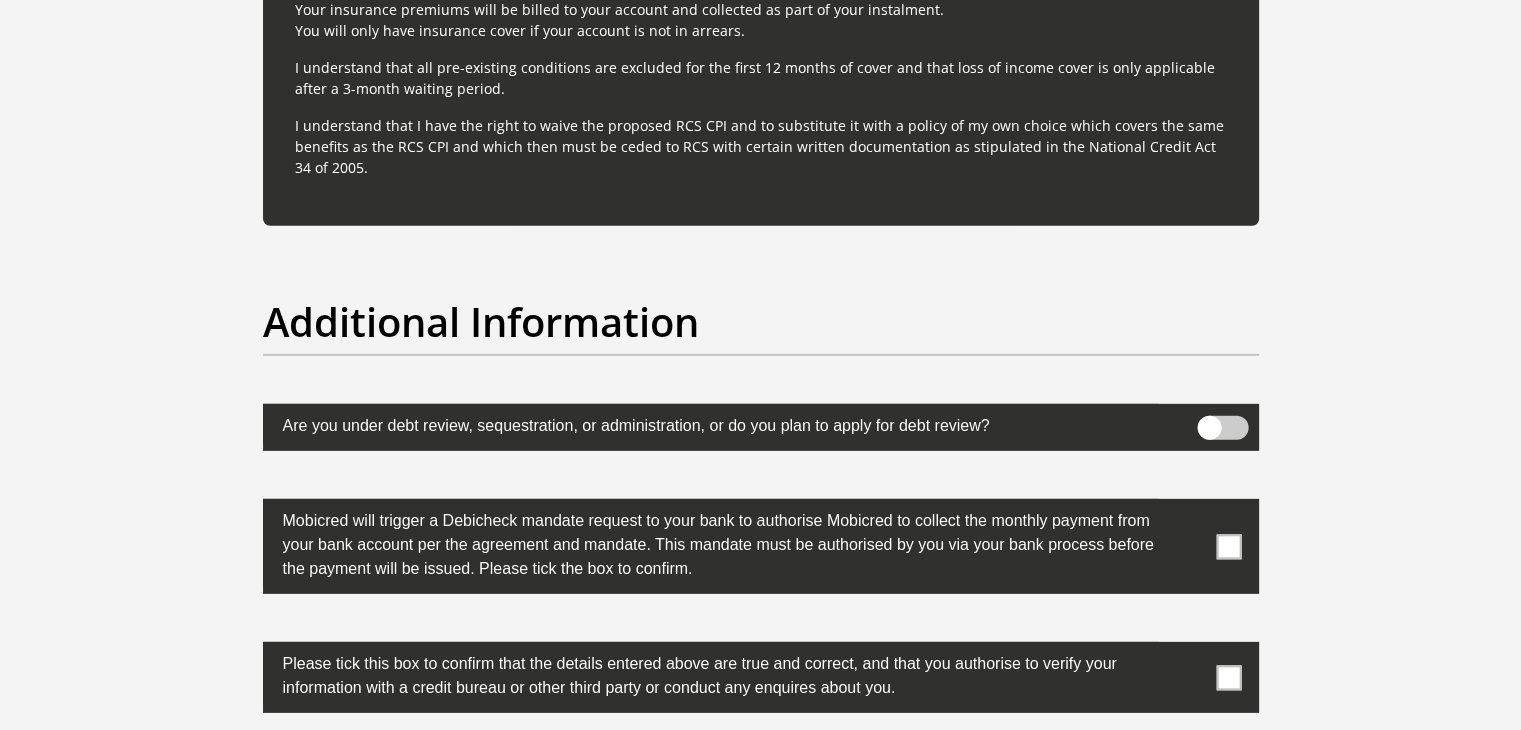 scroll, scrollTop: 6000, scrollLeft: 0, axis: vertical 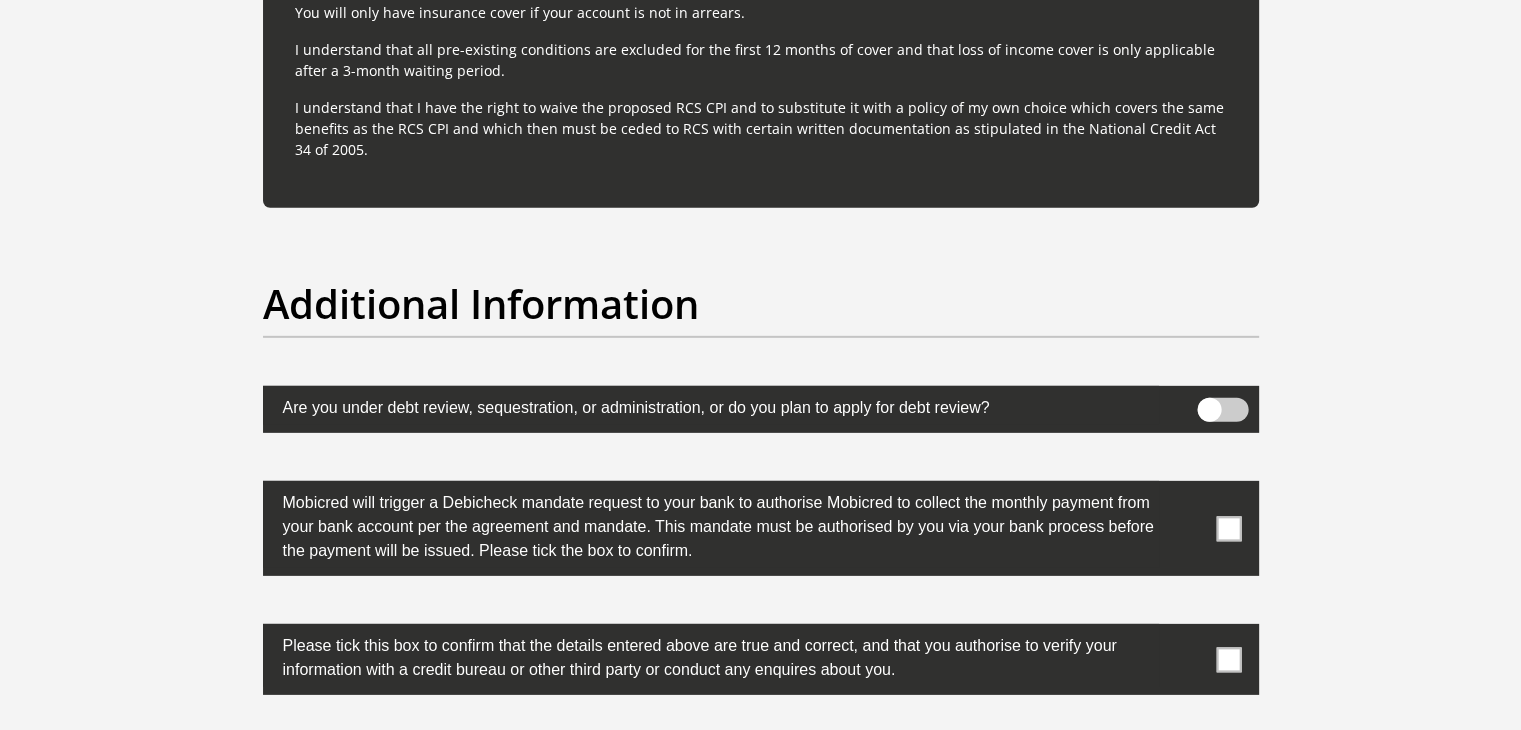 click at bounding box center (1222, 410) 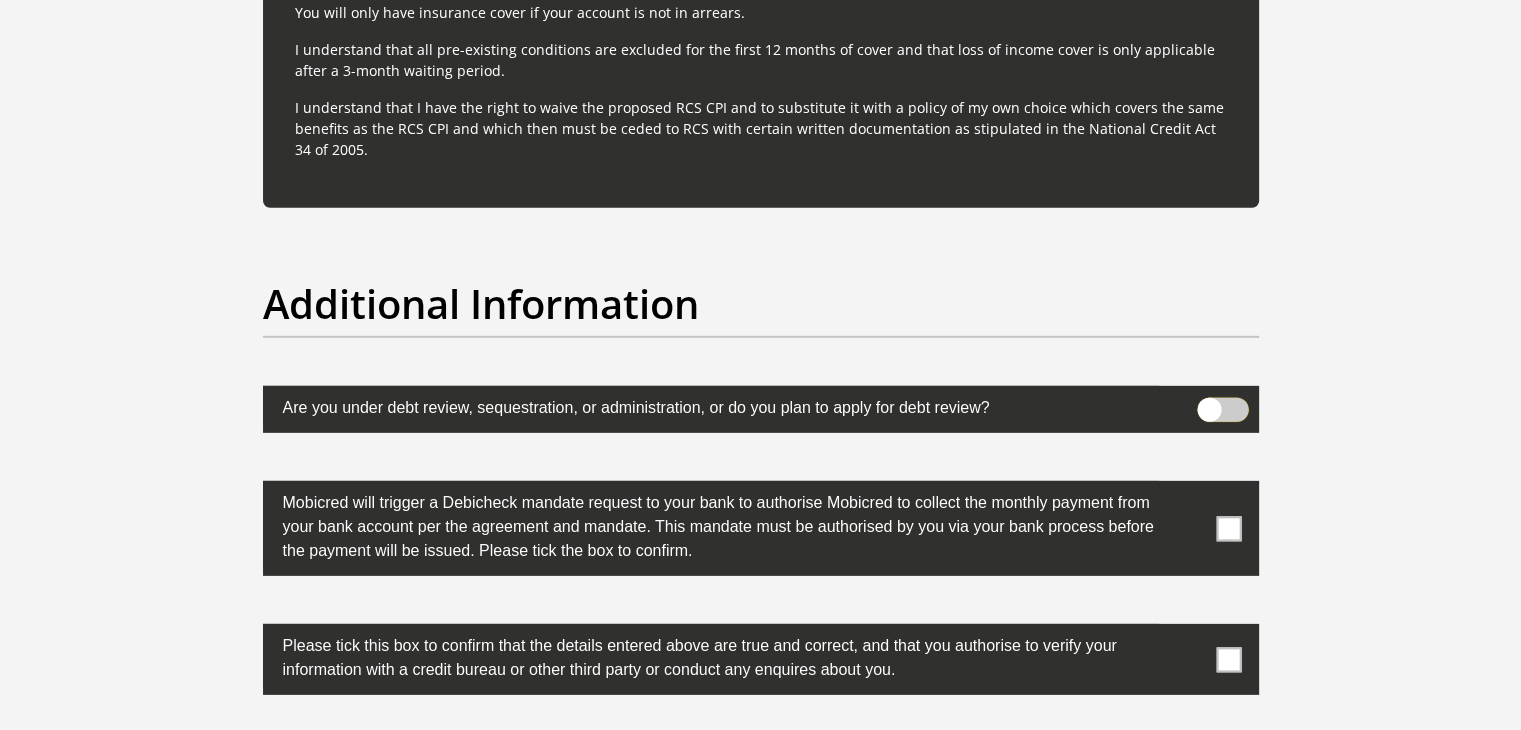 click at bounding box center (1209, 403) 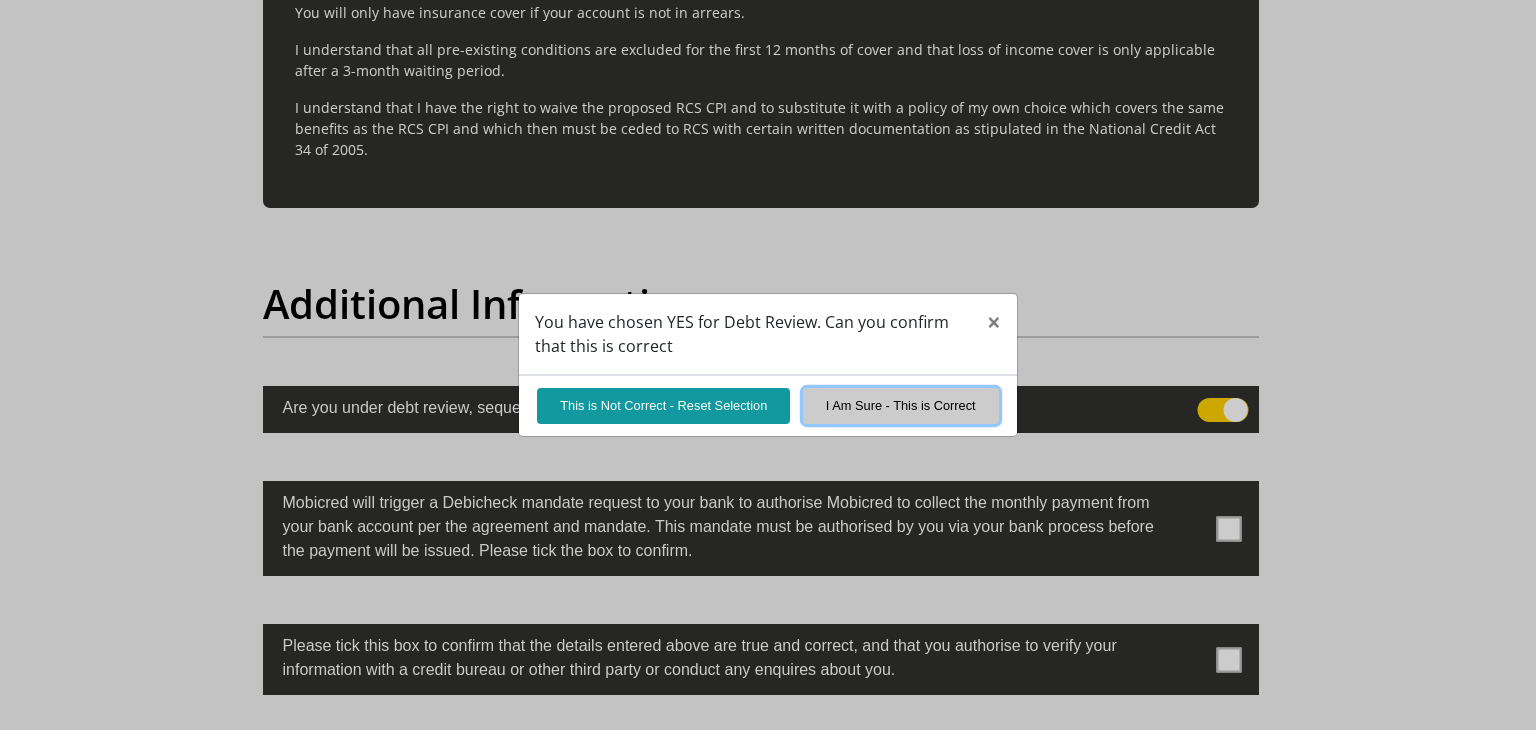 click on "I Am Sure - This is Correct" at bounding box center (901, 405) 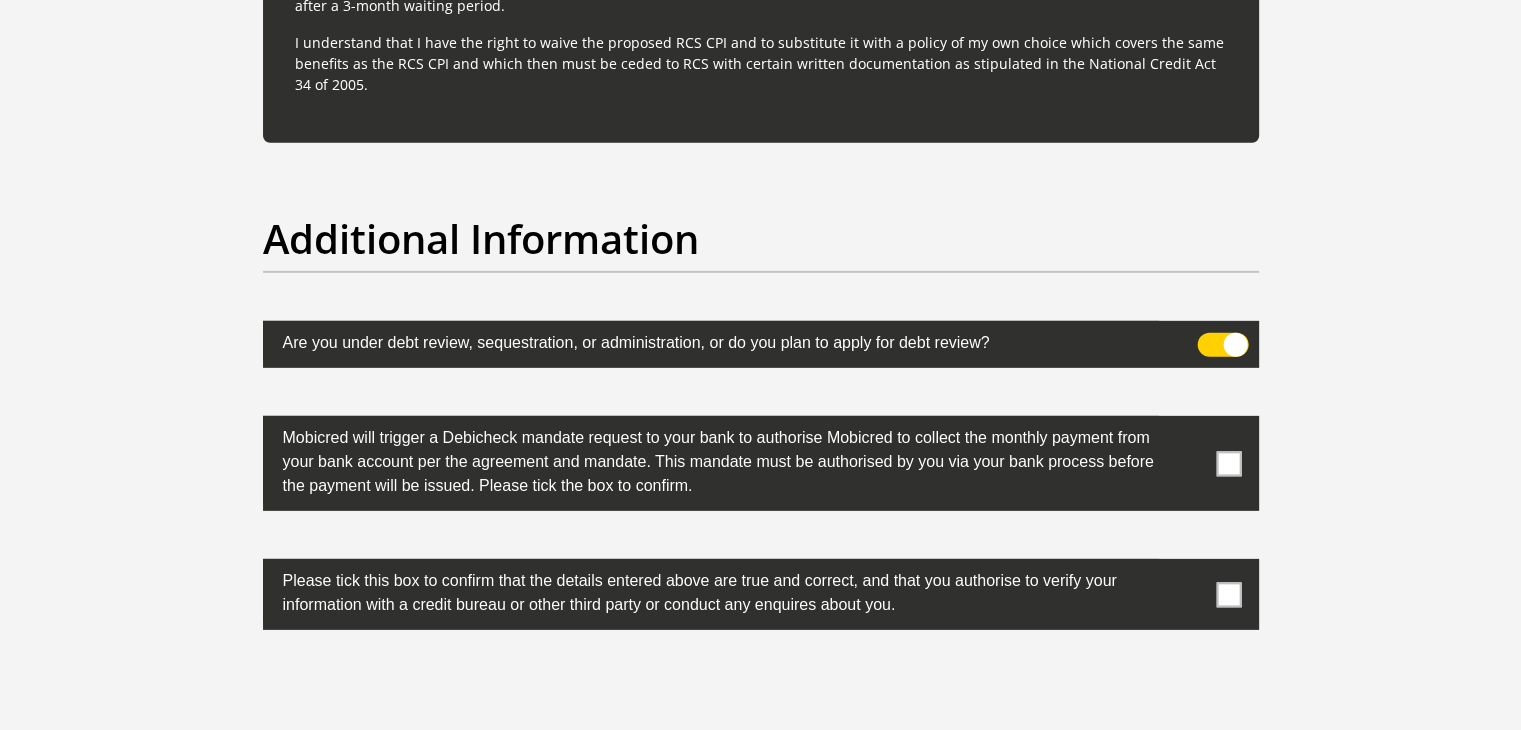 scroll, scrollTop: 6100, scrollLeft: 0, axis: vertical 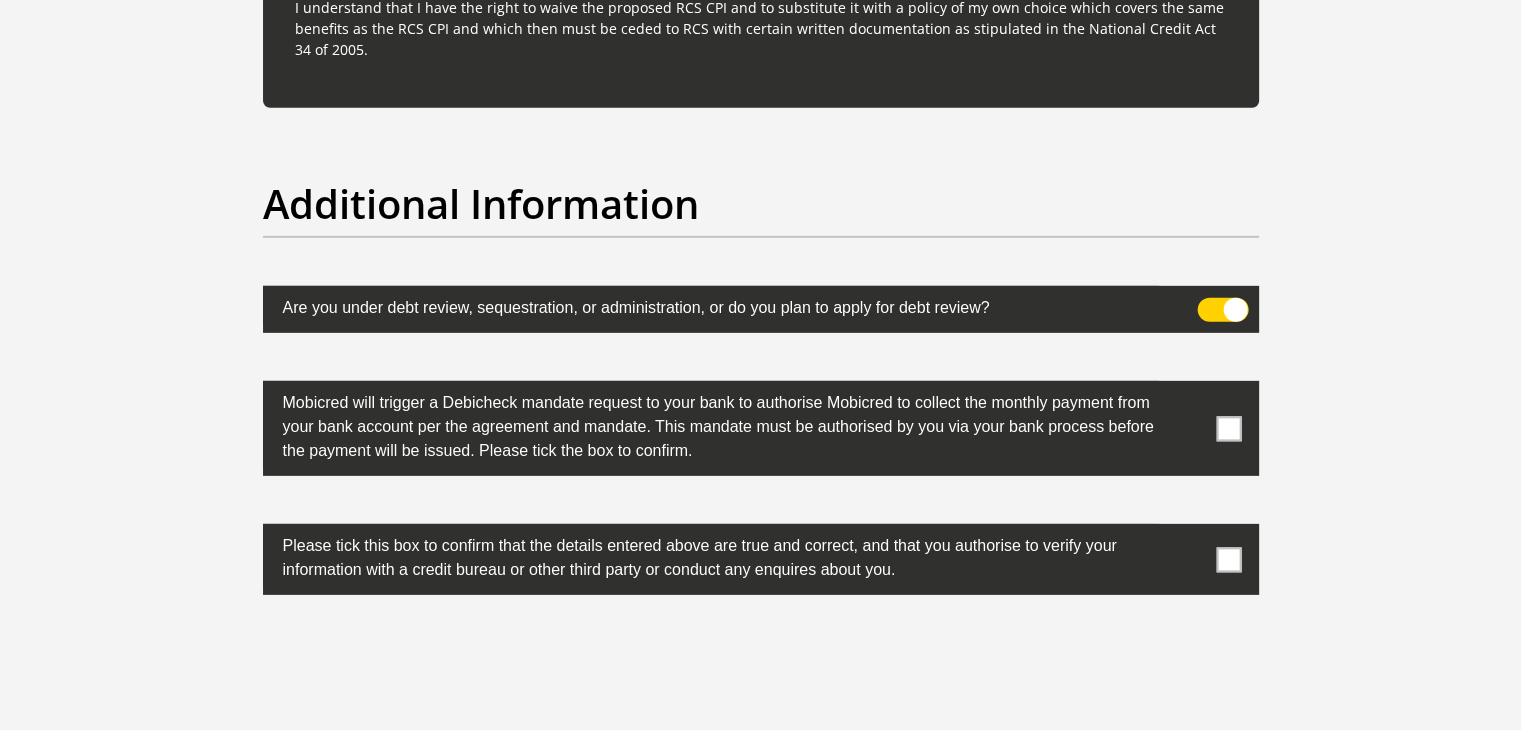 click at bounding box center [1228, 428] 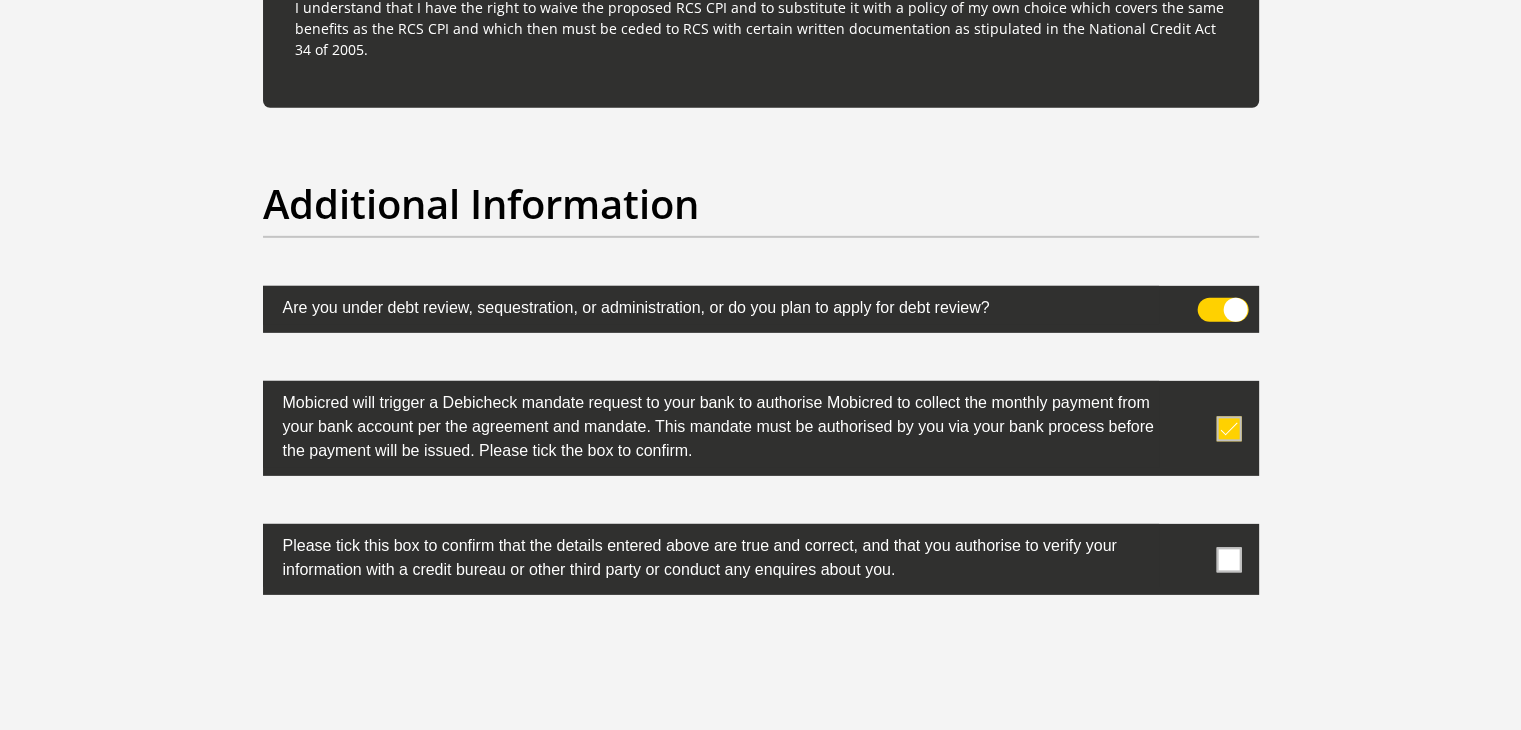 click at bounding box center [1228, 559] 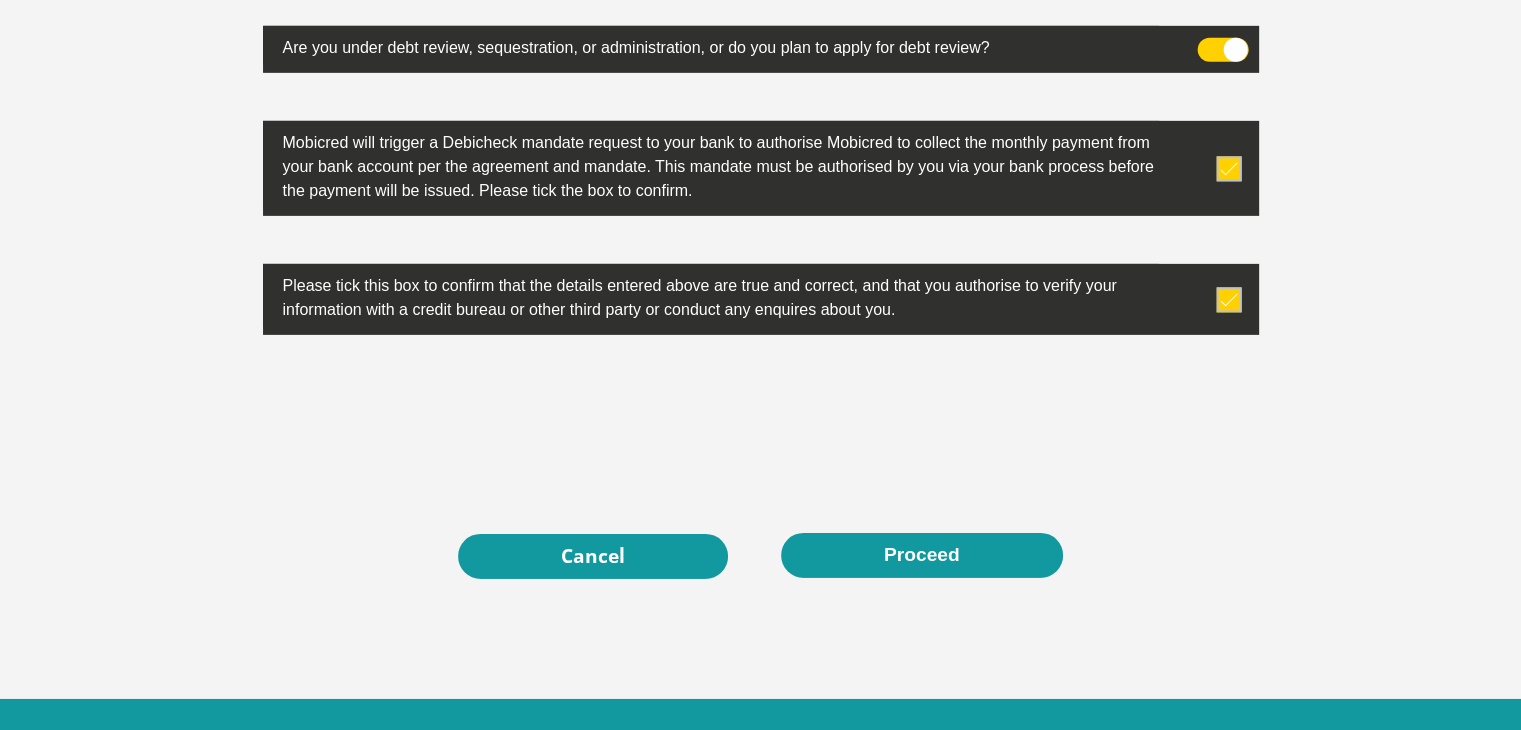 scroll, scrollTop: 6400, scrollLeft: 0, axis: vertical 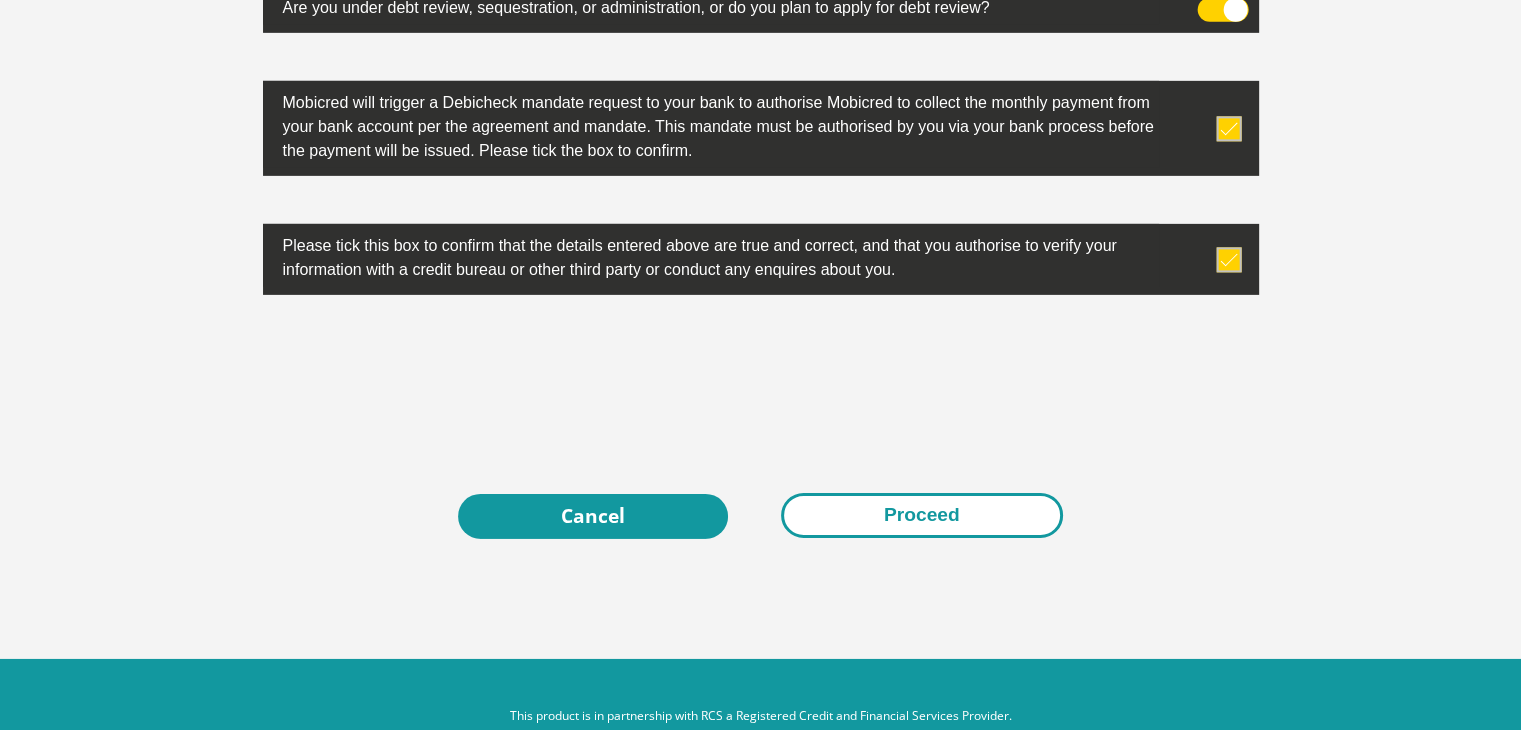click on "Proceed" at bounding box center (922, 515) 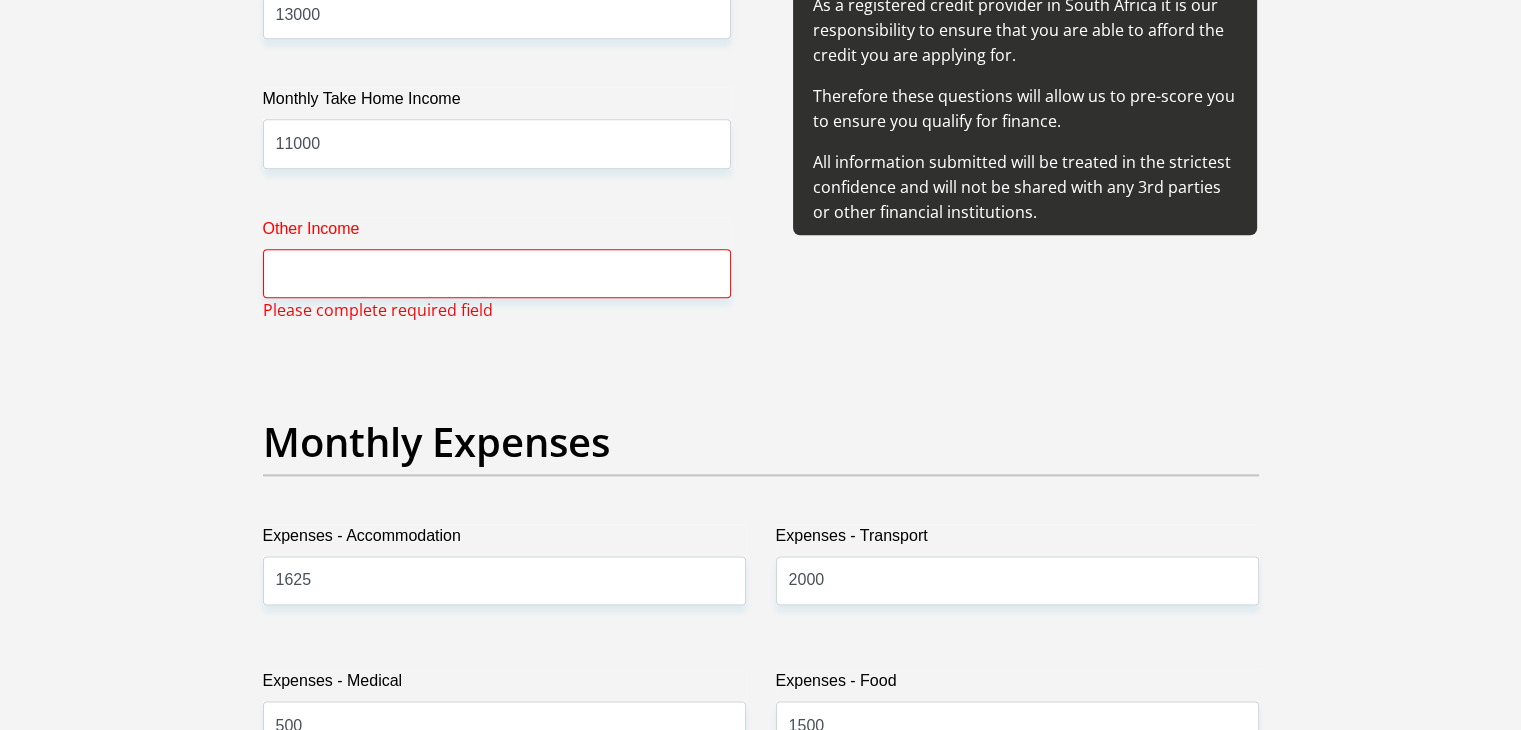 scroll, scrollTop: 2484, scrollLeft: 0, axis: vertical 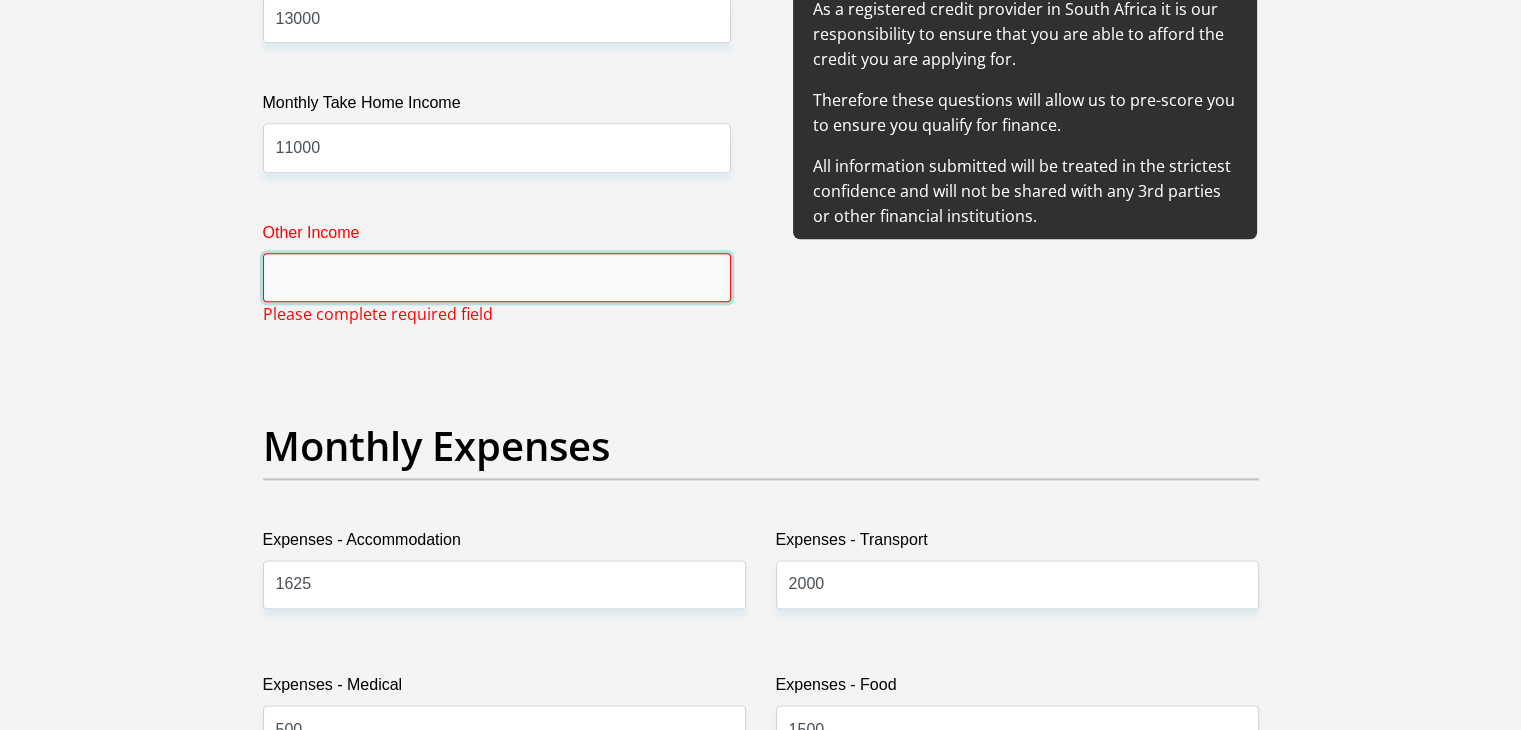 click on "Other Income" at bounding box center (497, 277) 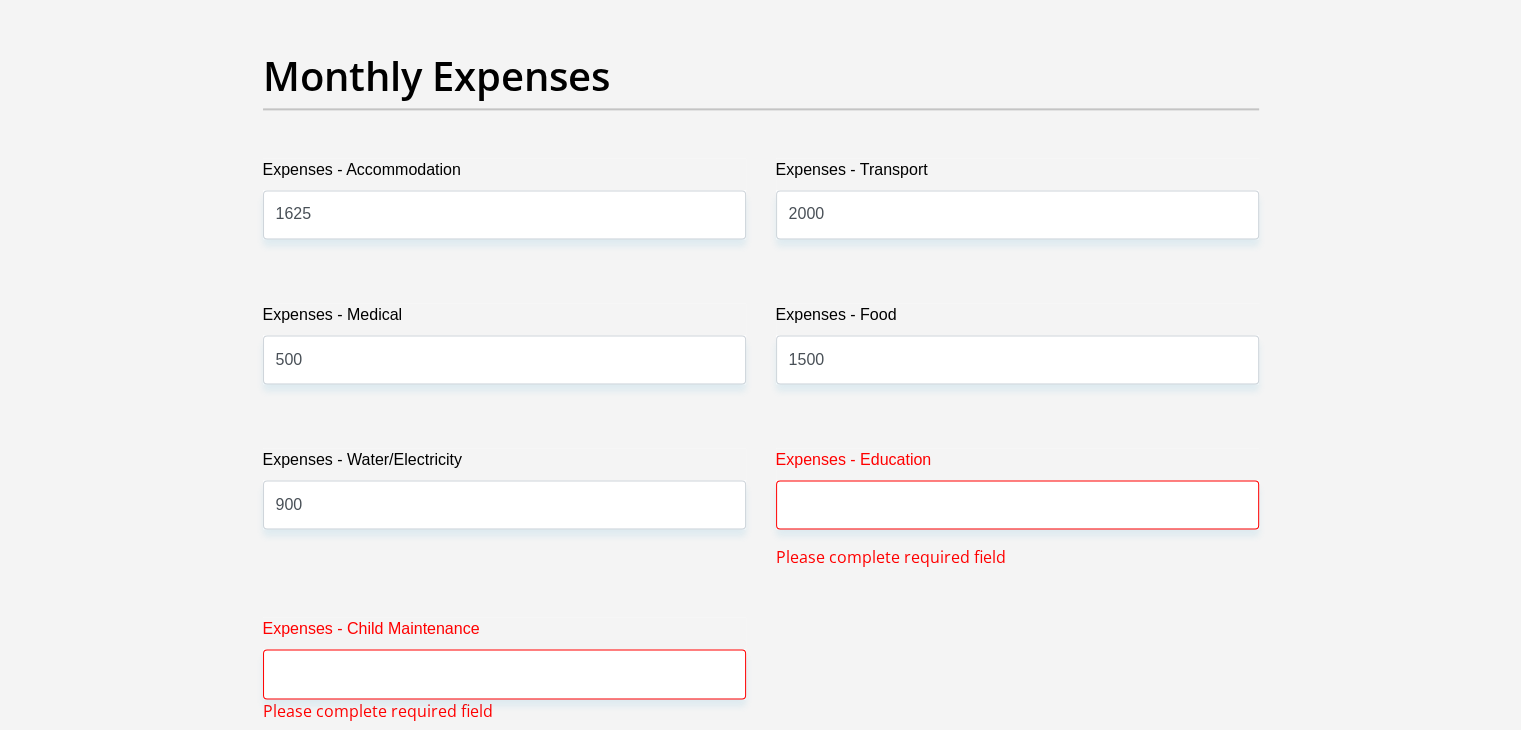 scroll, scrollTop: 2984, scrollLeft: 0, axis: vertical 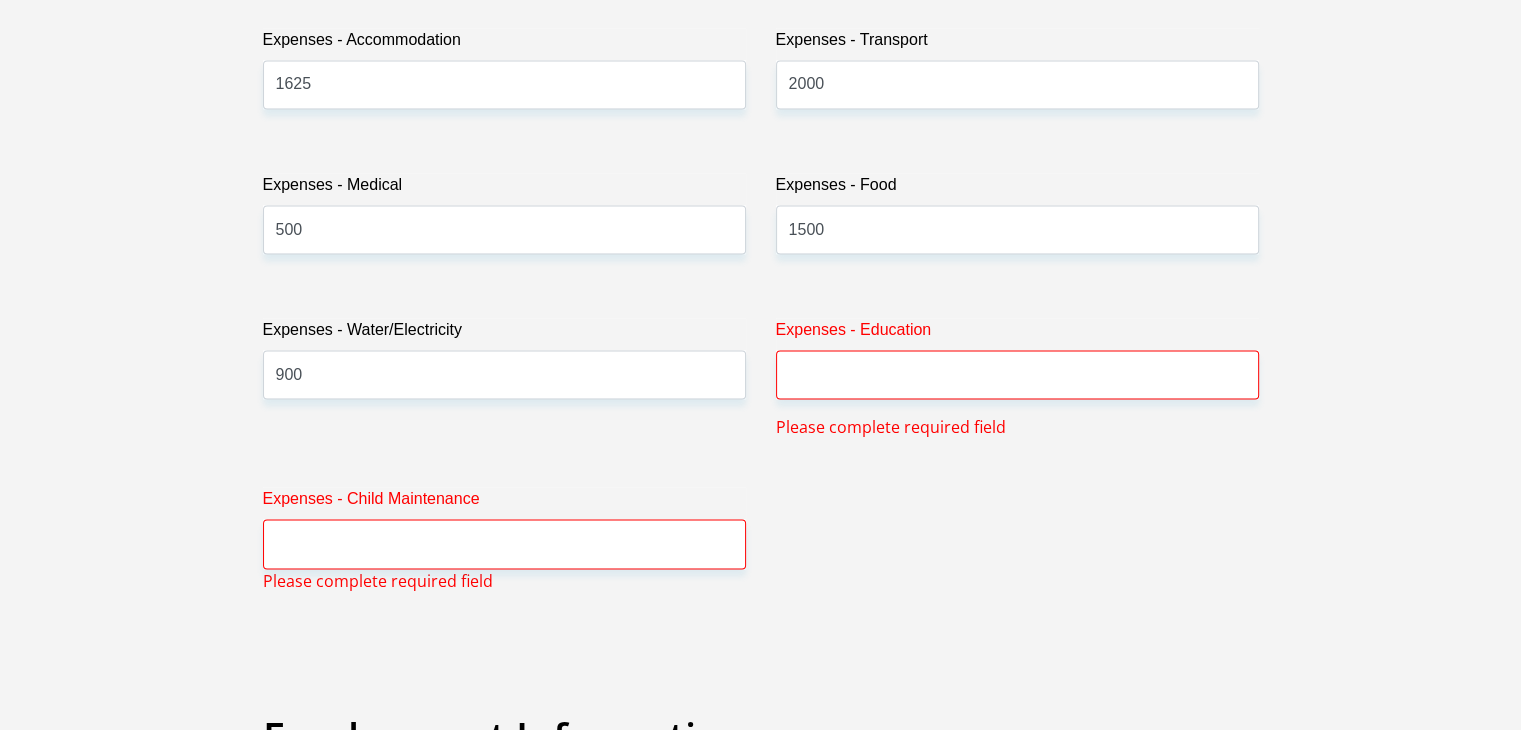 type on "0" 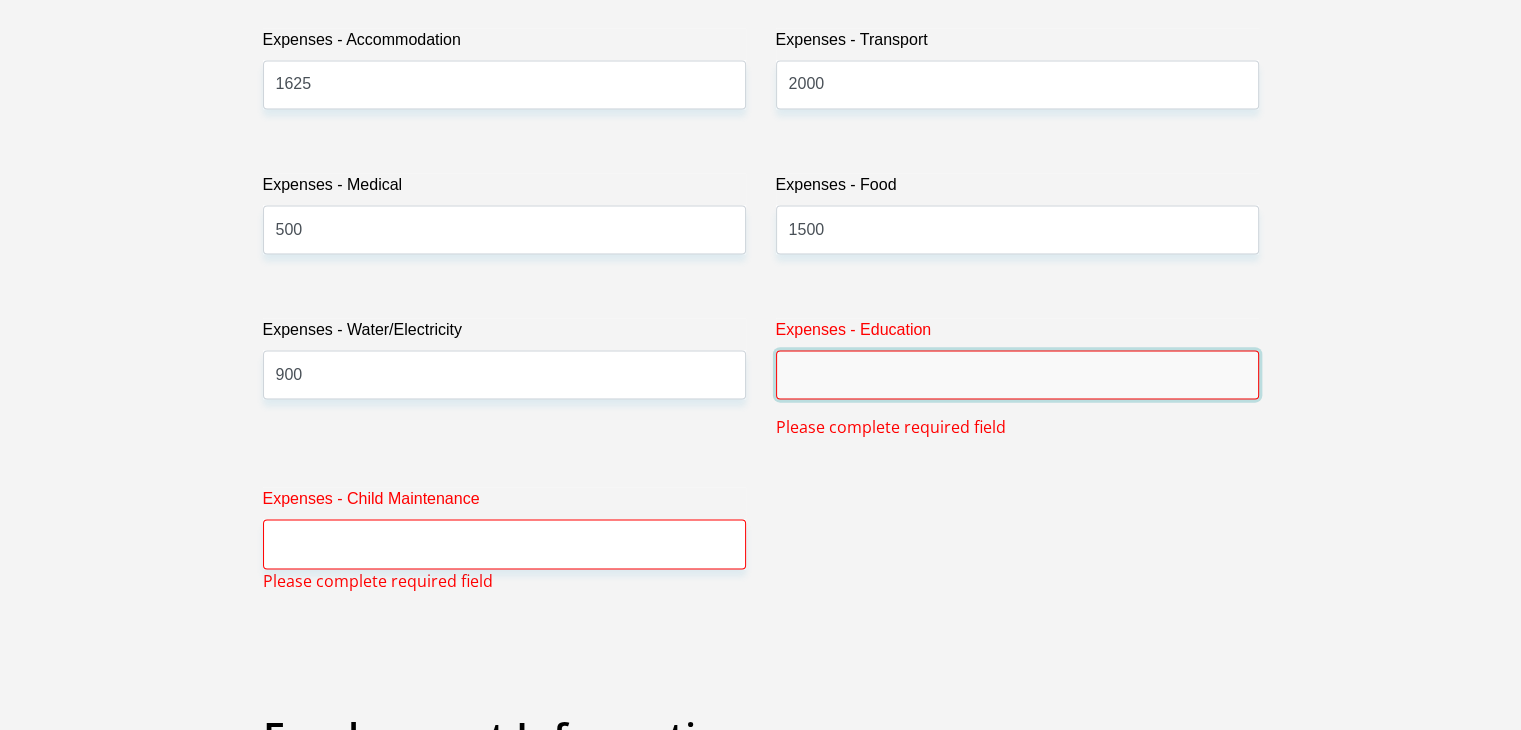 click on "Expenses - Education" at bounding box center (1017, 374) 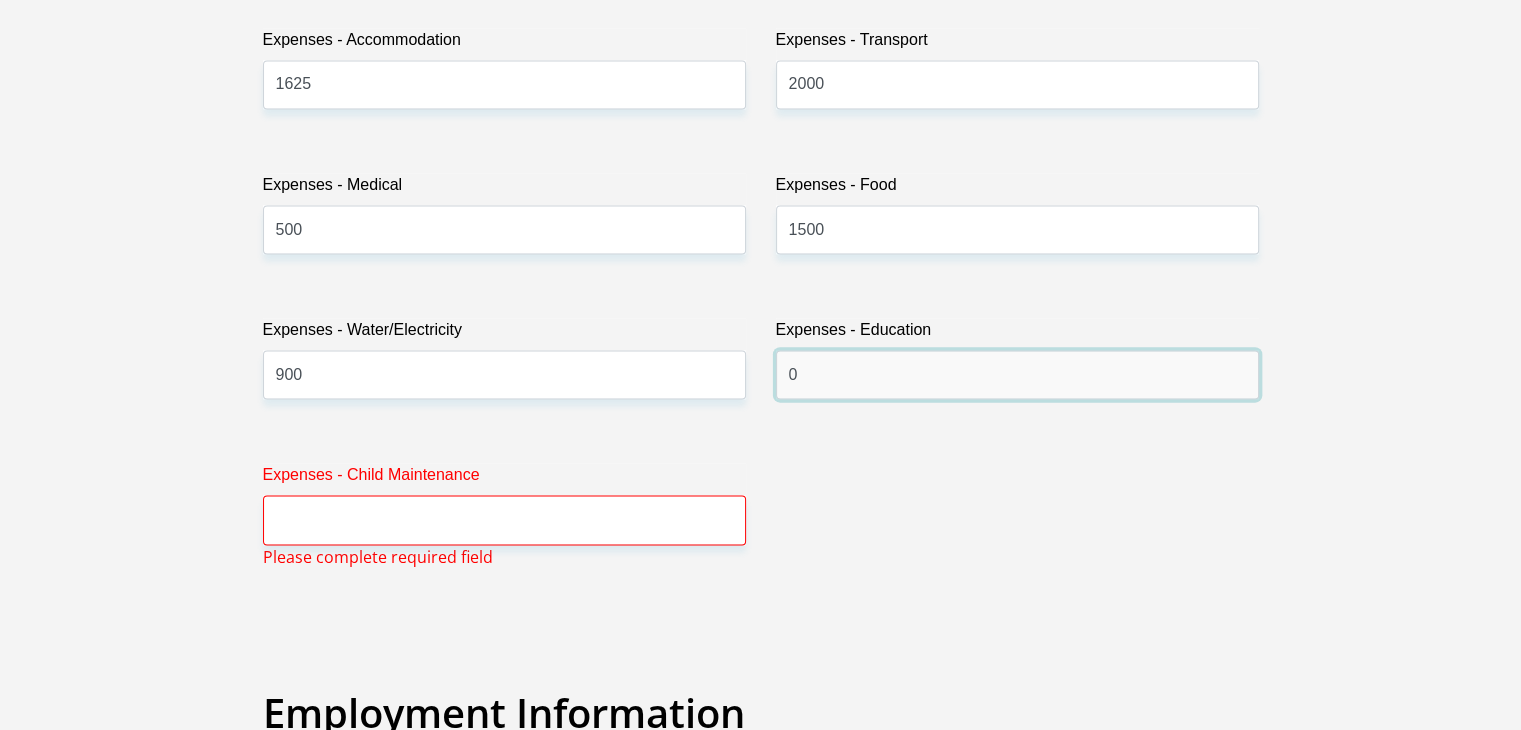 type on "0" 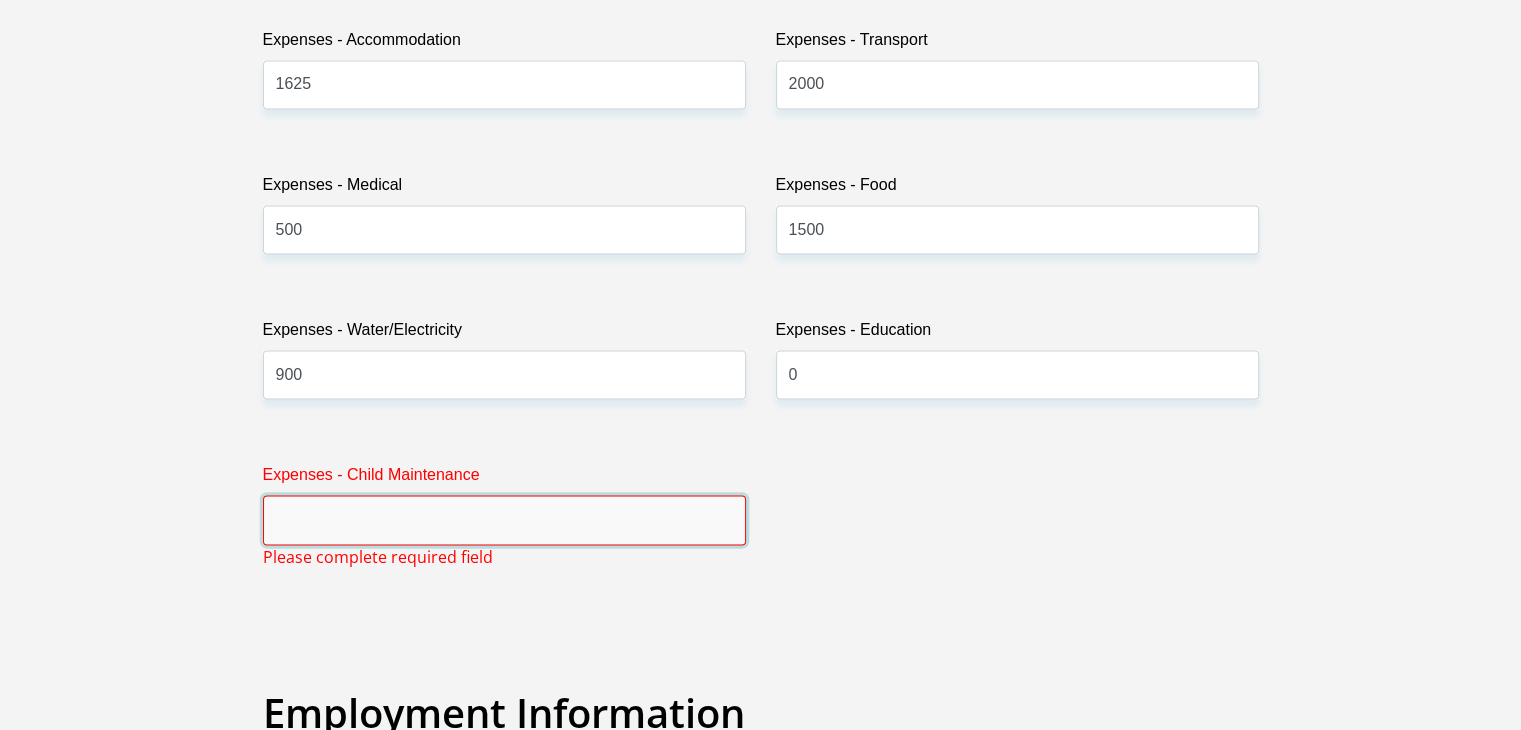 click on "Expenses - Child Maintenance" at bounding box center [504, 519] 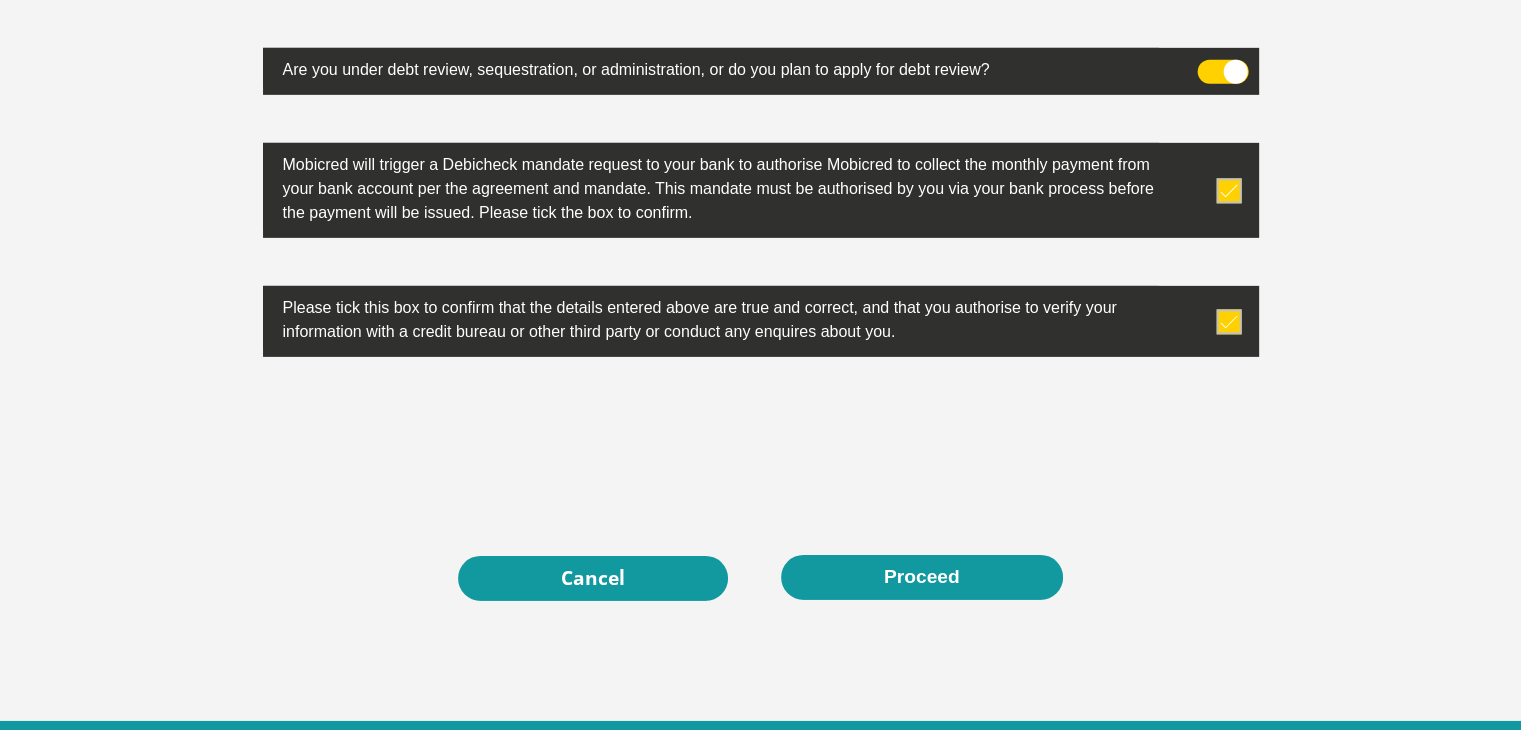 scroll, scrollTop: 6441, scrollLeft: 0, axis: vertical 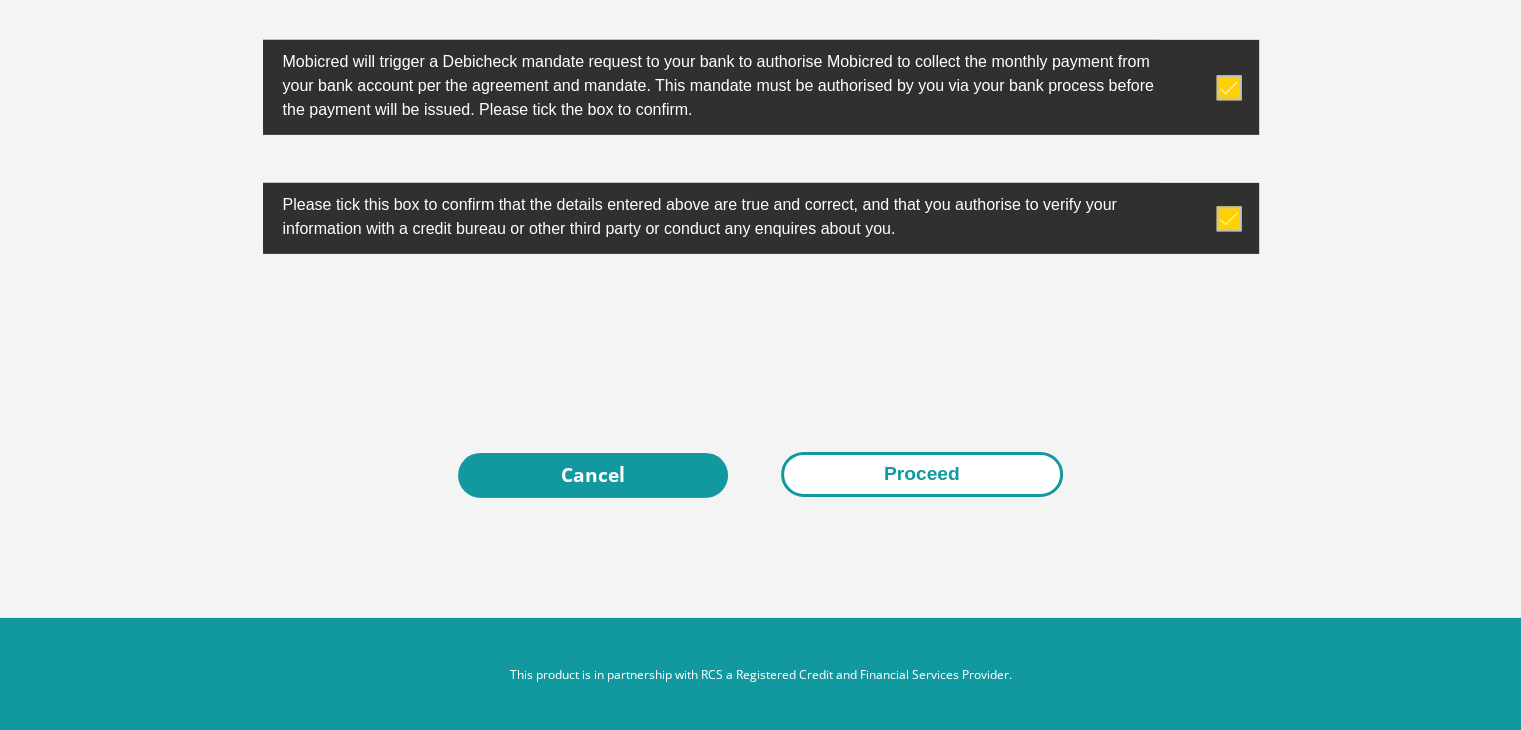 type on "0" 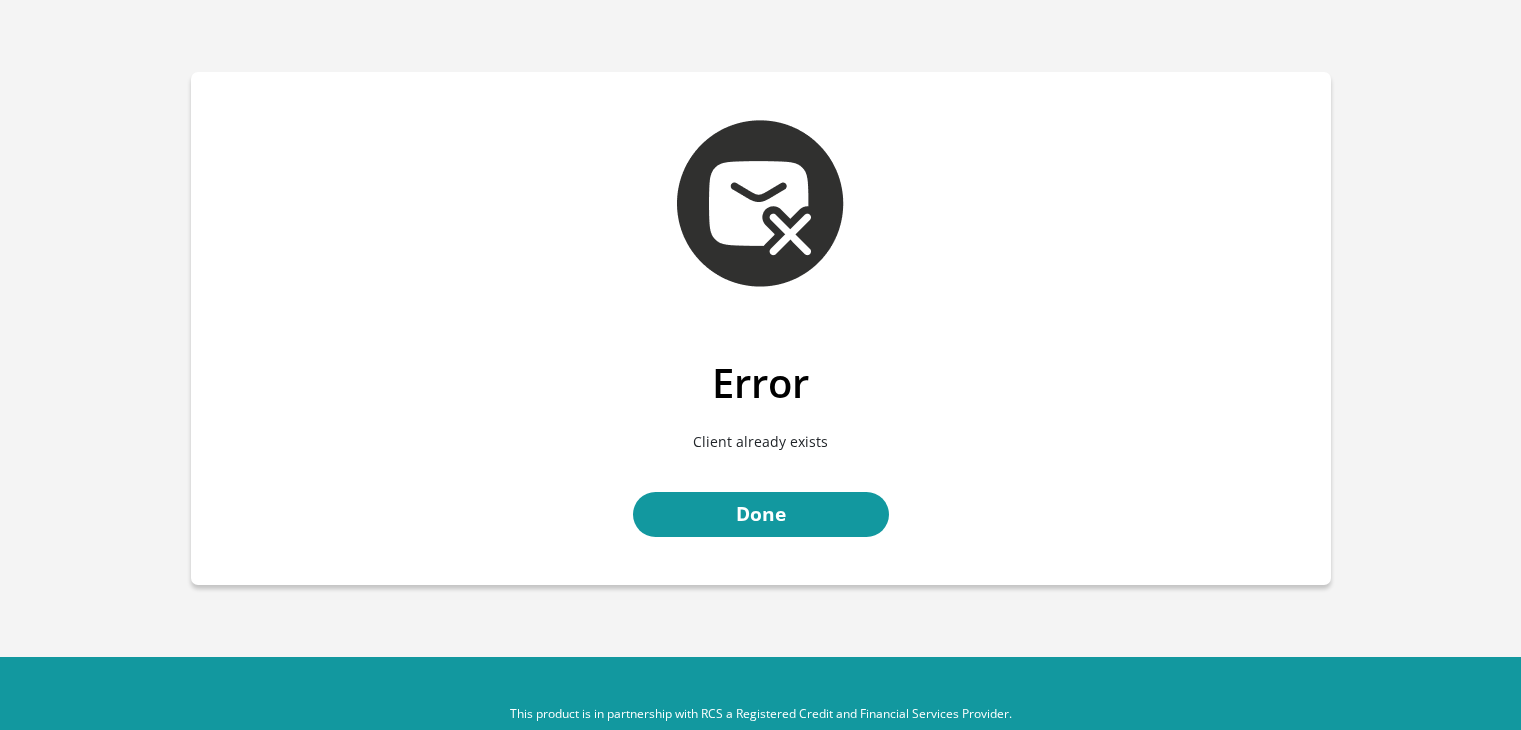 scroll, scrollTop: 0, scrollLeft: 0, axis: both 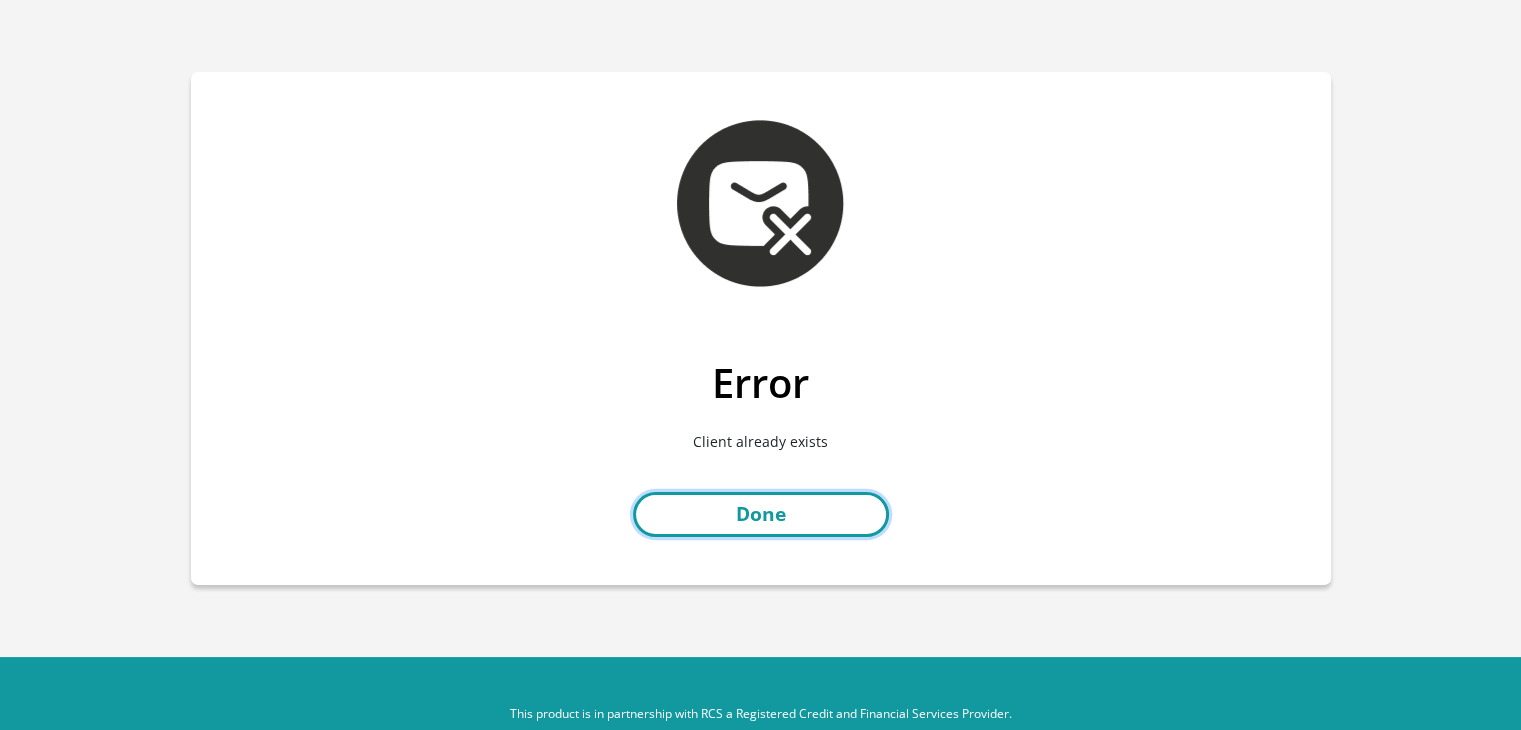 click on "Done" at bounding box center [761, 514] 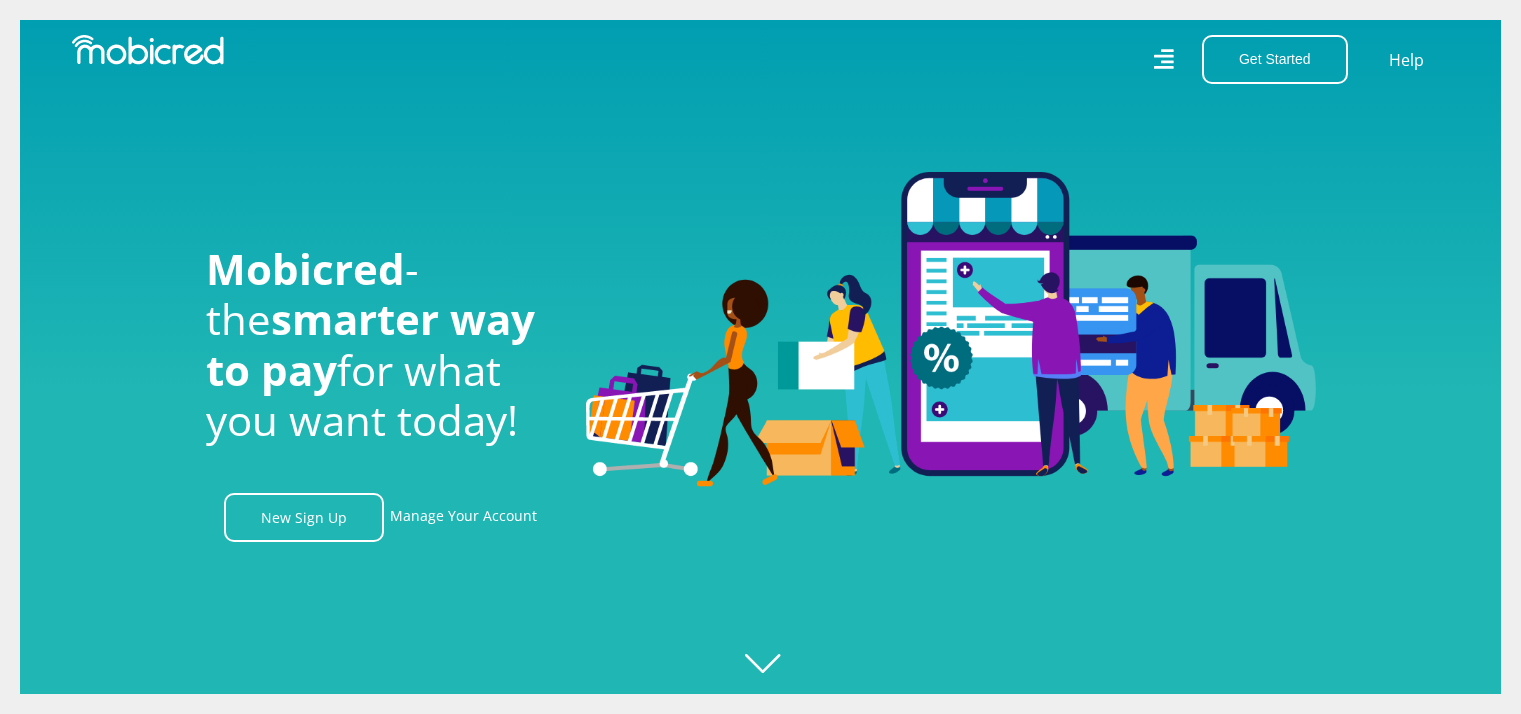 scroll, scrollTop: 0, scrollLeft: 0, axis: both 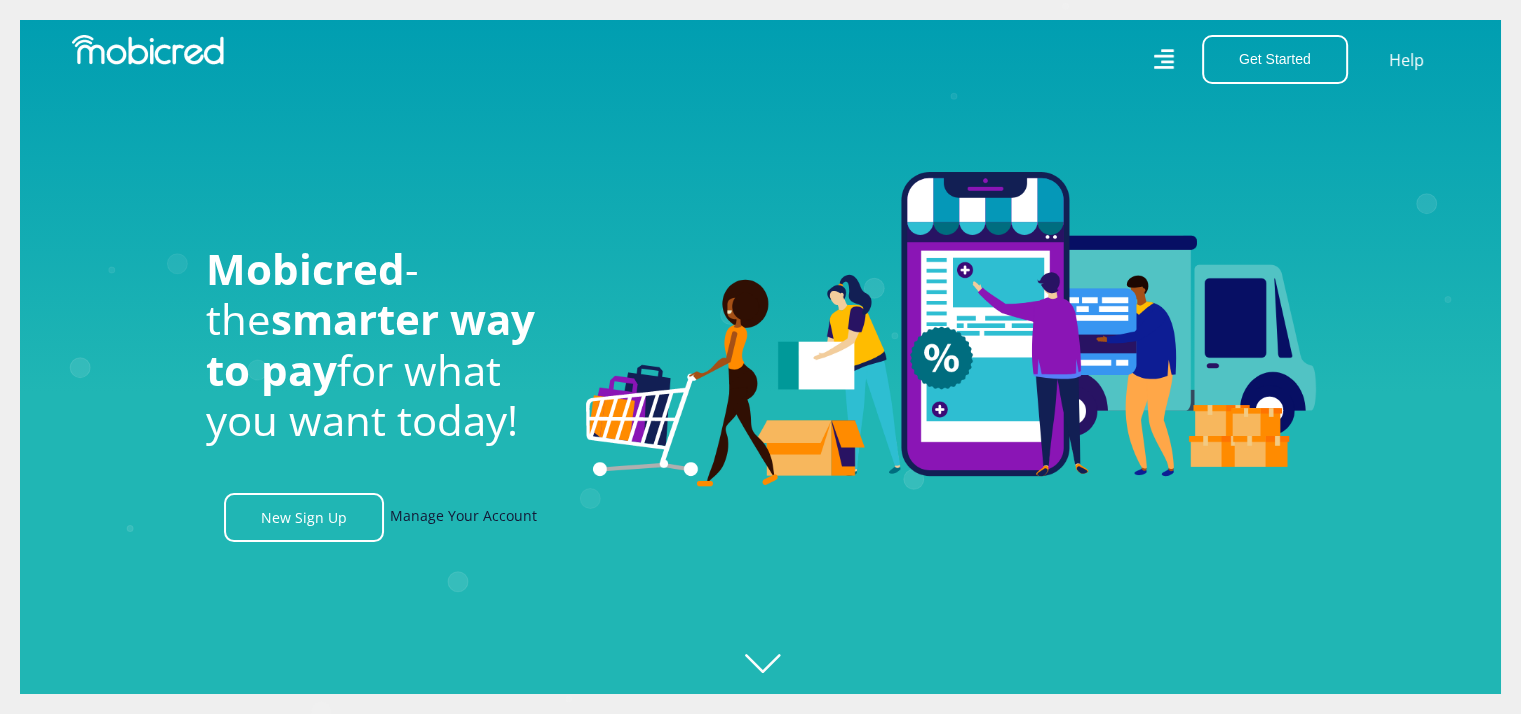 click on "Manage Your Account" at bounding box center (463, 517) 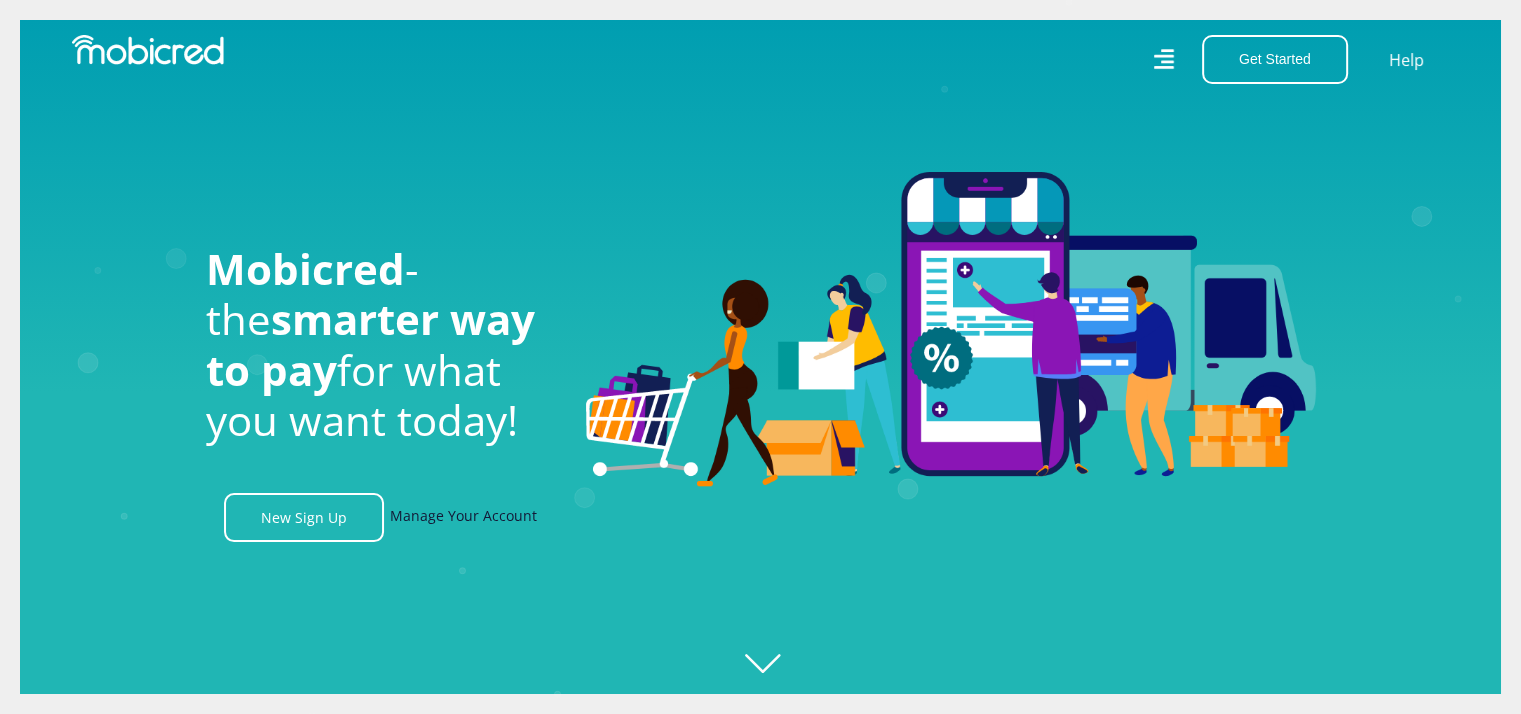 scroll, scrollTop: 0, scrollLeft: 3704, axis: horizontal 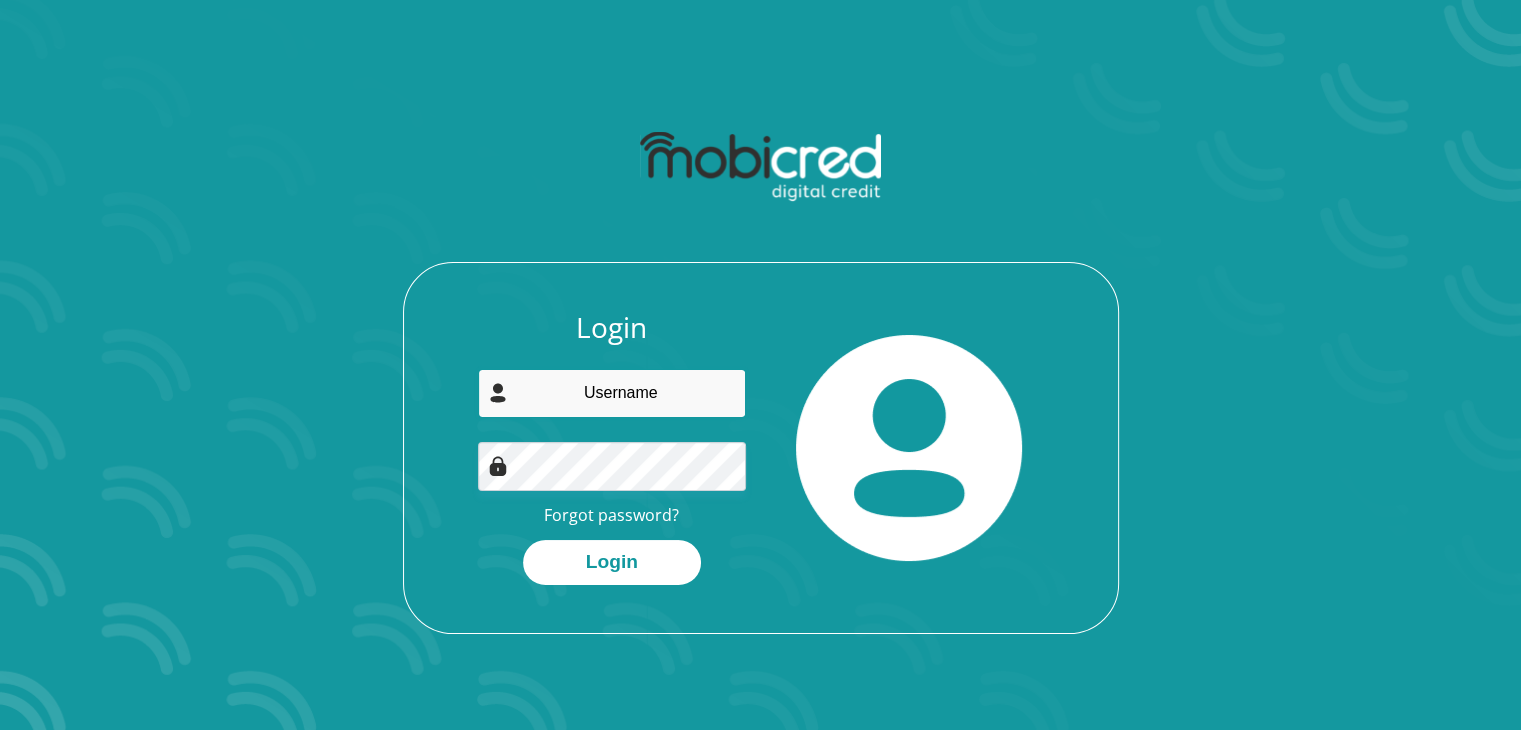 click at bounding box center (612, 393) 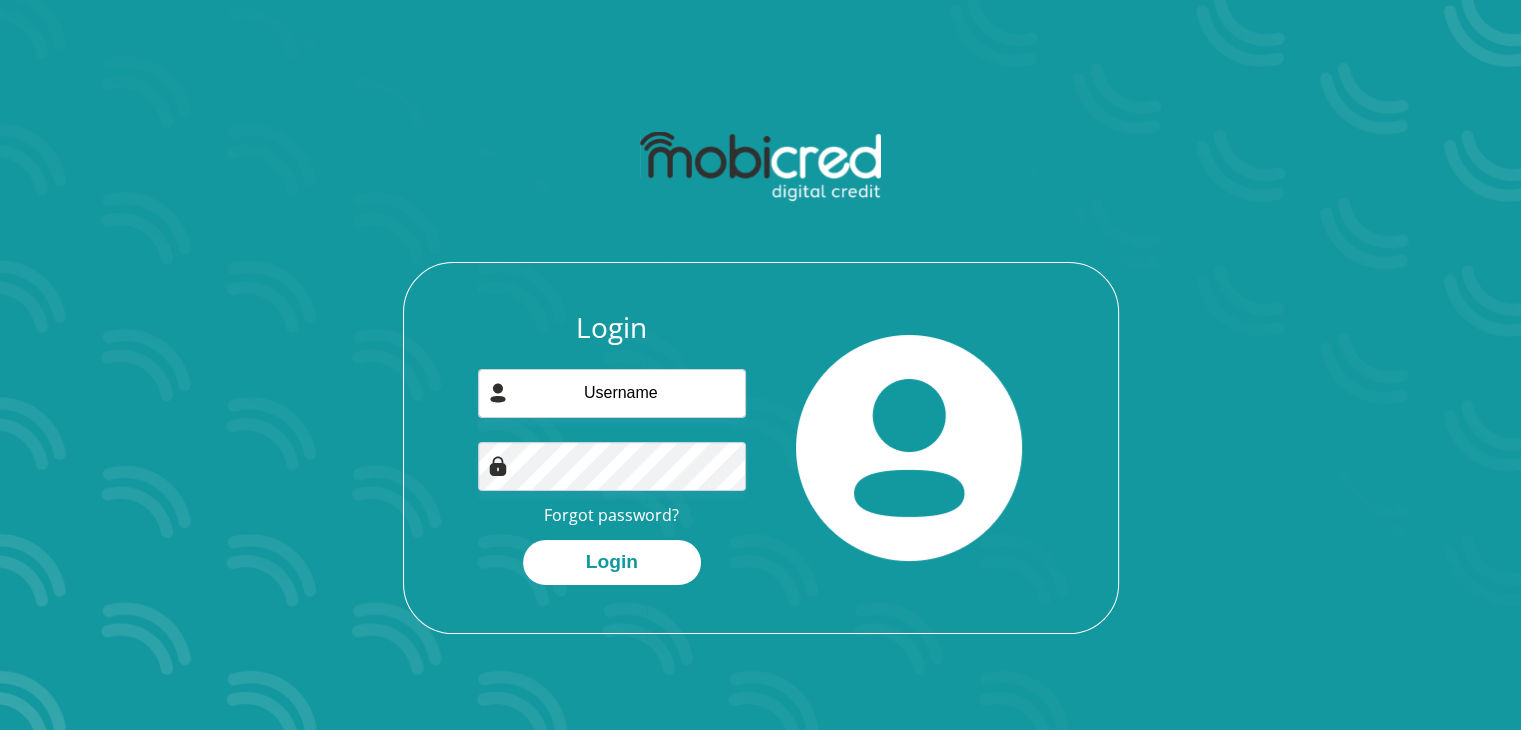 click on "Login
Forgot password?
Login" at bounding box center [761, 448] 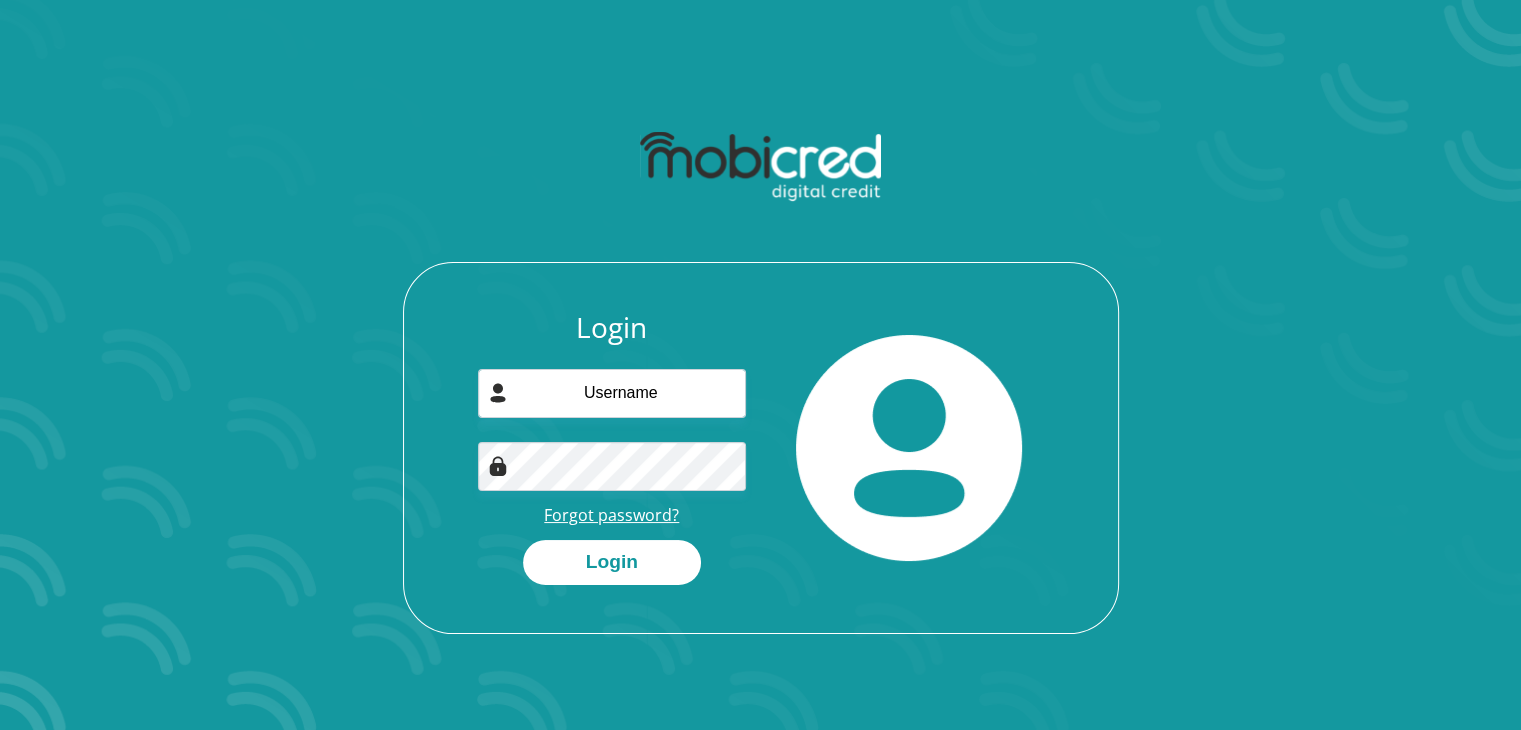 click on "Forgot password?" at bounding box center (611, 515) 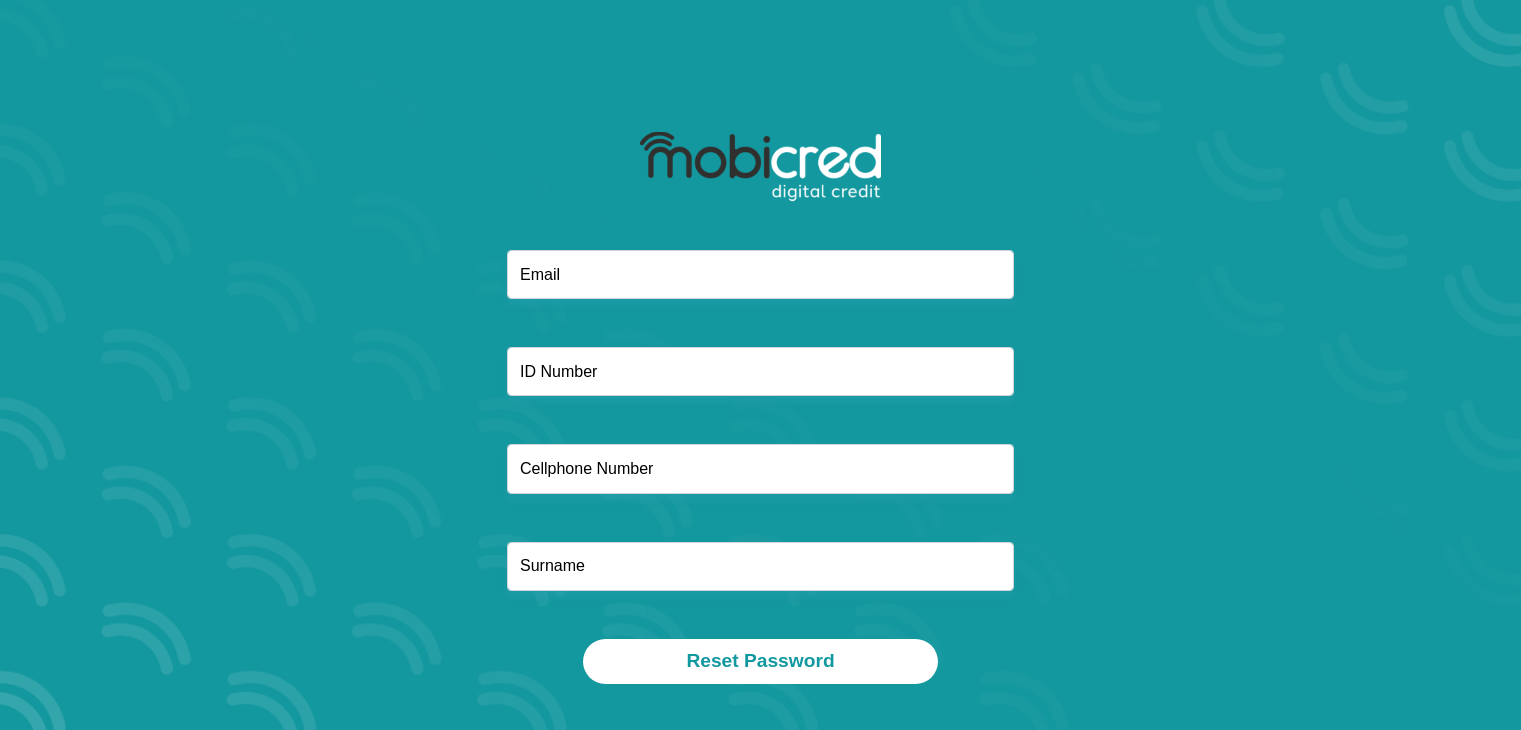 scroll, scrollTop: 0, scrollLeft: 0, axis: both 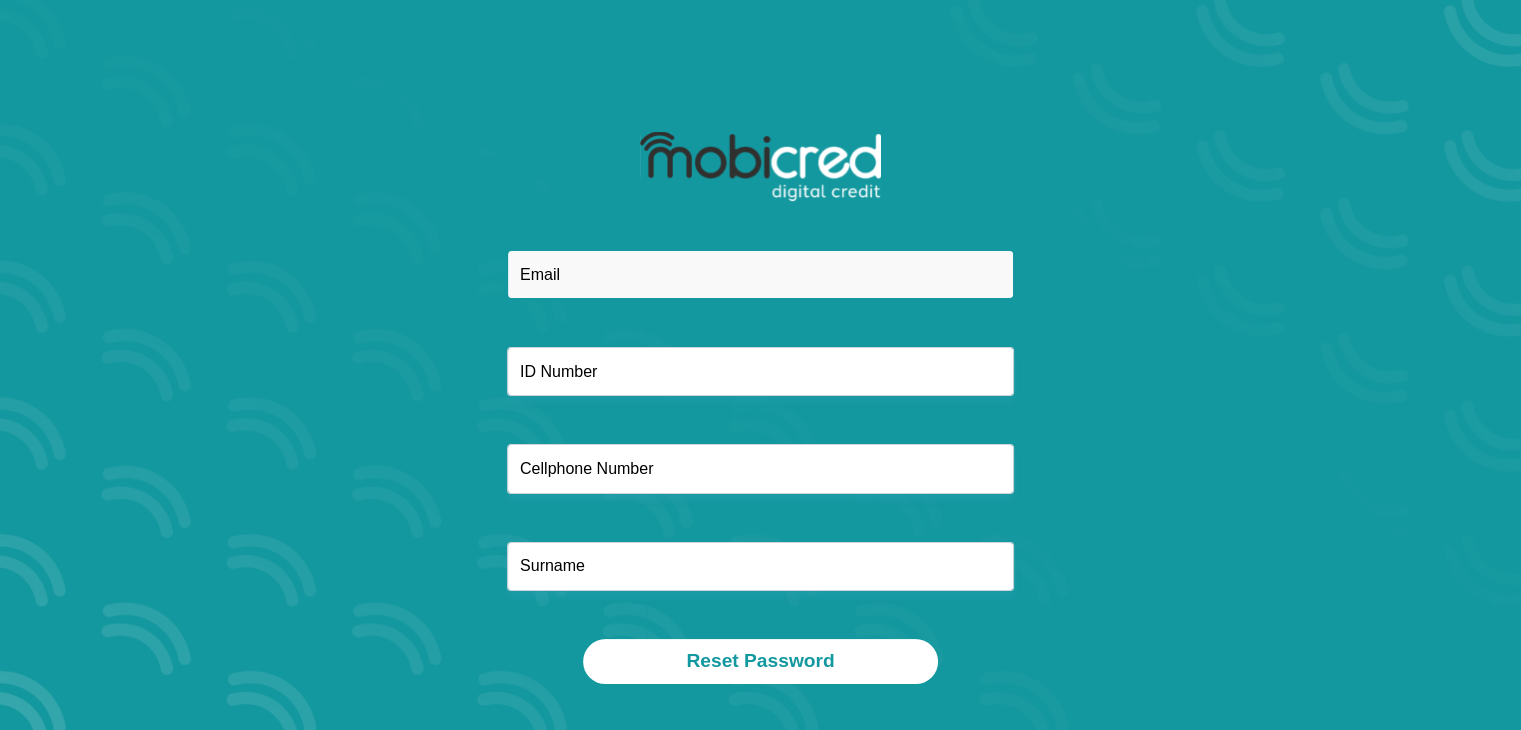click at bounding box center [760, 274] 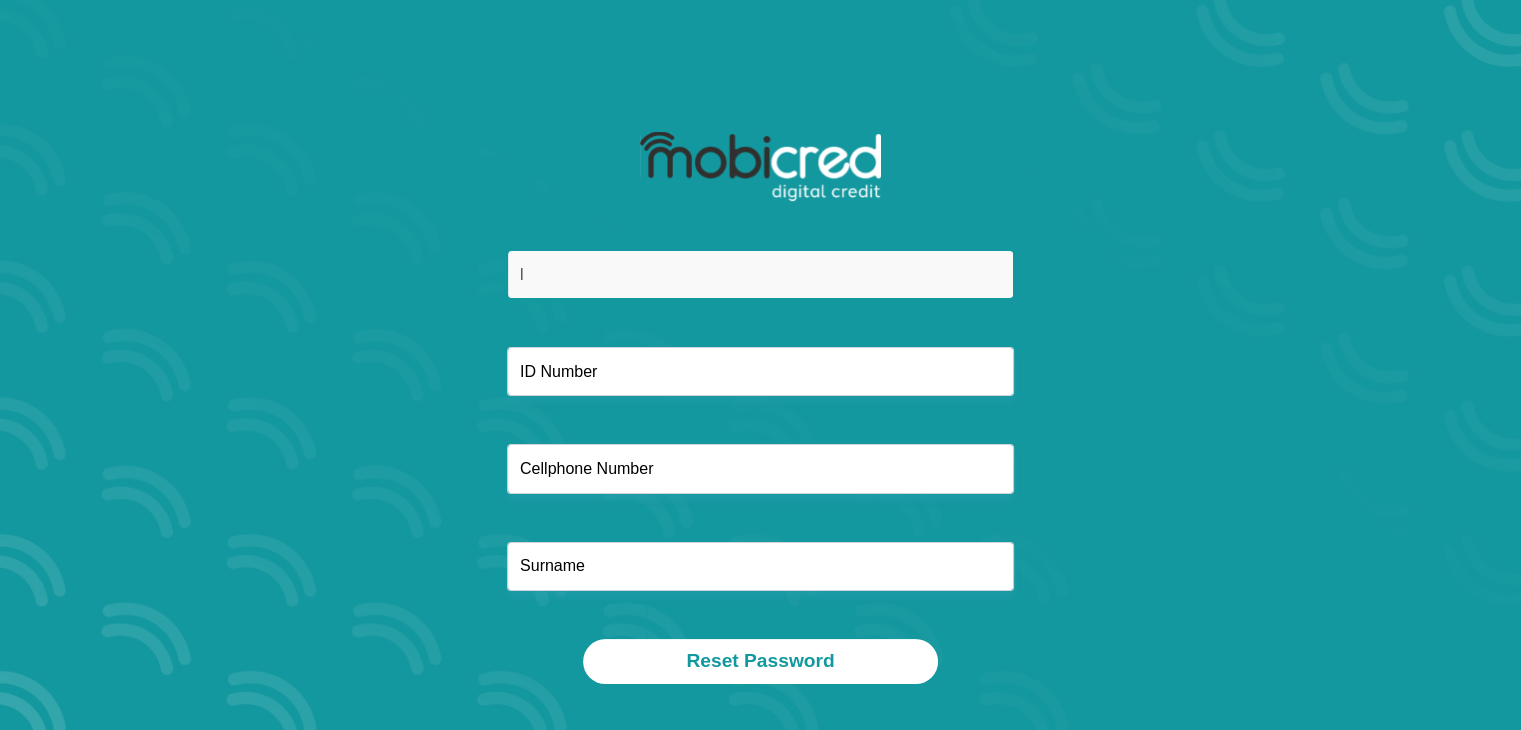 type on "leandi4070@gmail.com" 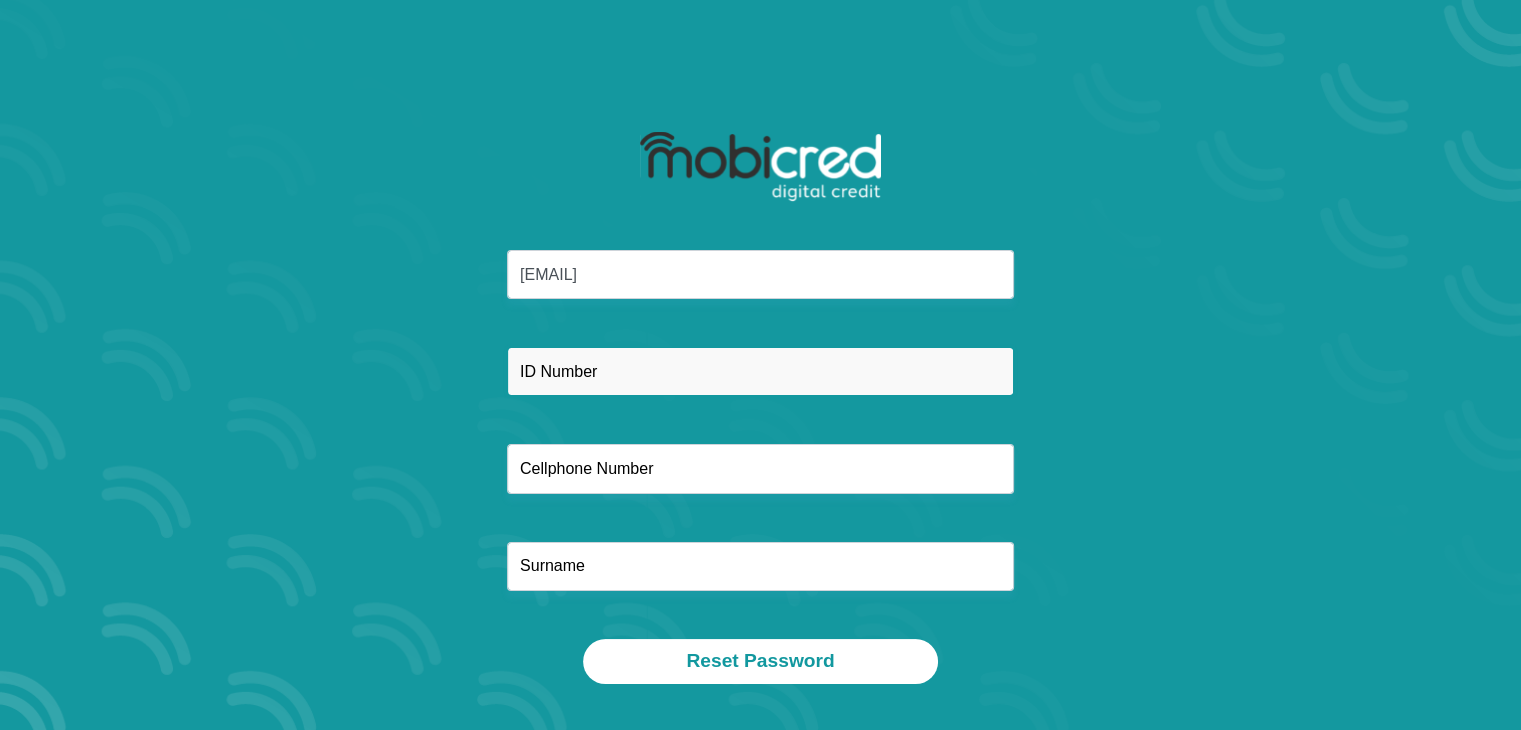 click at bounding box center [760, 371] 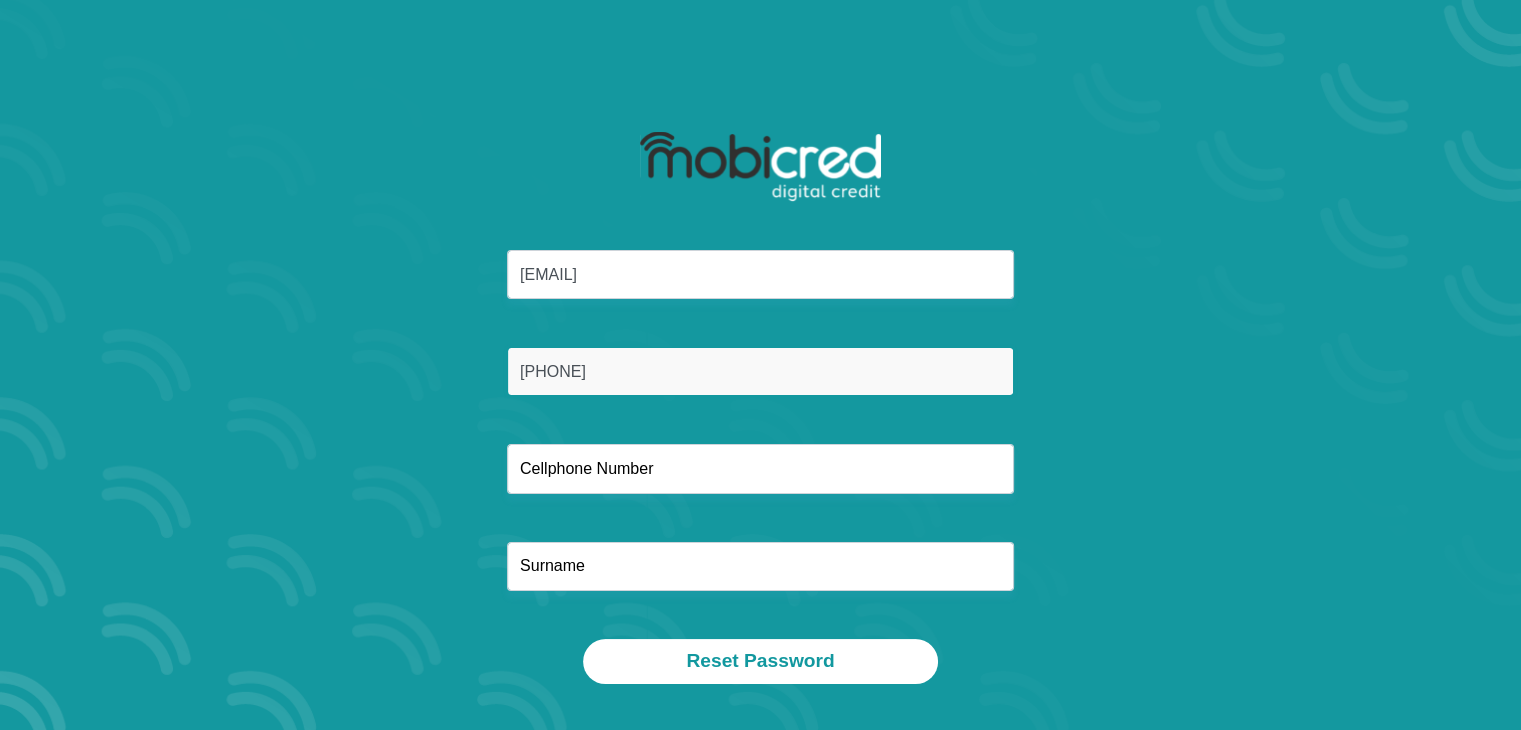 type on "8604300083087" 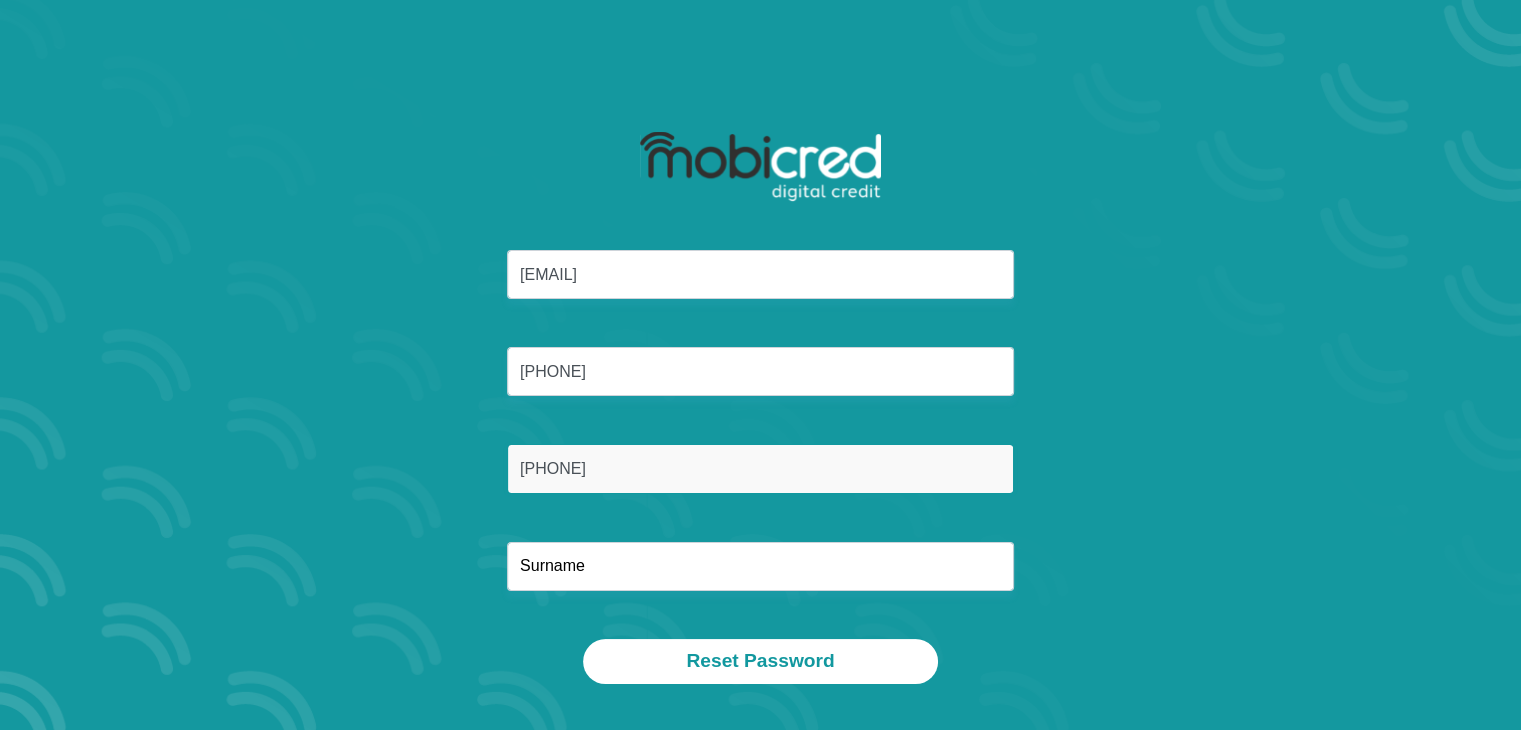 type on "0696161610" 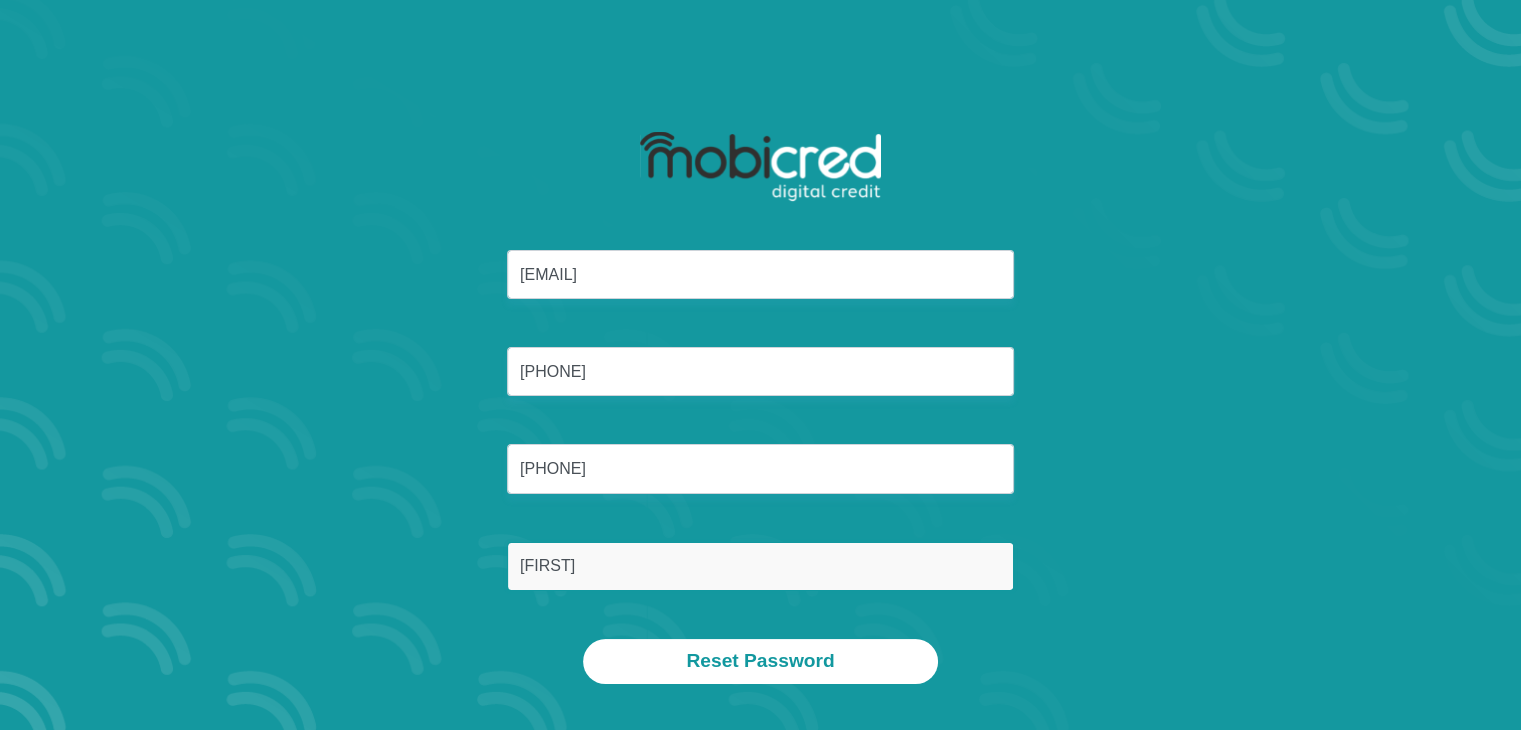 type on "[LAST]" 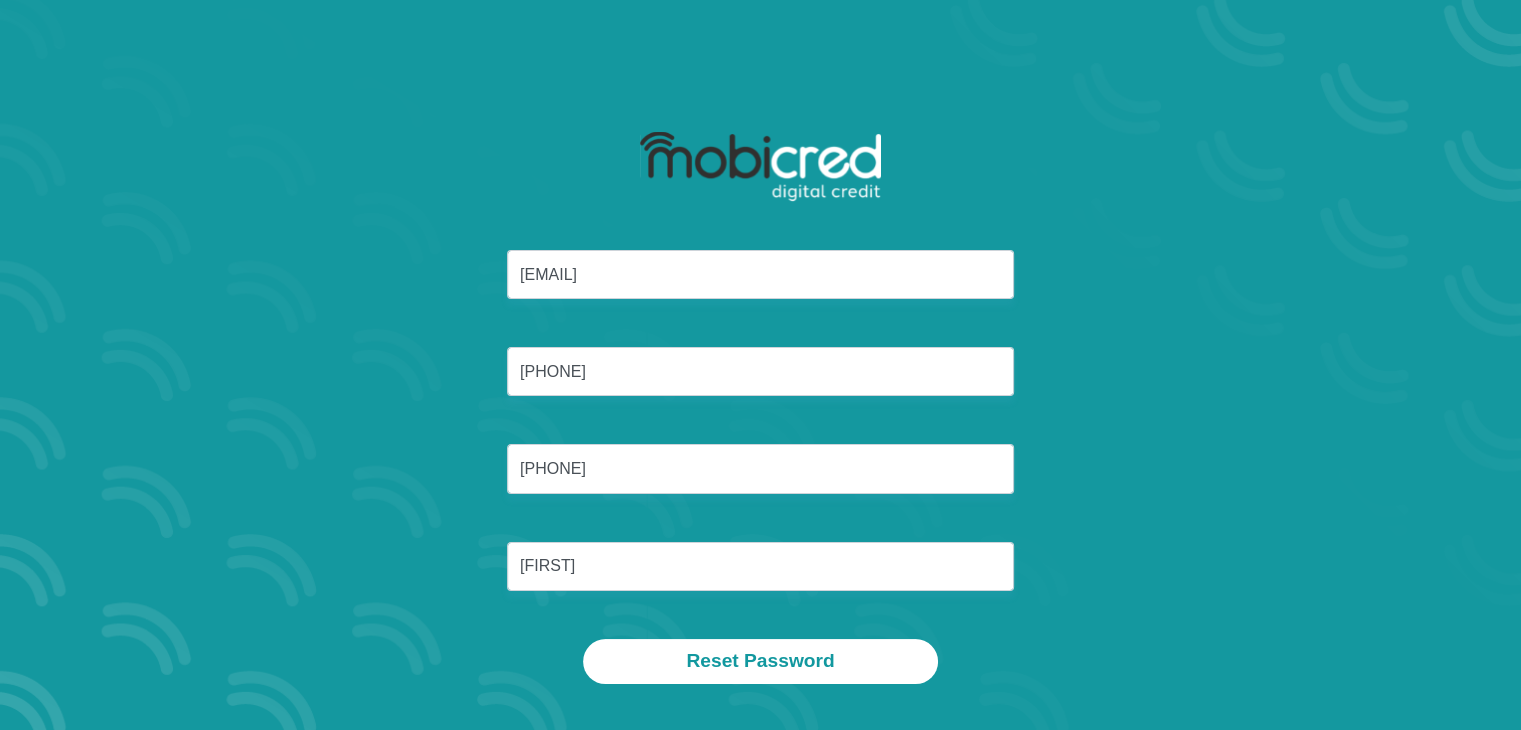 click on "leandi4070@gmail.com
8604300083087
0696161610
Victor" at bounding box center [761, 444] 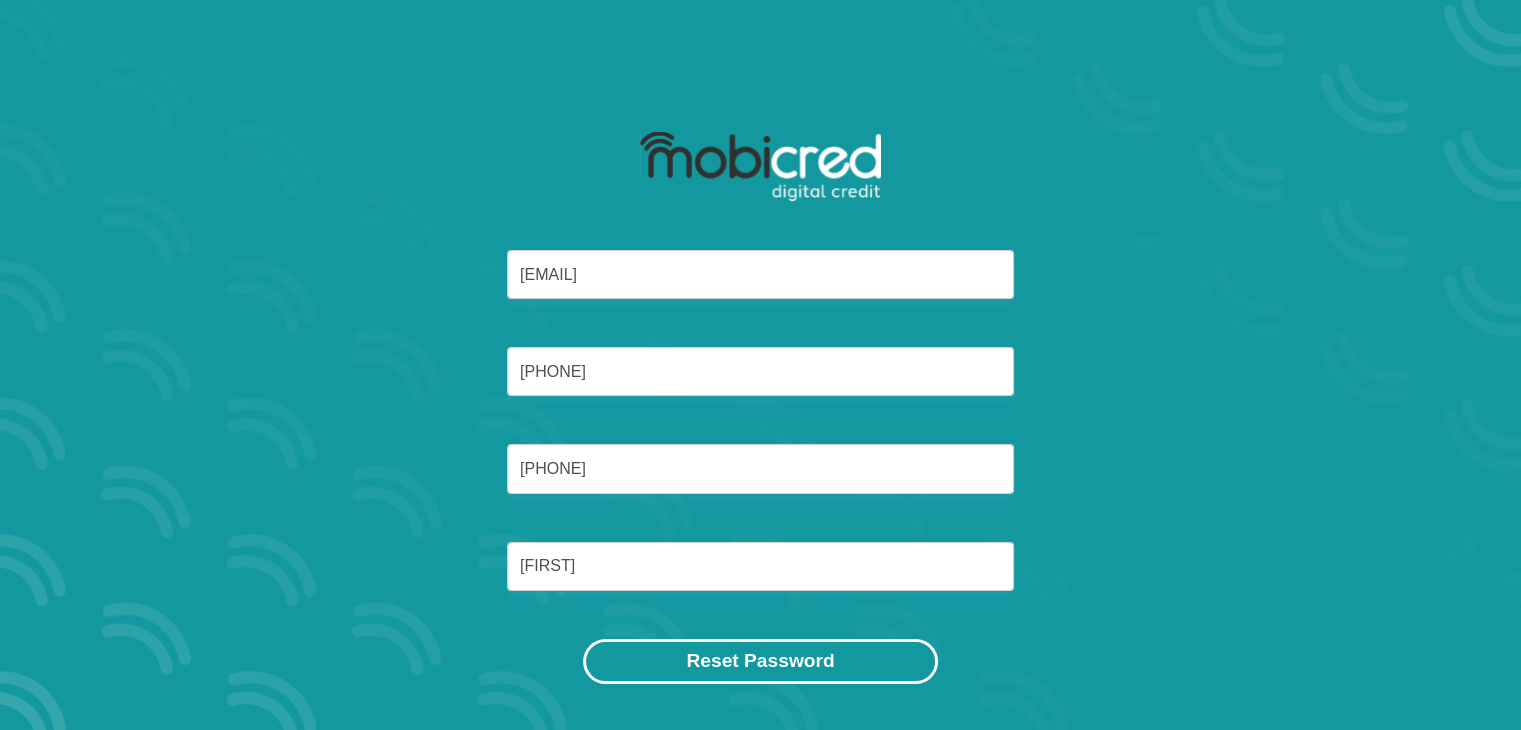 click on "Reset Password" at bounding box center [760, 661] 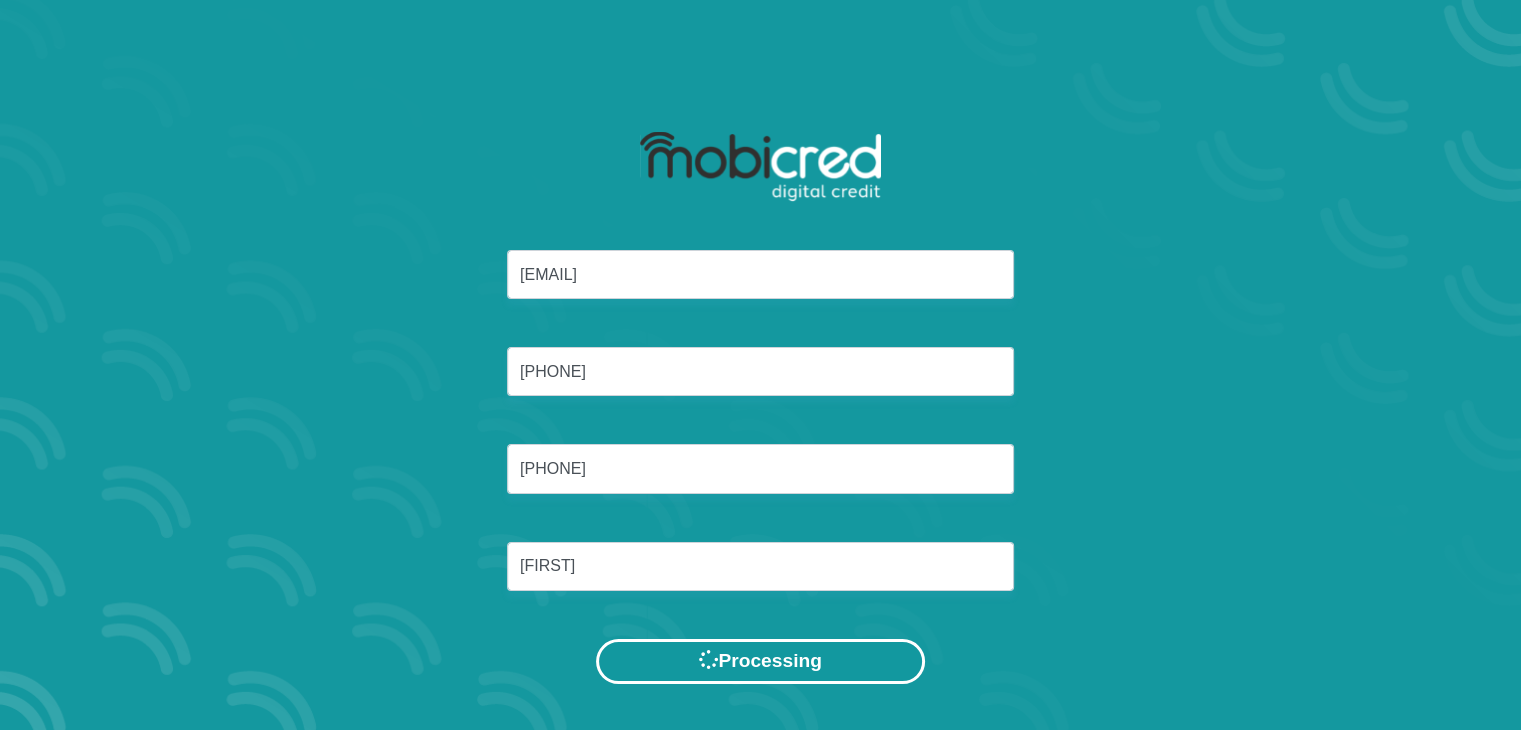 scroll, scrollTop: 0, scrollLeft: 0, axis: both 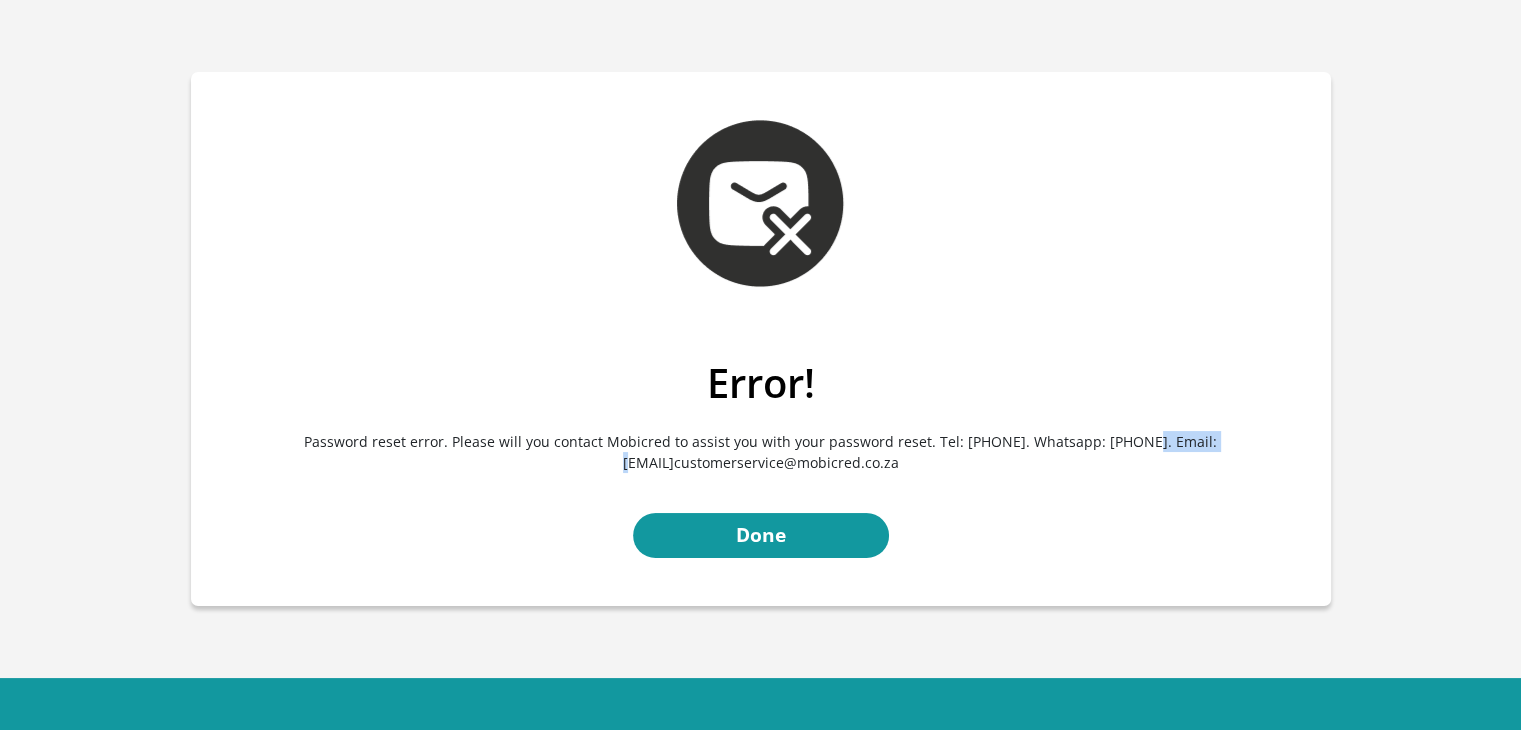 drag, startPoint x: 1185, startPoint y: 446, endPoint x: 1103, endPoint y: 441, distance: 82.1523 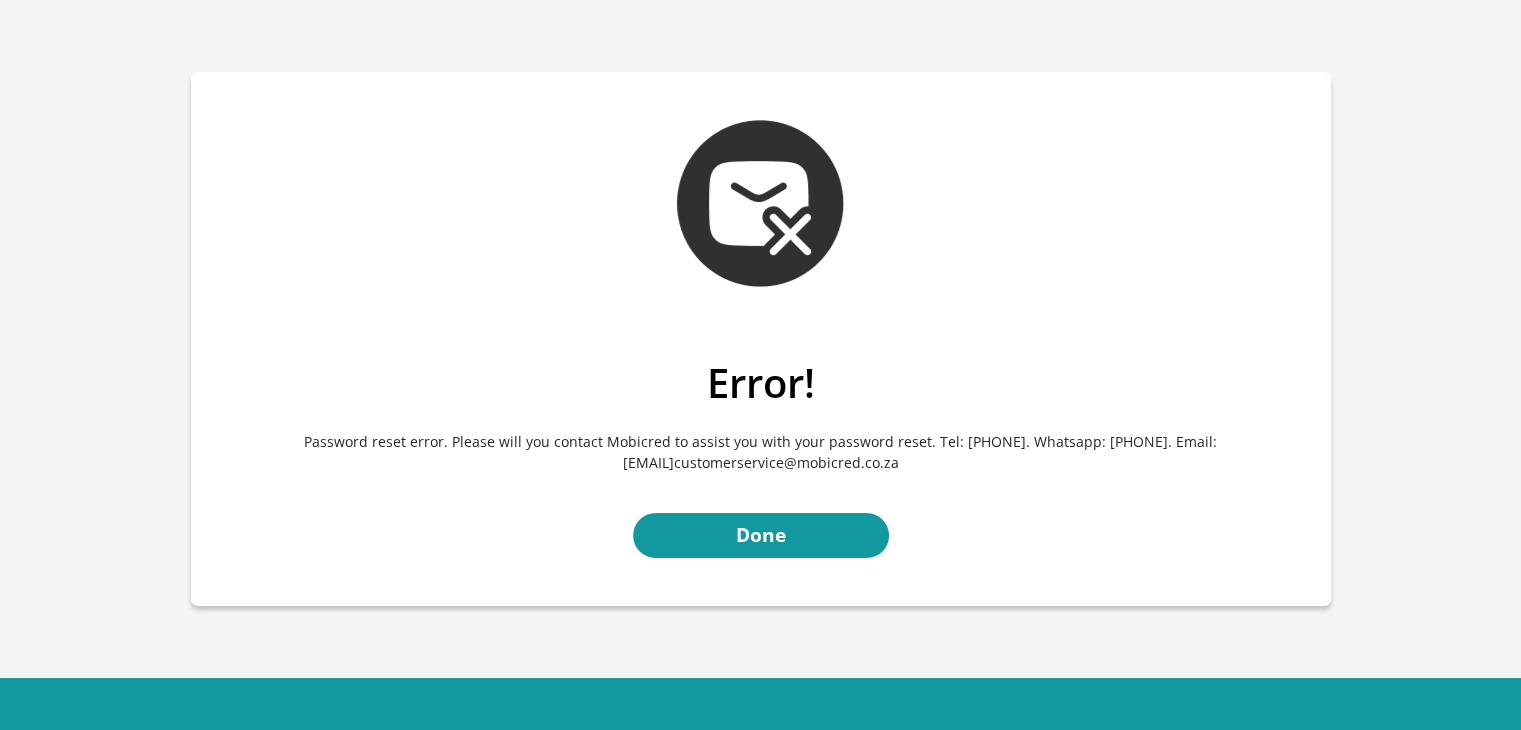 click on "Error!
Password reset error. Please will you contact Mobicred to assist you with your password reset. Tel: [PHONE]. Whatsapp: [PHONE]. Email: [EMAIL]
Done" at bounding box center (760, 339) 